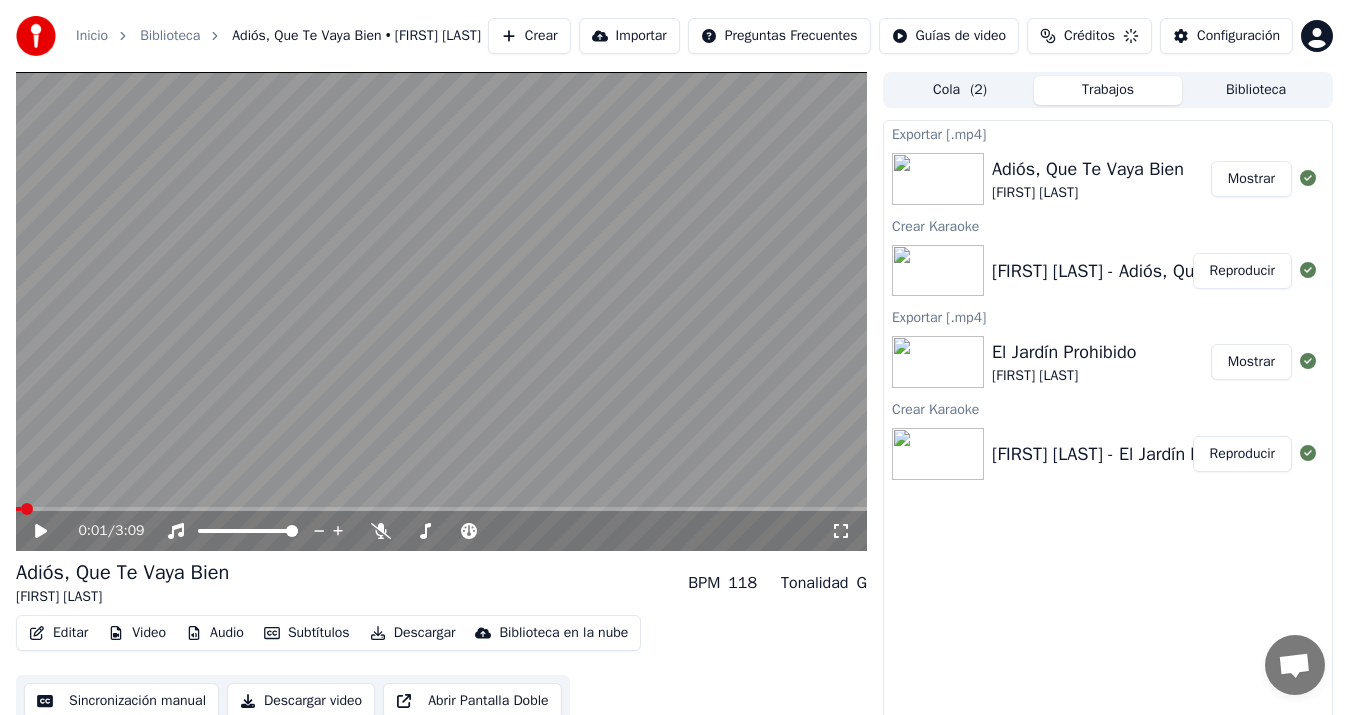 scroll, scrollTop: 0, scrollLeft: 0, axis: both 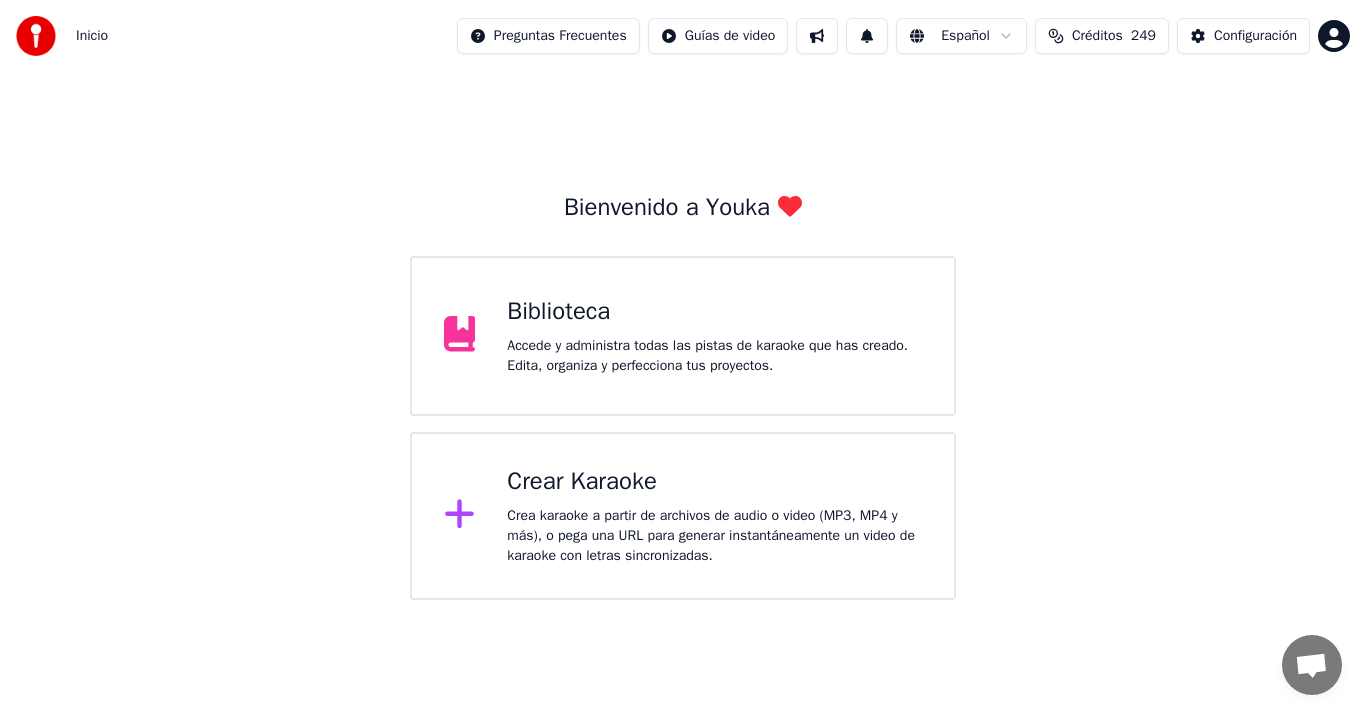 click on "Crear Karaoke Crea karaoke a partir de archivos de audio o video (MP3, MP4 y más), o pega una URL para generar instantáneamente un video de karaoke con letras sincronizadas." at bounding box center (683, 516) 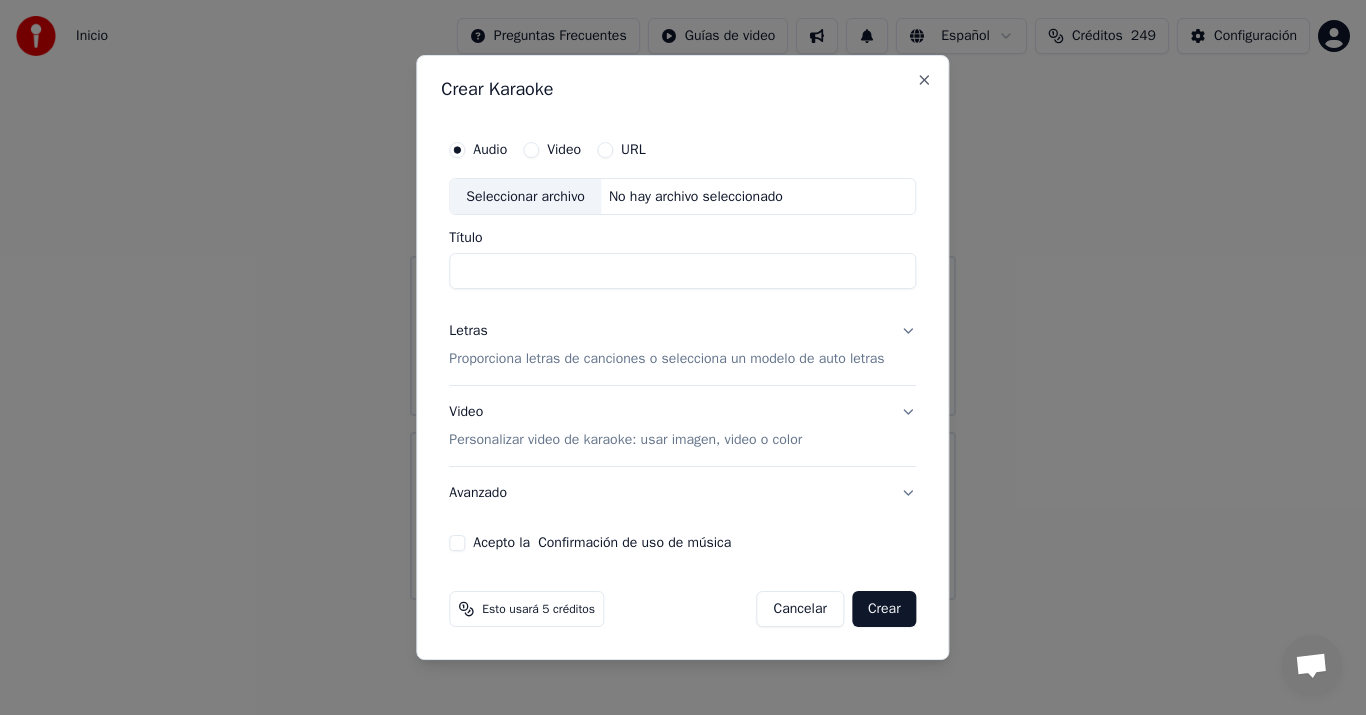 click on "Seleccionar archivo" at bounding box center (525, 197) 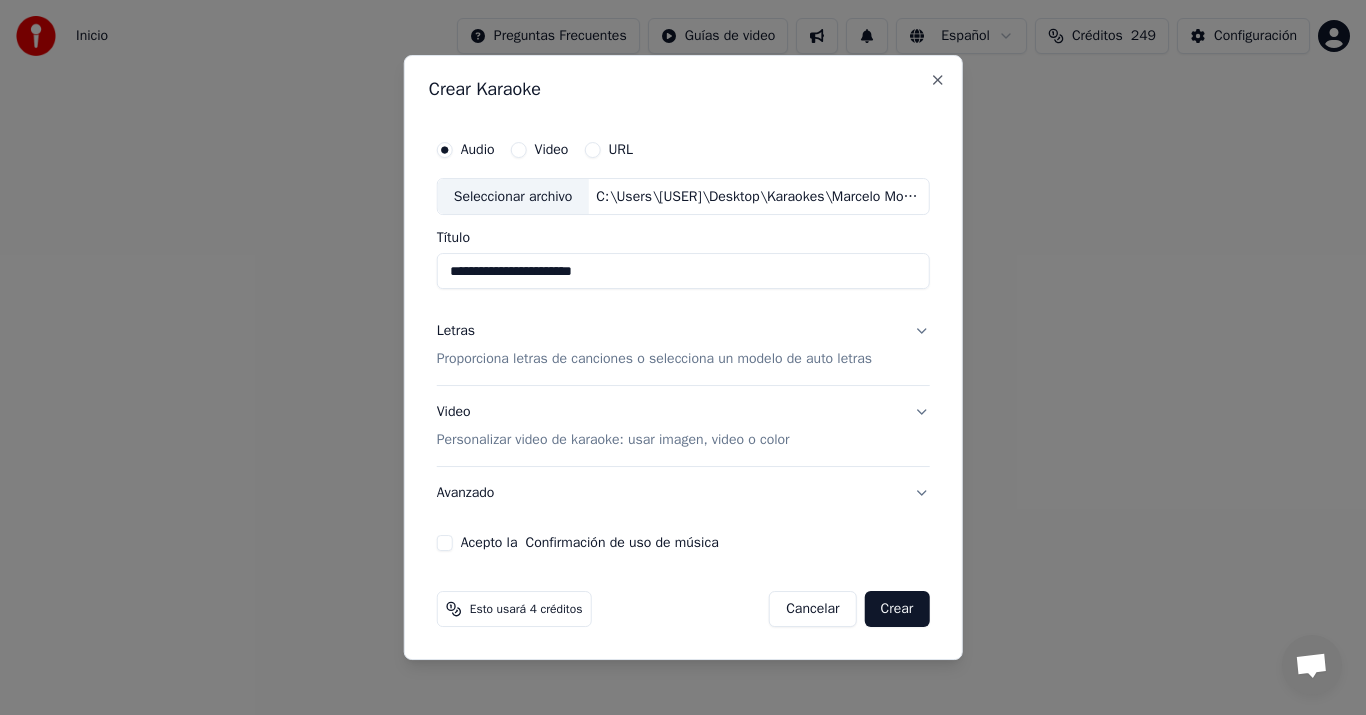 click on "Proporciona letras de canciones o selecciona un modelo de auto letras" at bounding box center (654, 360) 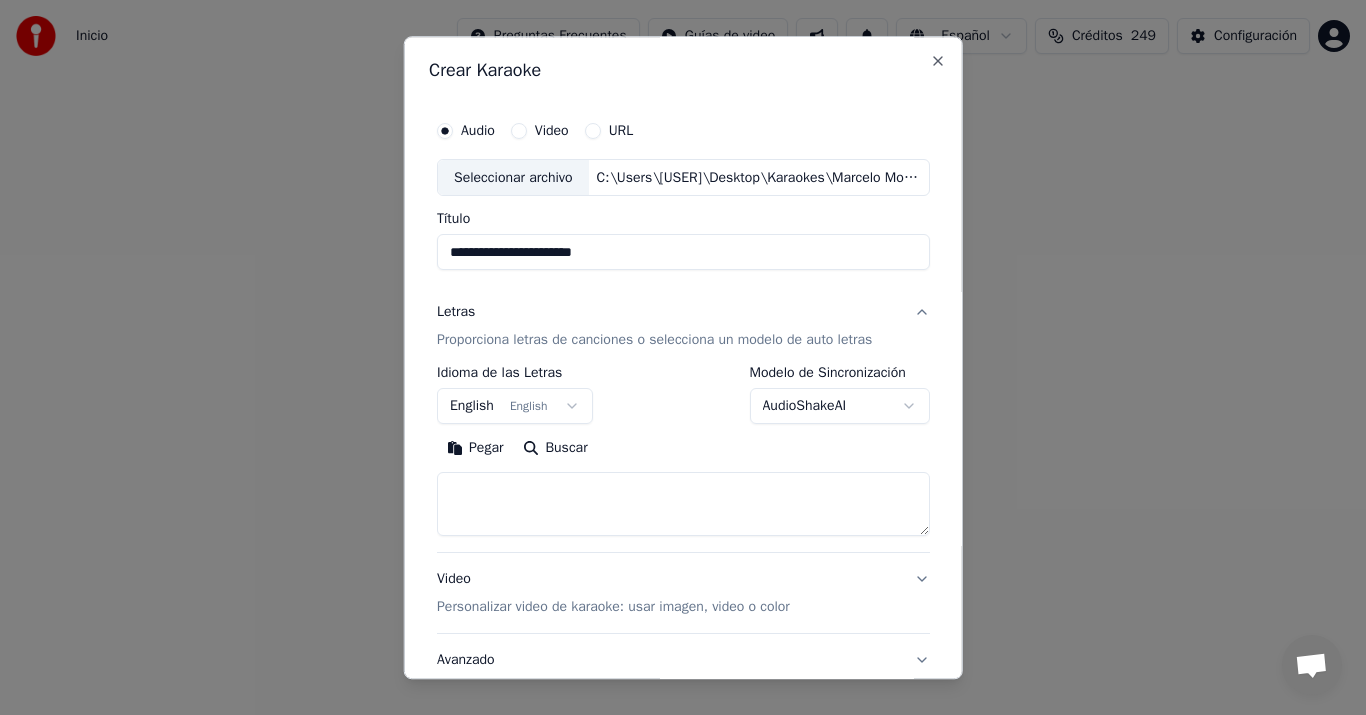 click on "Pegar" at bounding box center (475, 449) 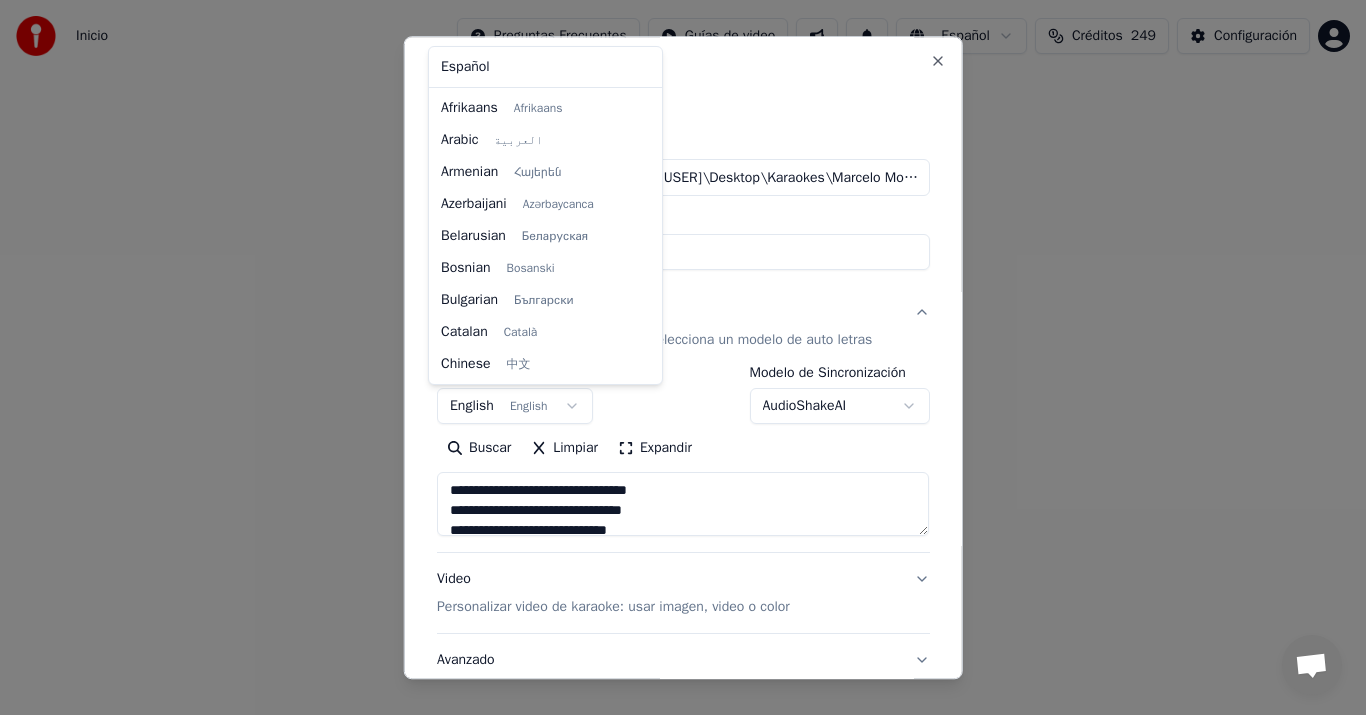 click on "**********" at bounding box center (683, 300) 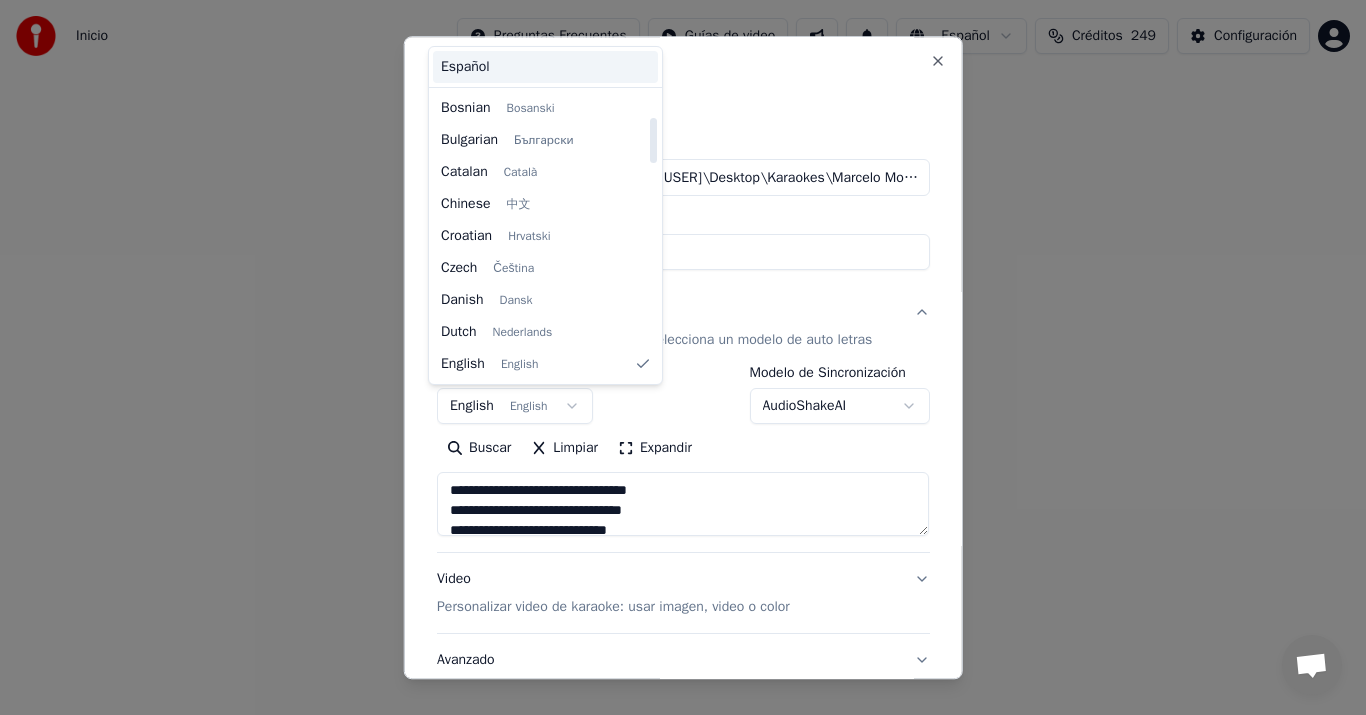 type on "**********" 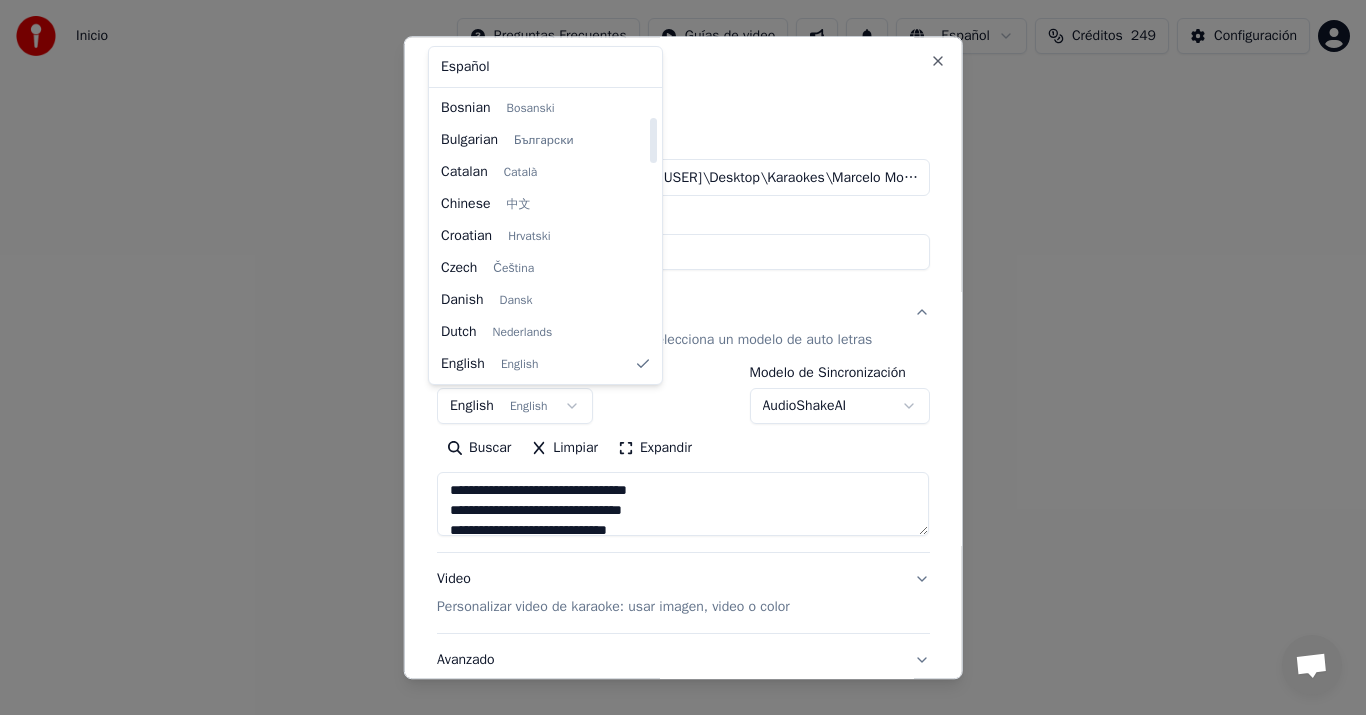 select on "**" 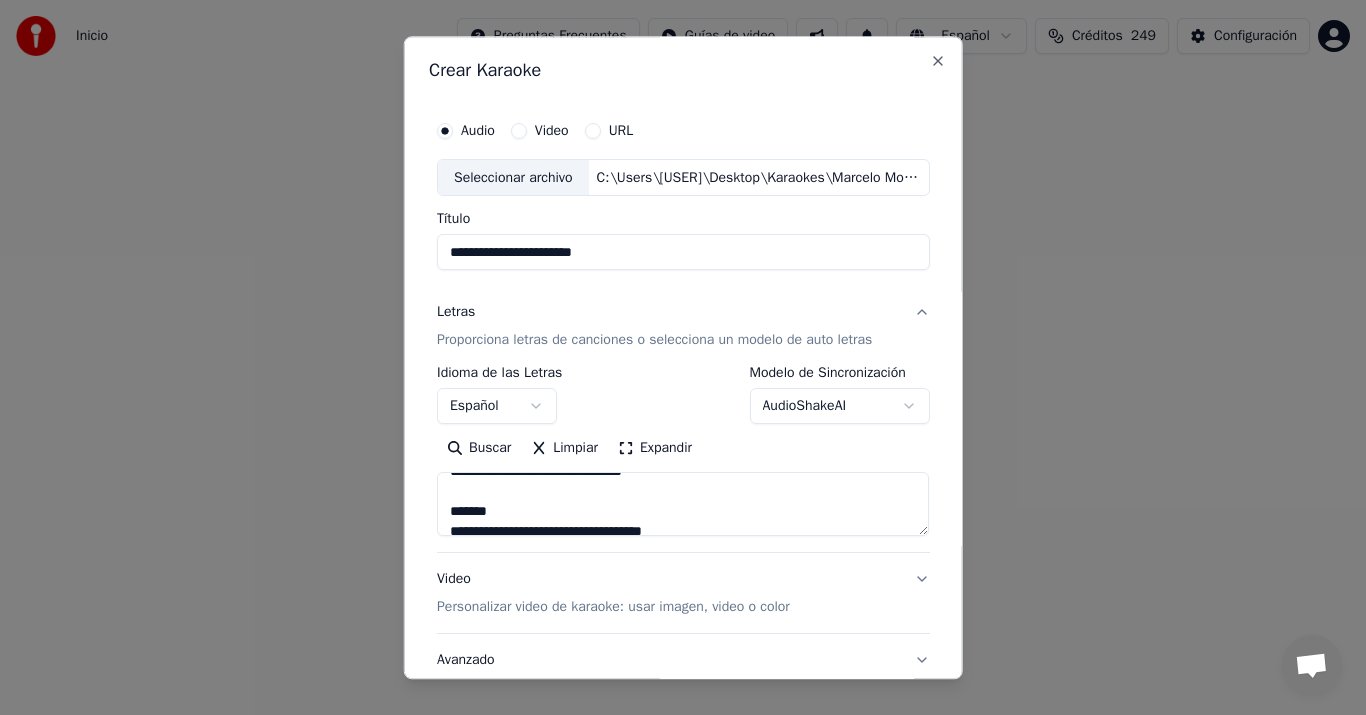 scroll, scrollTop: 224, scrollLeft: 0, axis: vertical 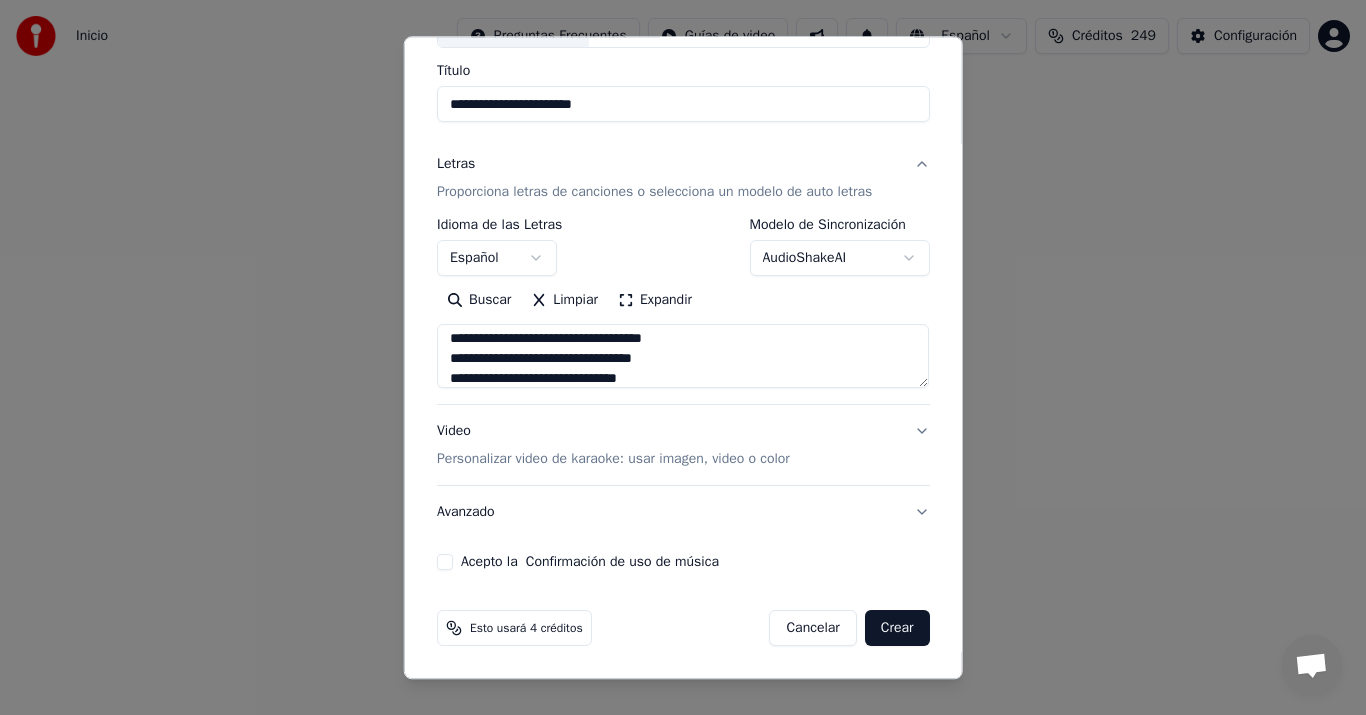 click on "Video Personalizar video de karaoke: usar imagen, video o color" at bounding box center [613, 446] 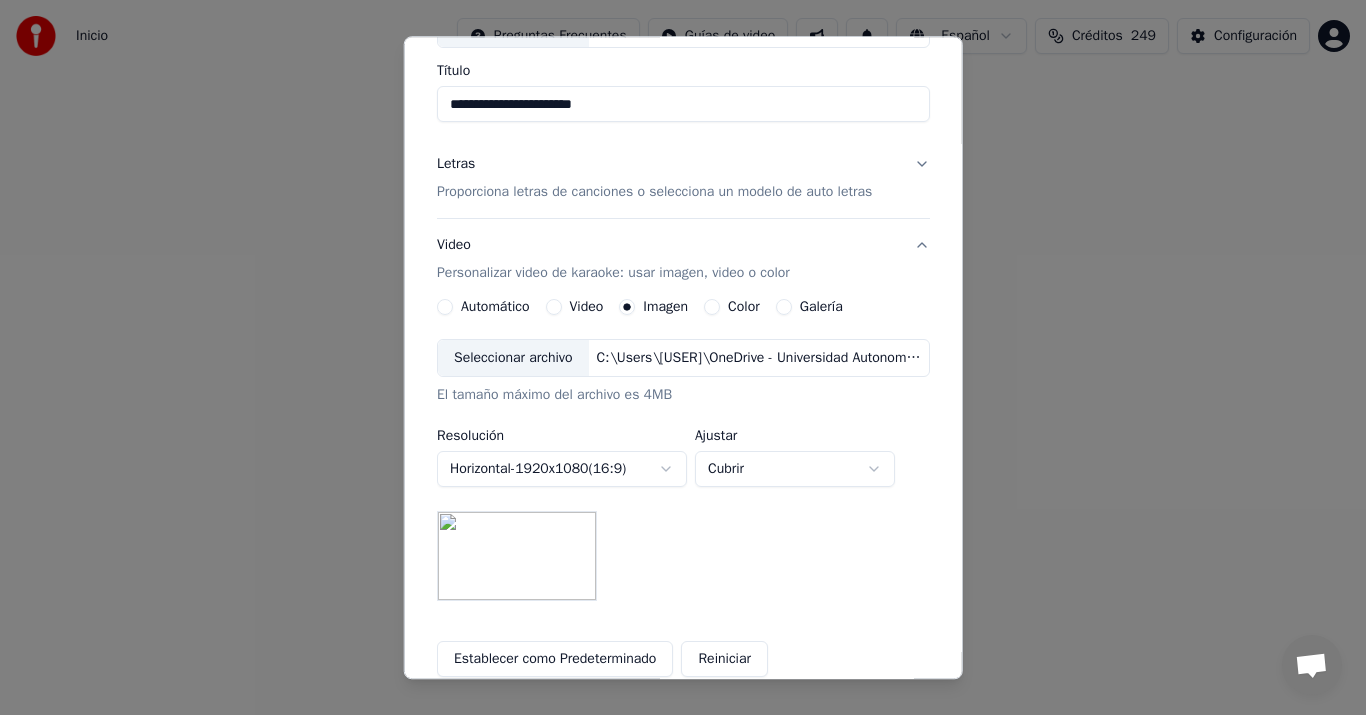 click on "Seleccionar archivo" at bounding box center (513, 359) 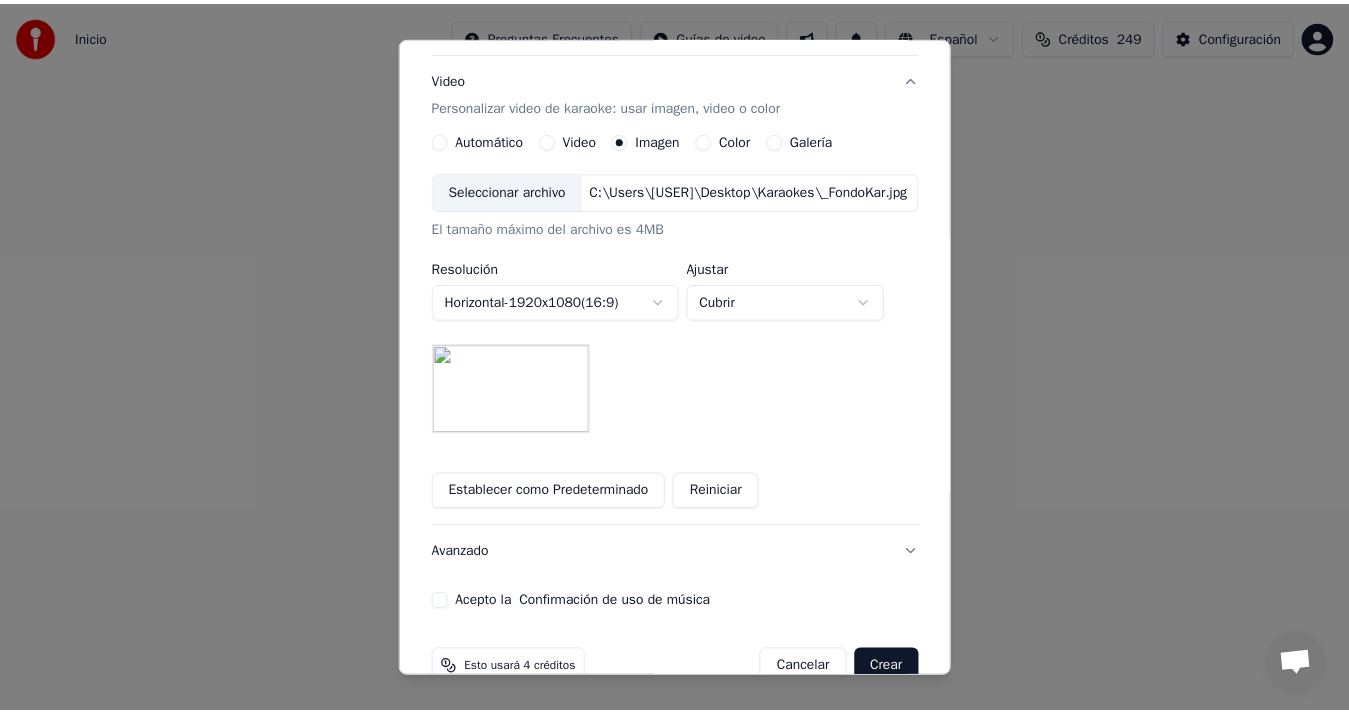 scroll, scrollTop: 356, scrollLeft: 0, axis: vertical 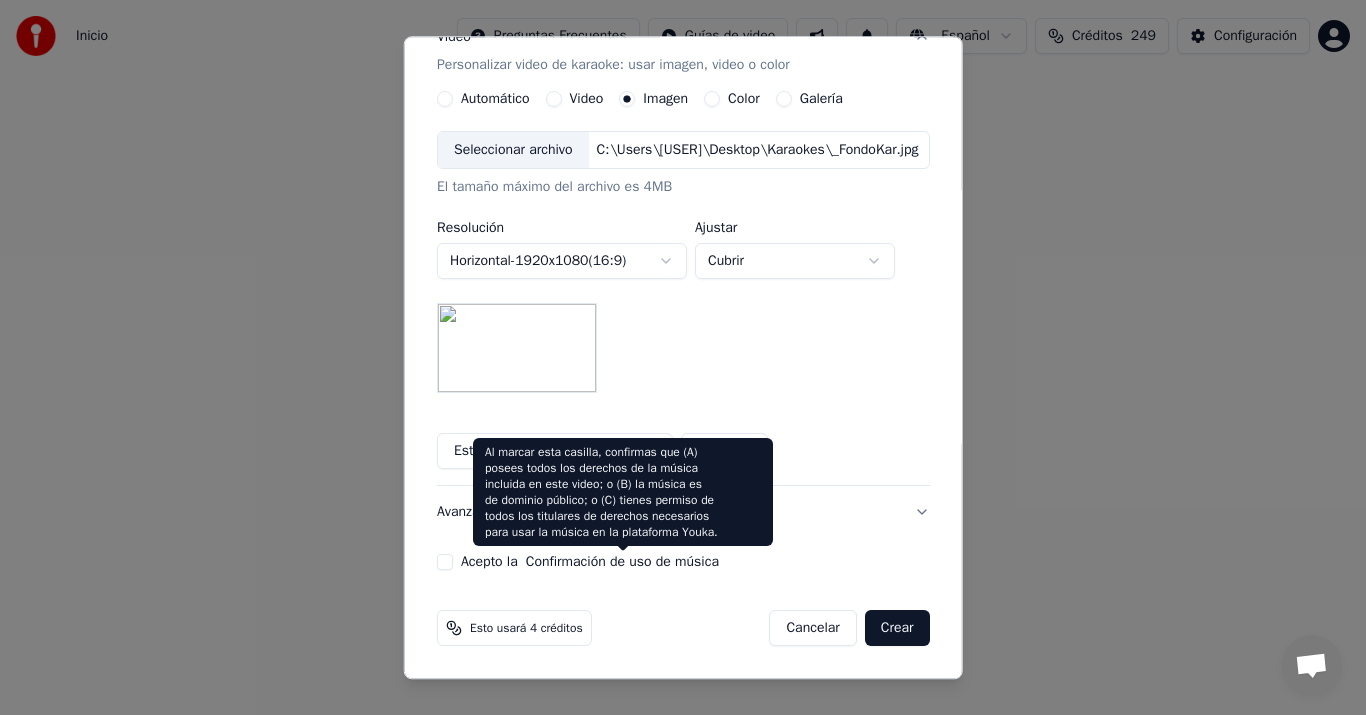 click on "Confirmación de uso de música" at bounding box center [622, 563] 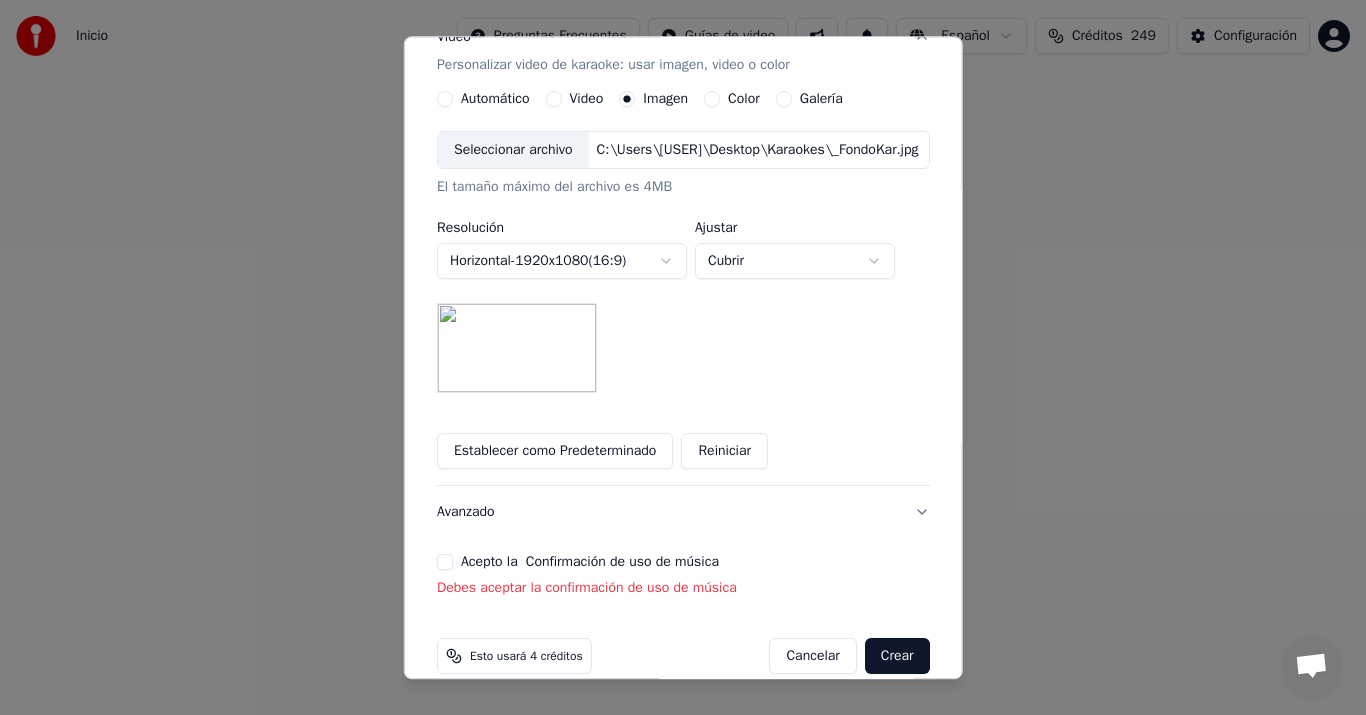 click on "Confirmación de uso de música" at bounding box center (622, 563) 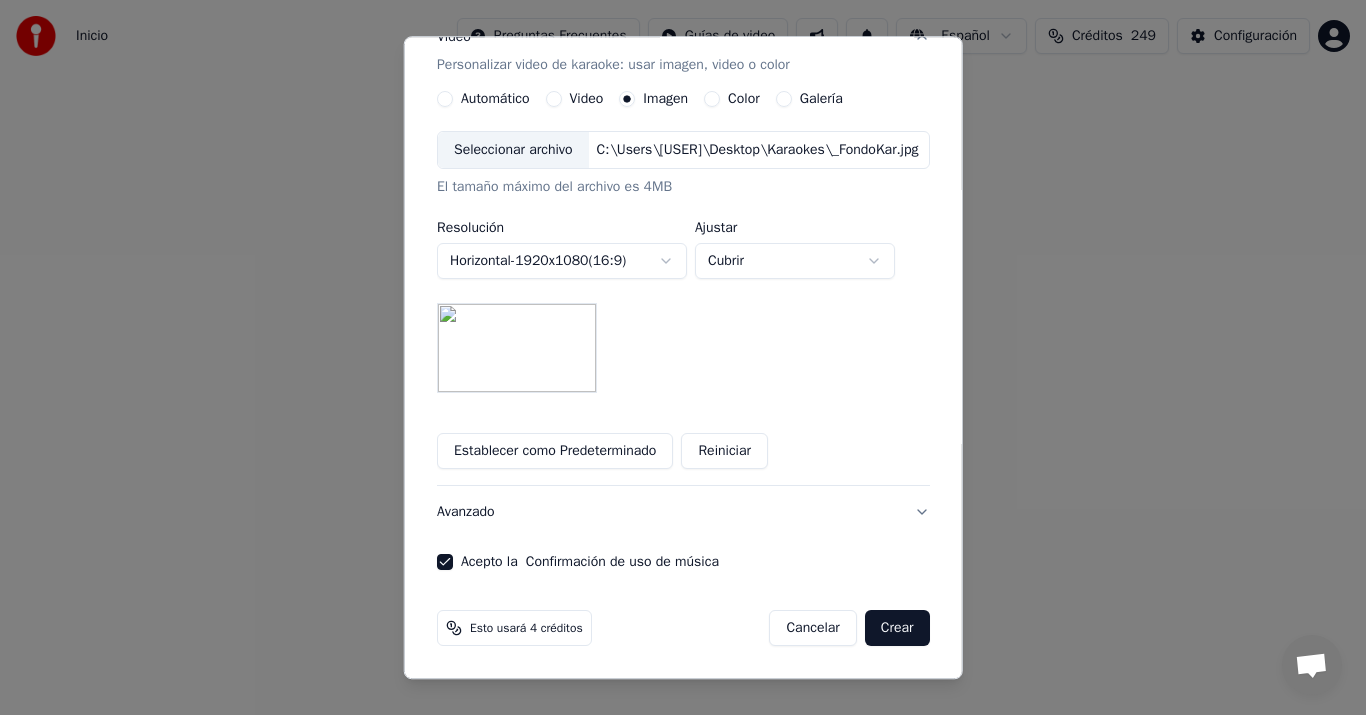 click on "Crear" at bounding box center [897, 629] 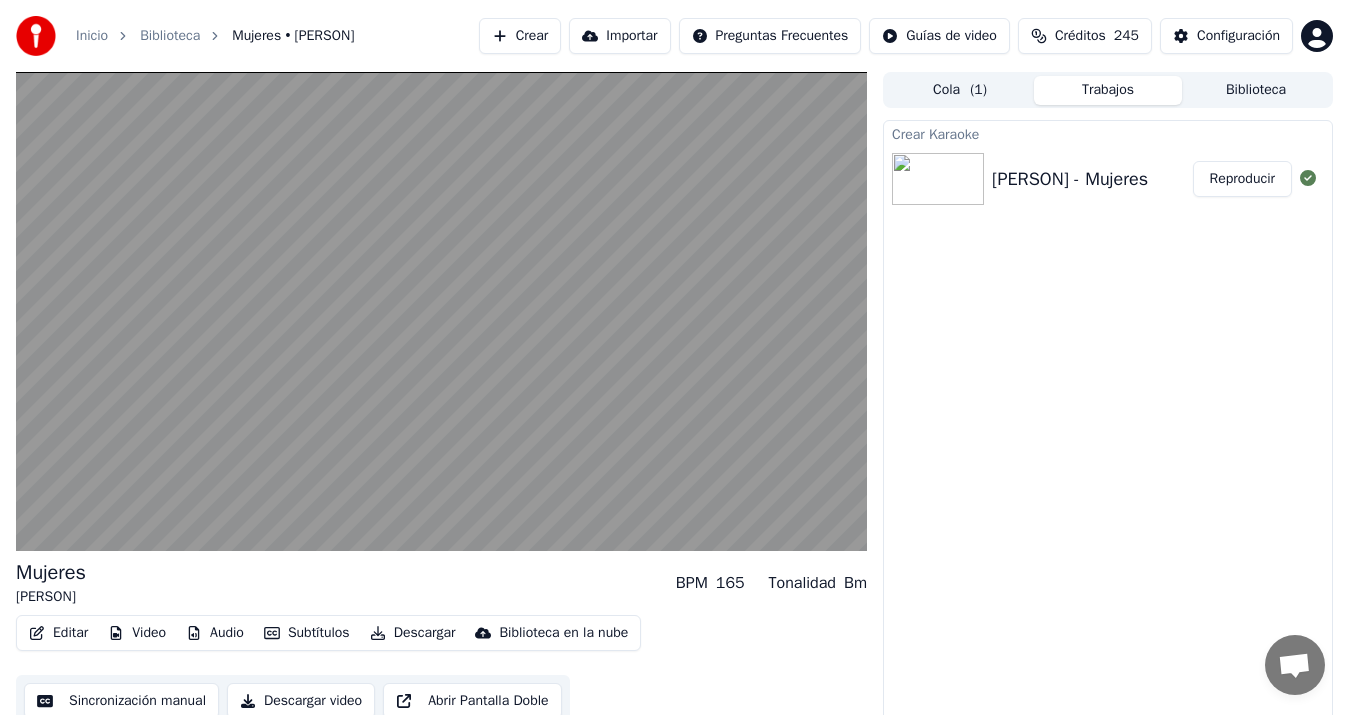 click on "Crear Karaoke [PERSON] - Mujeres Reproducir" at bounding box center [1108, 424] 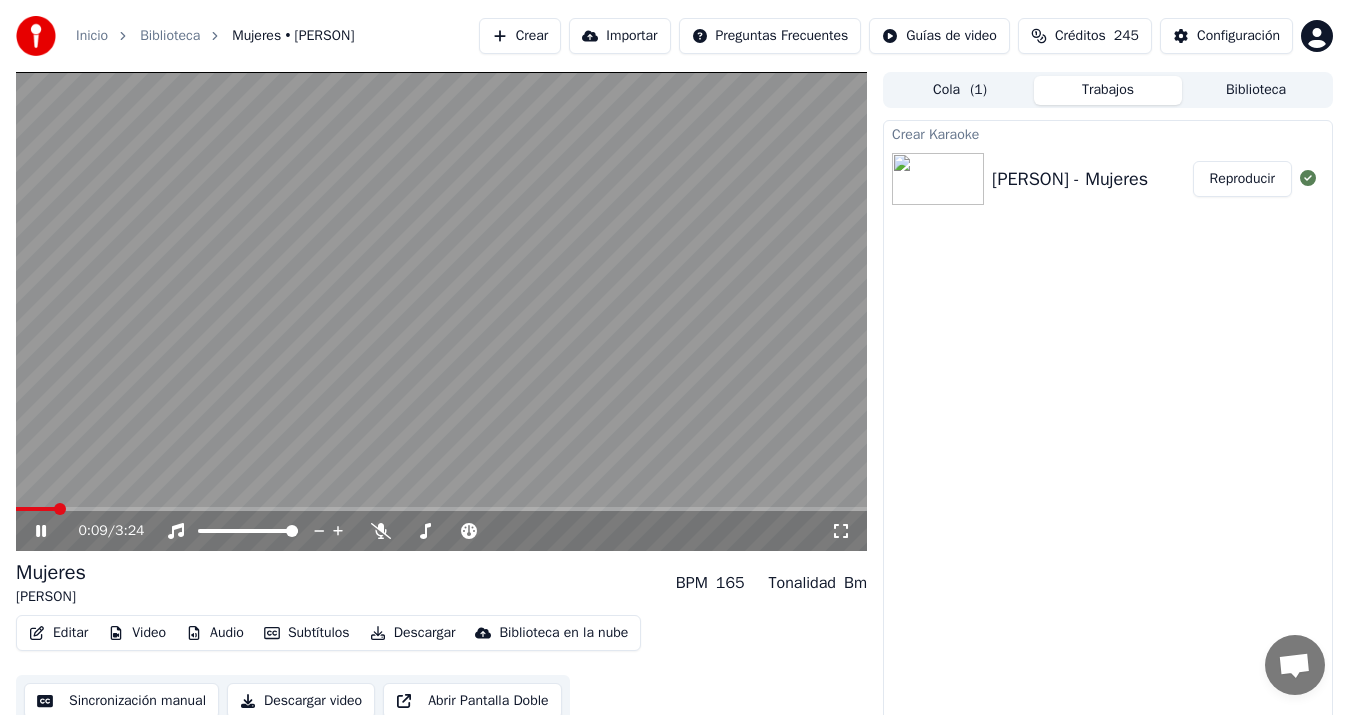 click on "Sincronización manual" at bounding box center [121, 701] 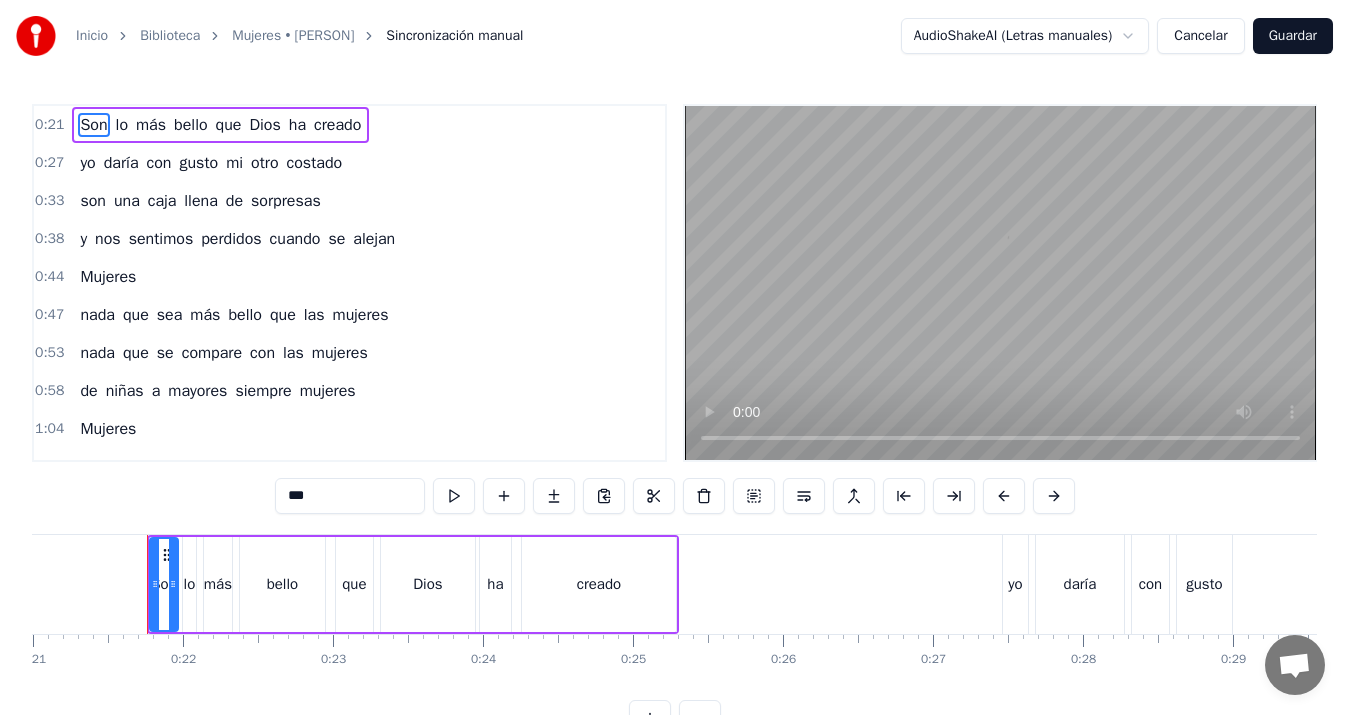scroll, scrollTop: 0, scrollLeft: 3163, axis: horizontal 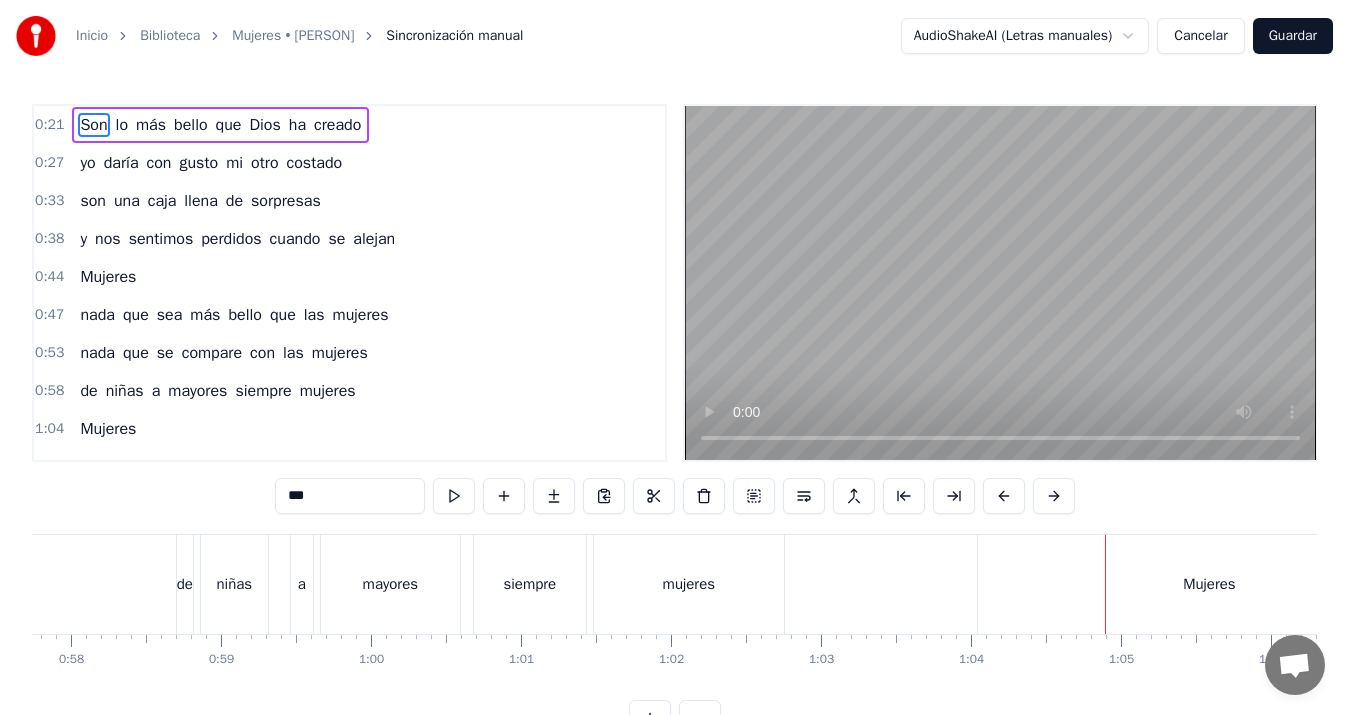 click on "Mujeres" at bounding box center (1209, 584) 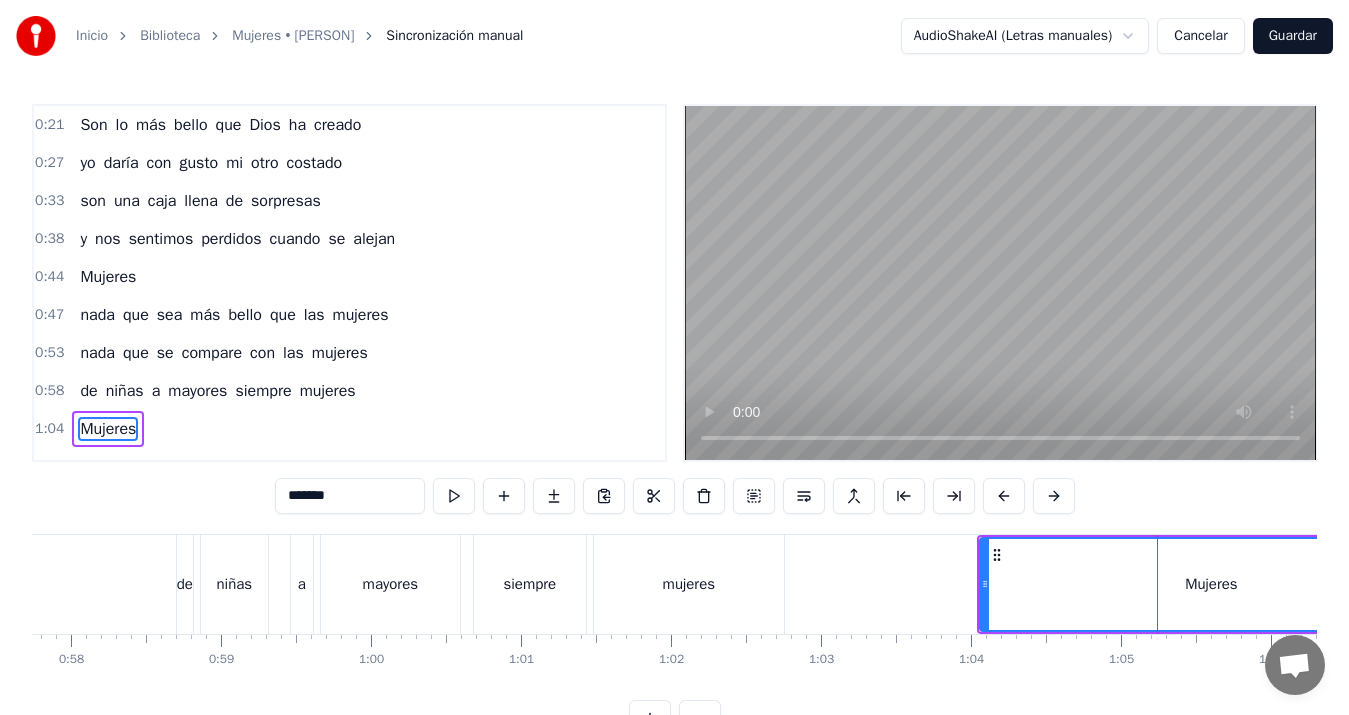 scroll, scrollTop: 146, scrollLeft: 0, axis: vertical 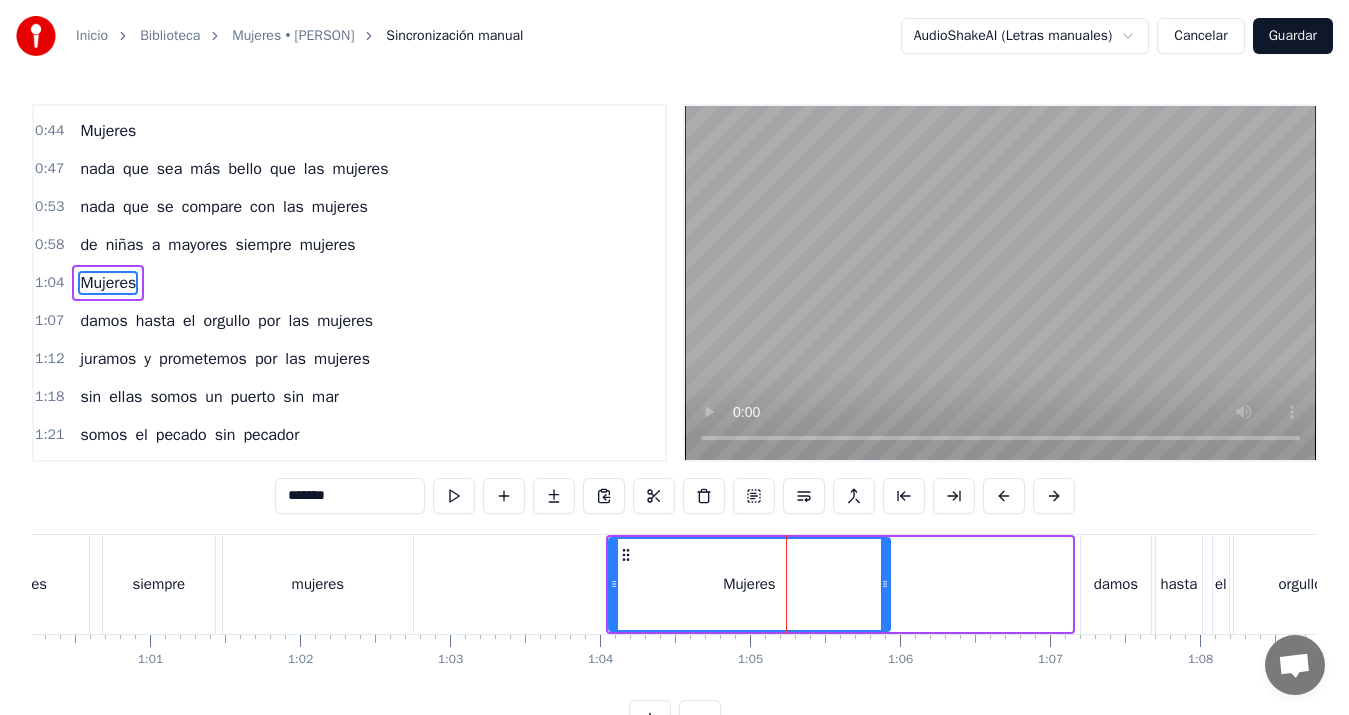 drag, startPoint x: 1069, startPoint y: 584, endPoint x: 885, endPoint y: 584, distance: 184 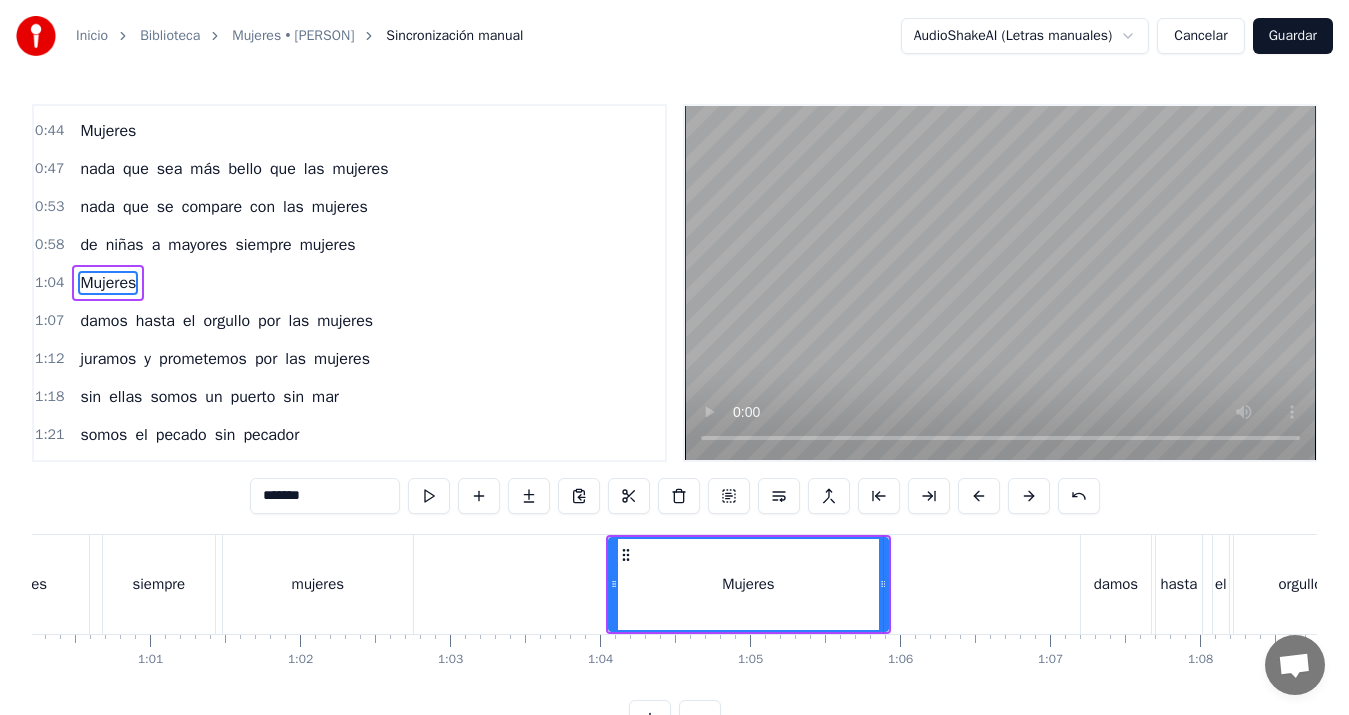 click on "mujeres" at bounding box center [318, 584] 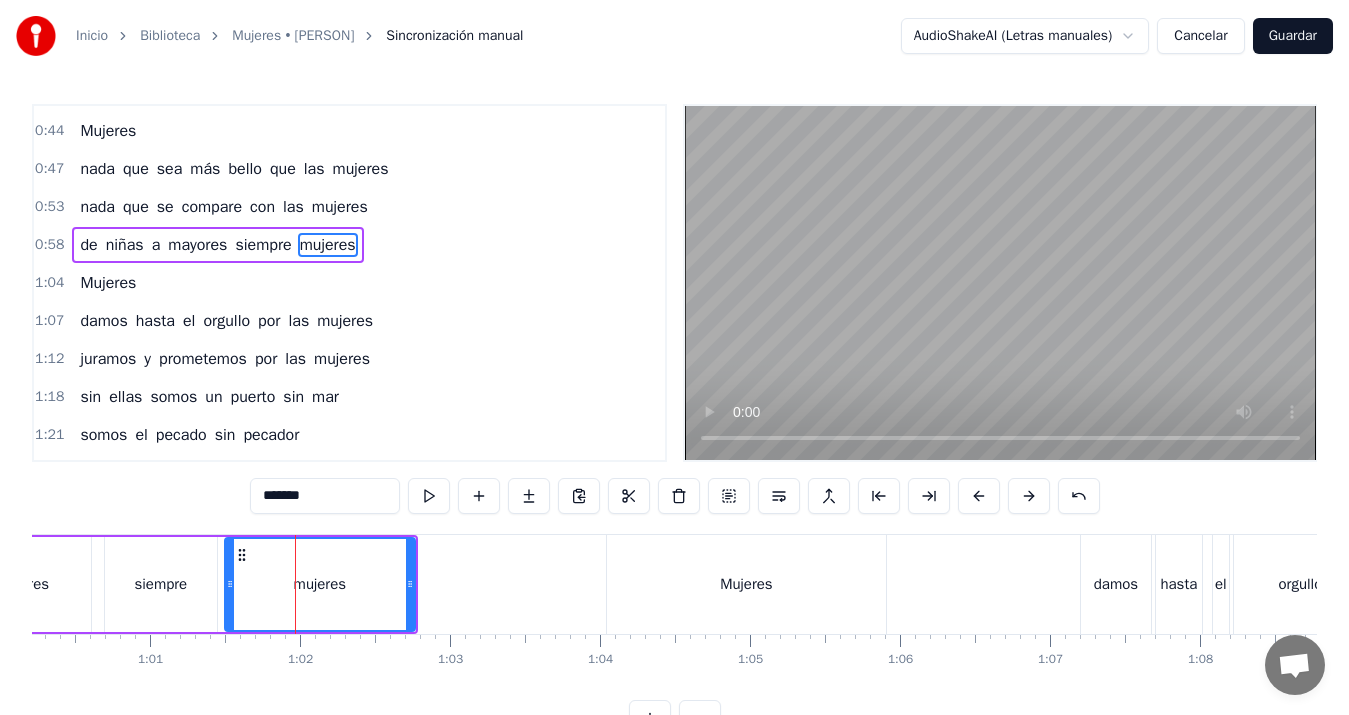 scroll, scrollTop: 108, scrollLeft: 0, axis: vertical 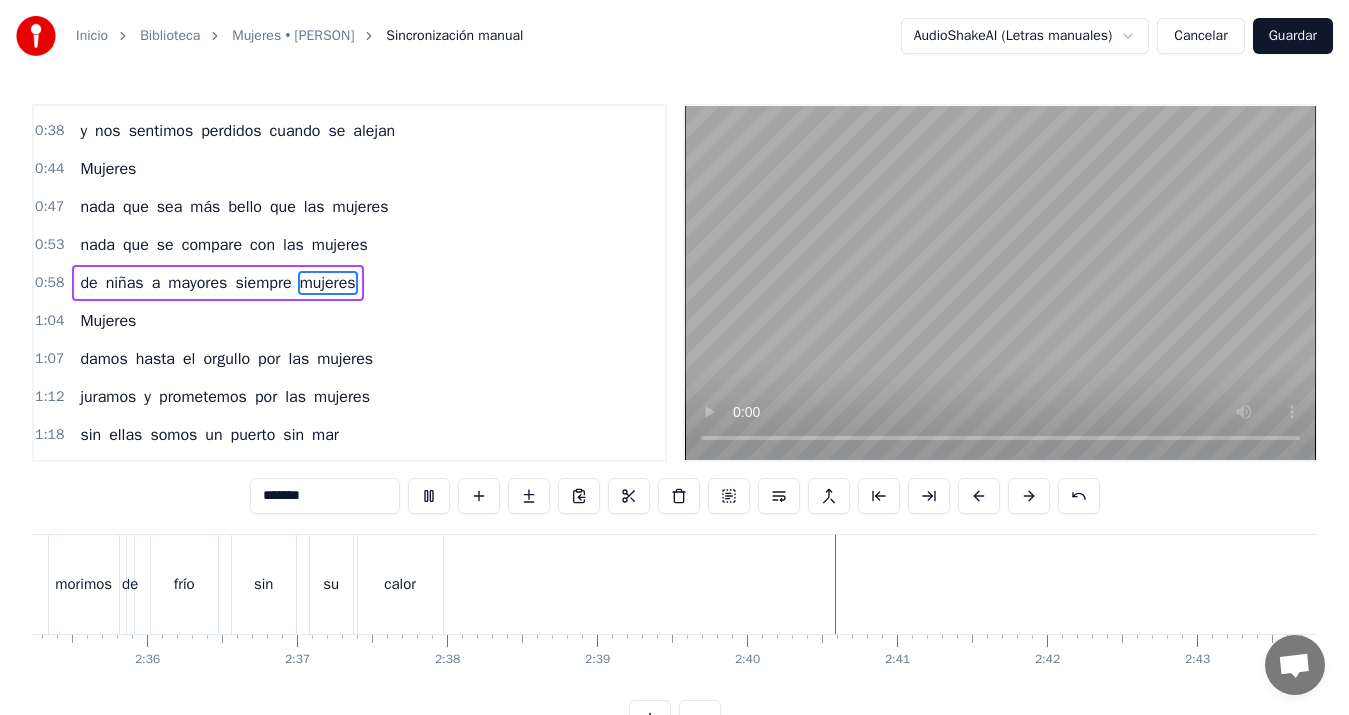 type 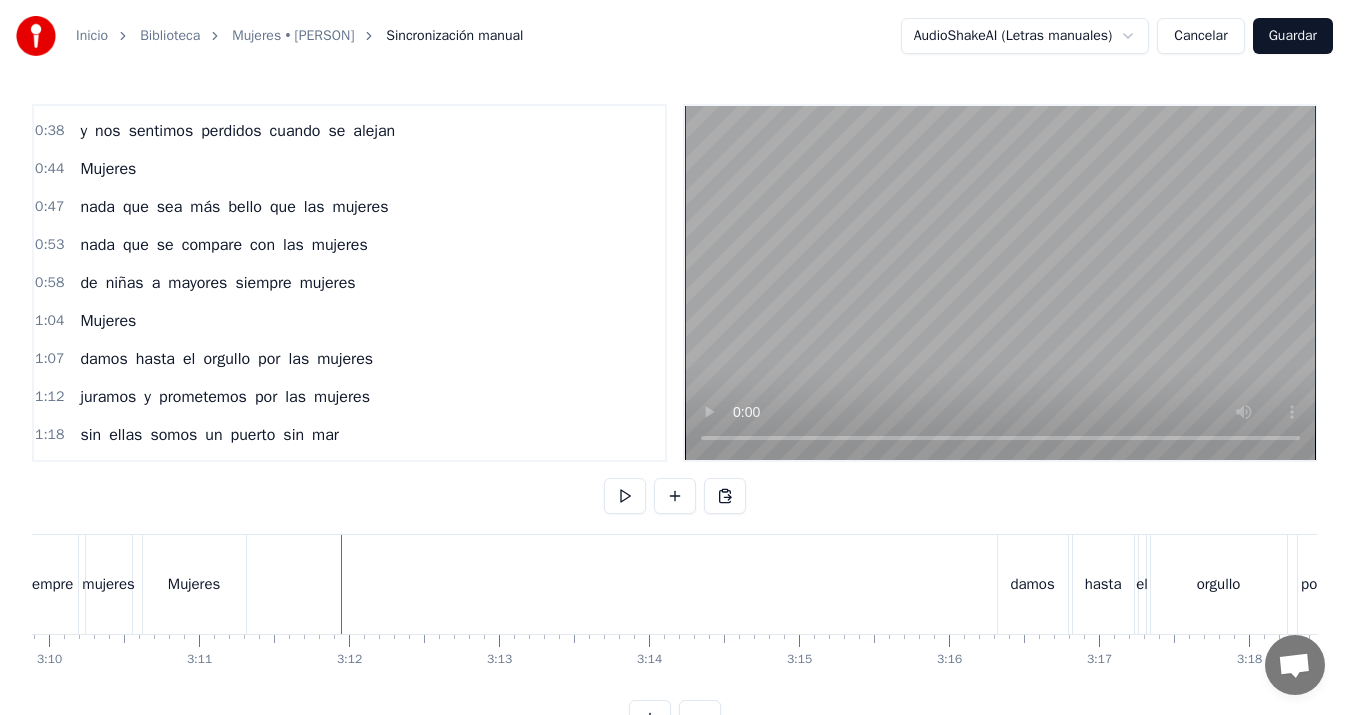 scroll, scrollTop: 0, scrollLeft: 28482, axis: horizontal 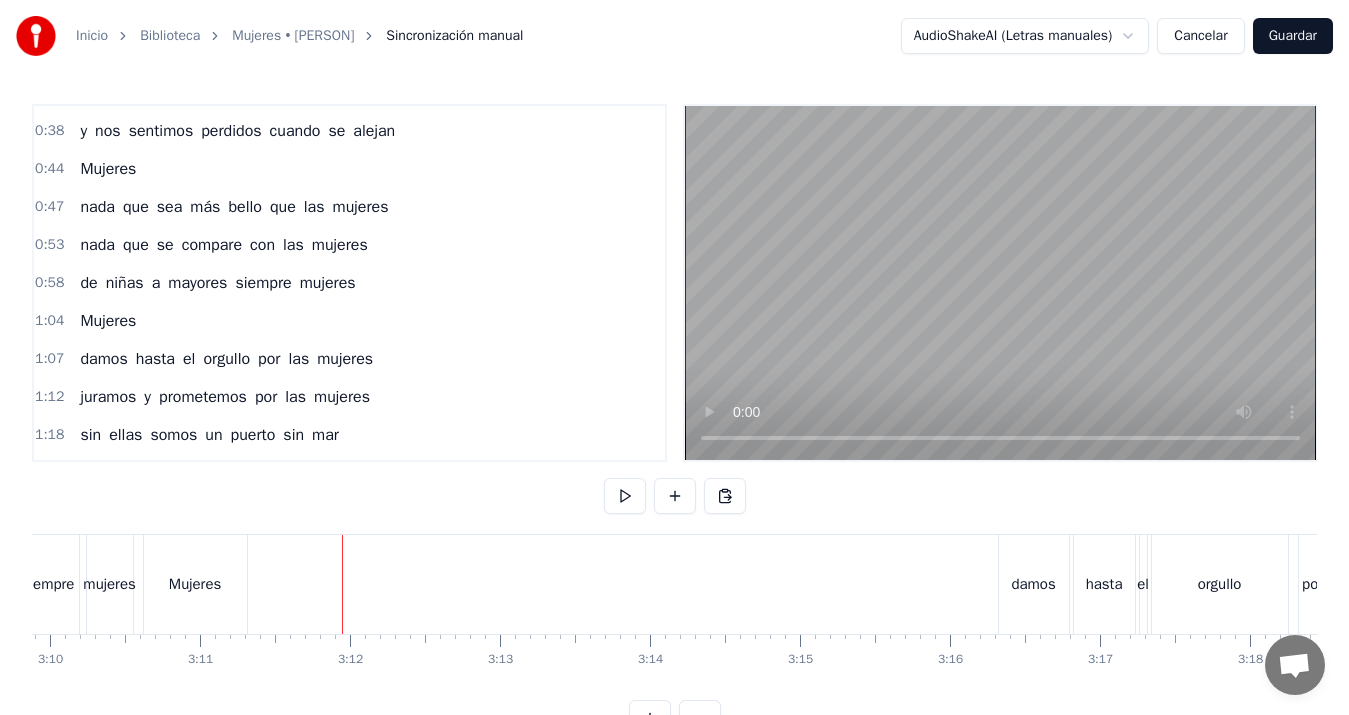 click on "Mujeres" at bounding box center [195, 584] 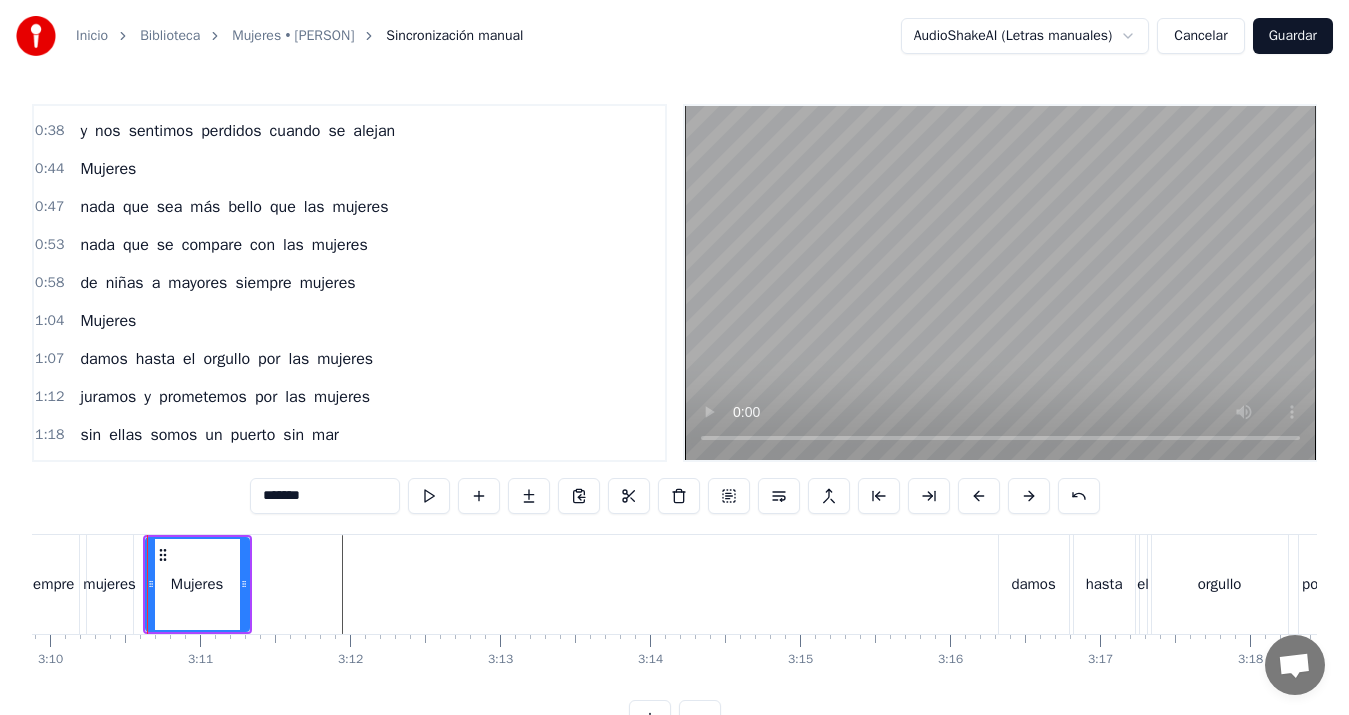 scroll, scrollTop: 7, scrollLeft: 0, axis: vertical 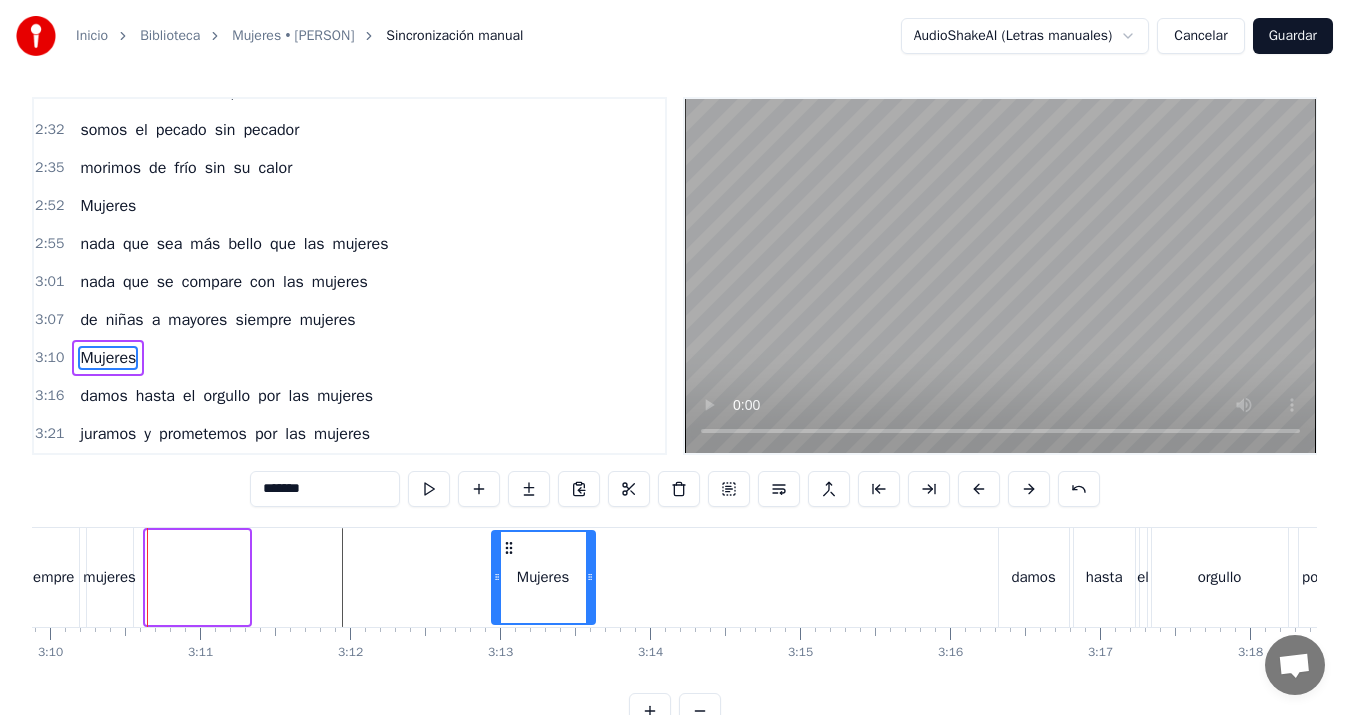 drag, startPoint x: 164, startPoint y: 545, endPoint x: 510, endPoint y: 560, distance: 346.32498 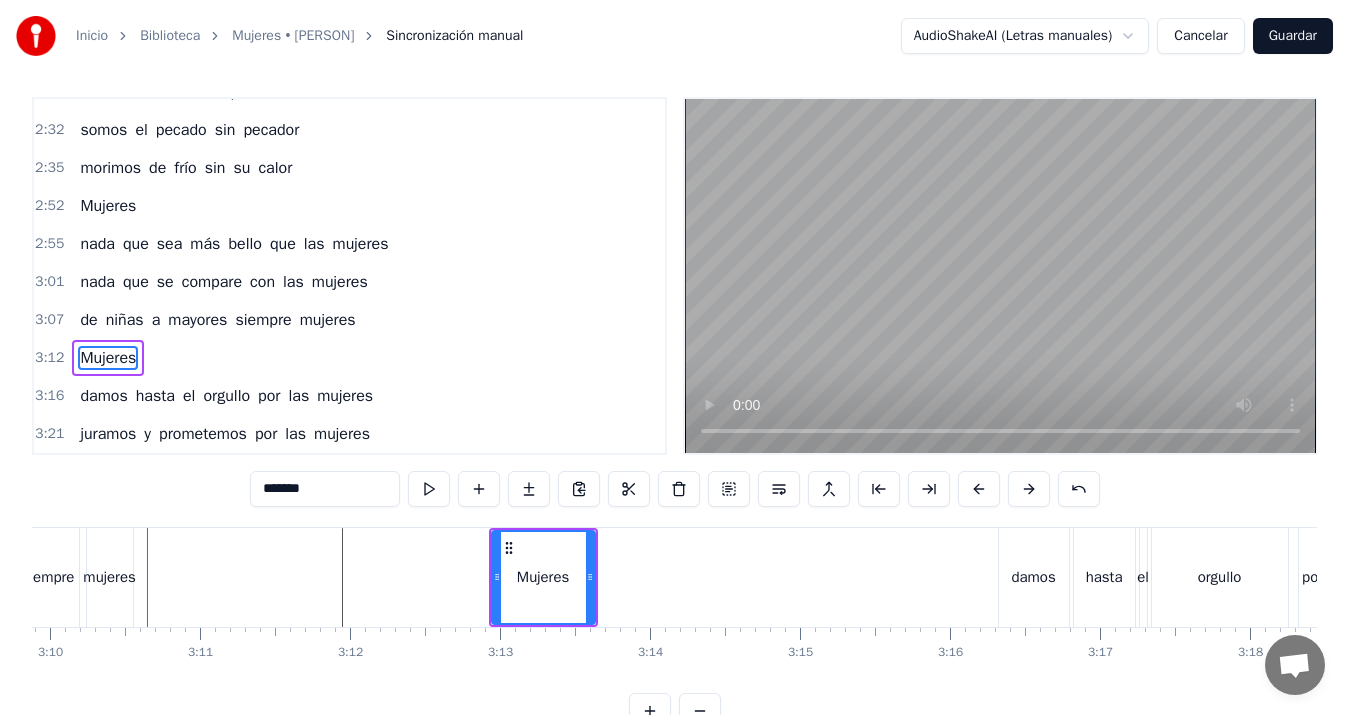 click on "mujeres" at bounding box center [109, 577] 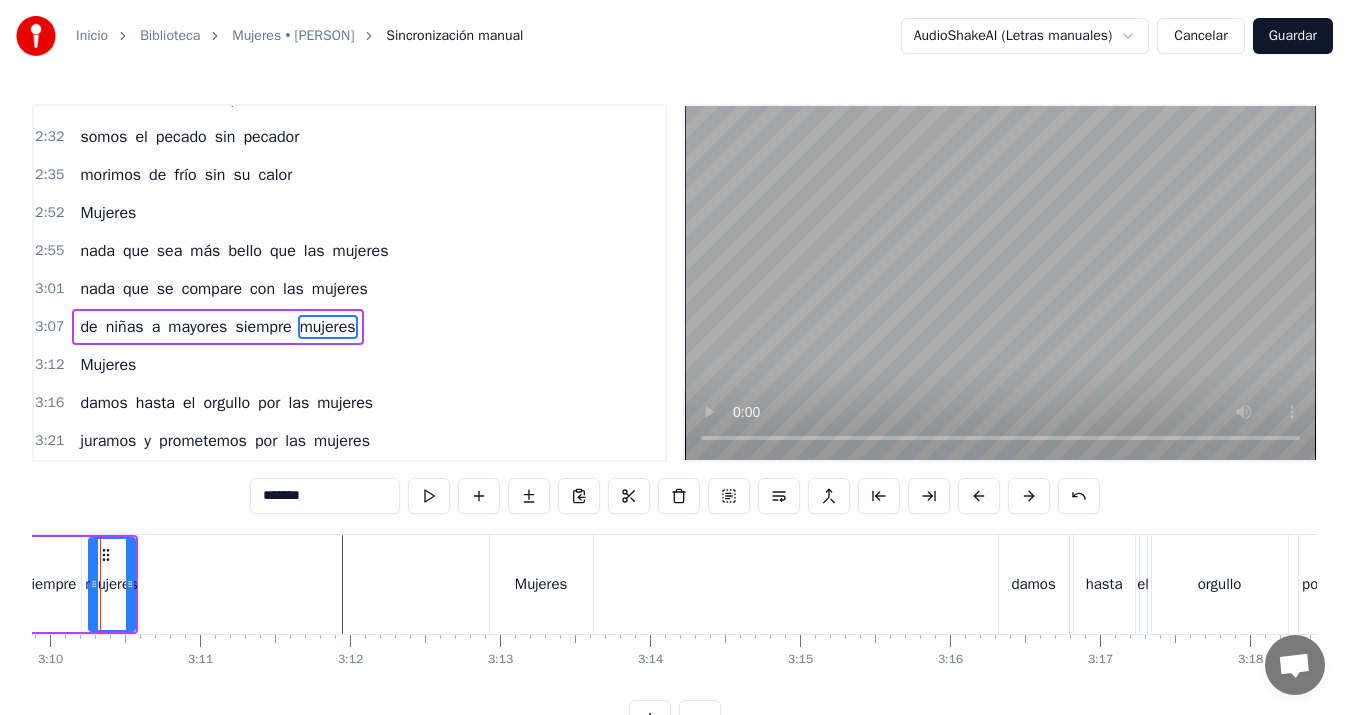 scroll, scrollTop: 0, scrollLeft: 28450, axis: horizontal 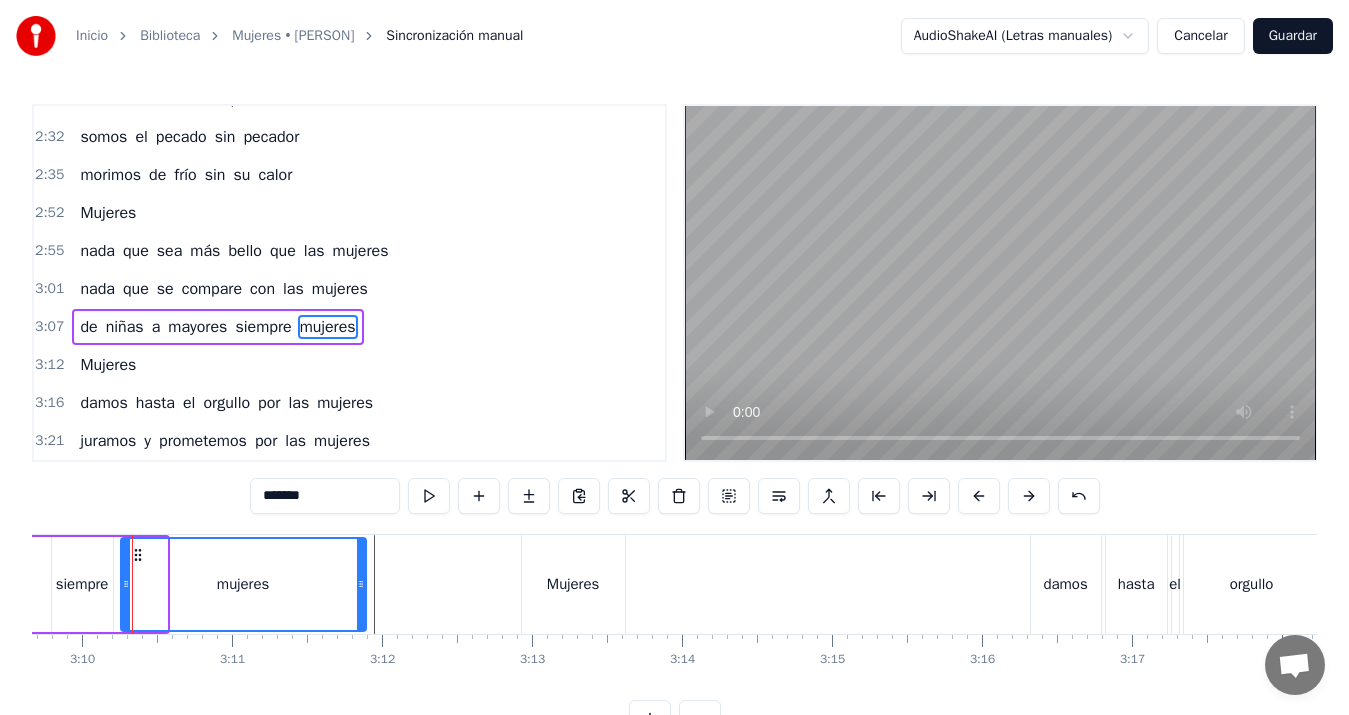 drag, startPoint x: 164, startPoint y: 578, endPoint x: 363, endPoint y: 583, distance: 199.0628 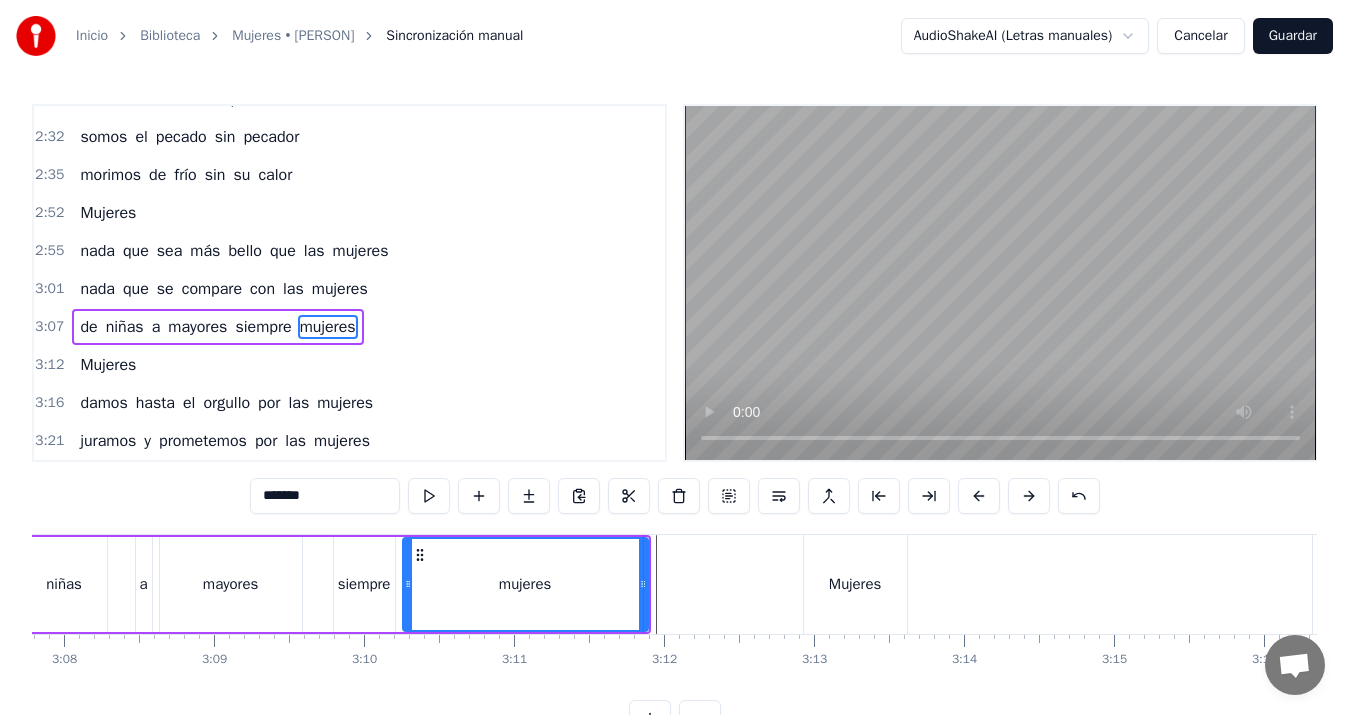 scroll, scrollTop: 0, scrollLeft: 28143, axis: horizontal 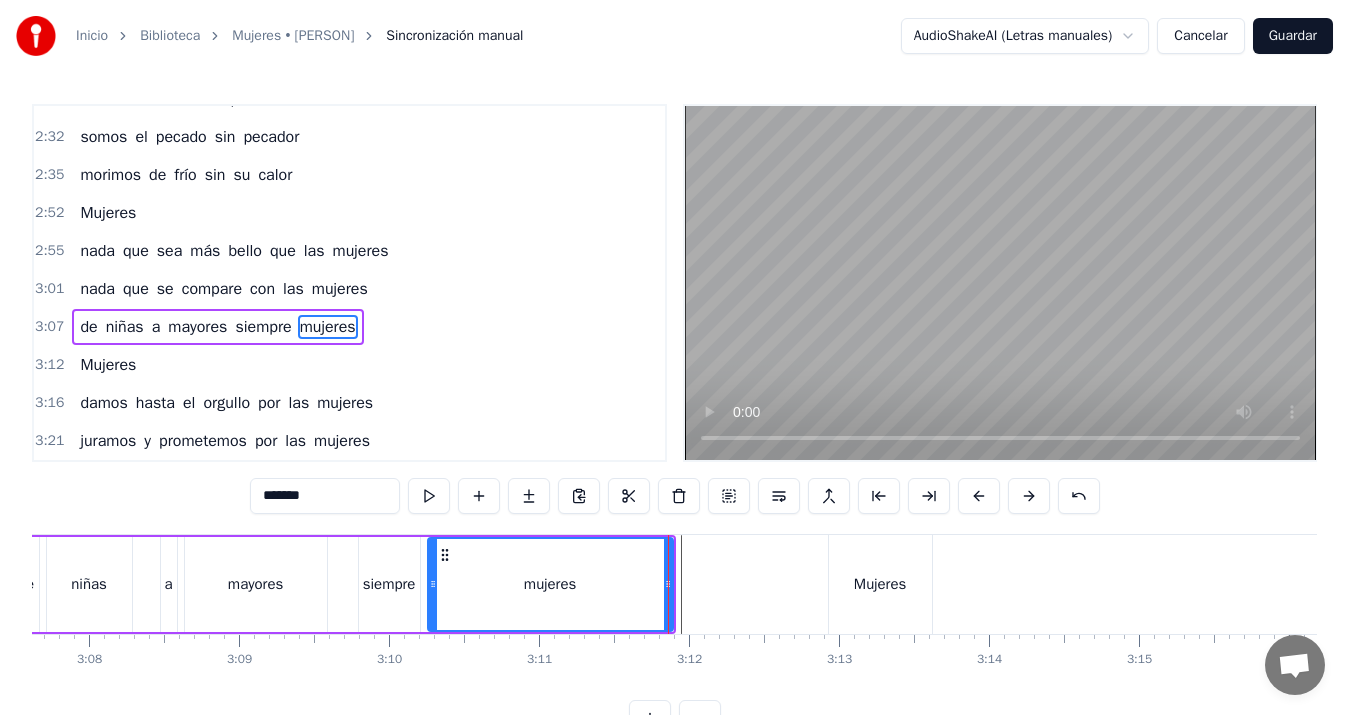 click on "niñas" at bounding box center [89, 584] 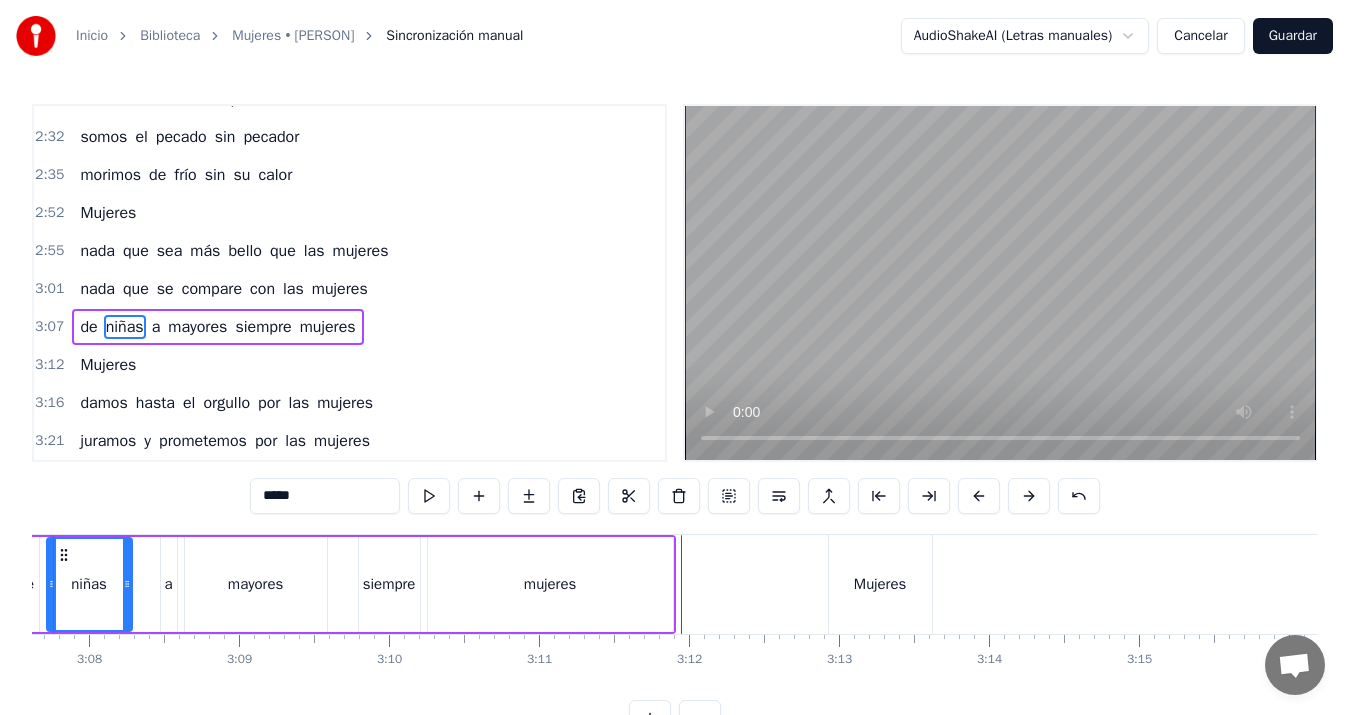 scroll, scrollTop: 0, scrollLeft: 28064, axis: horizontal 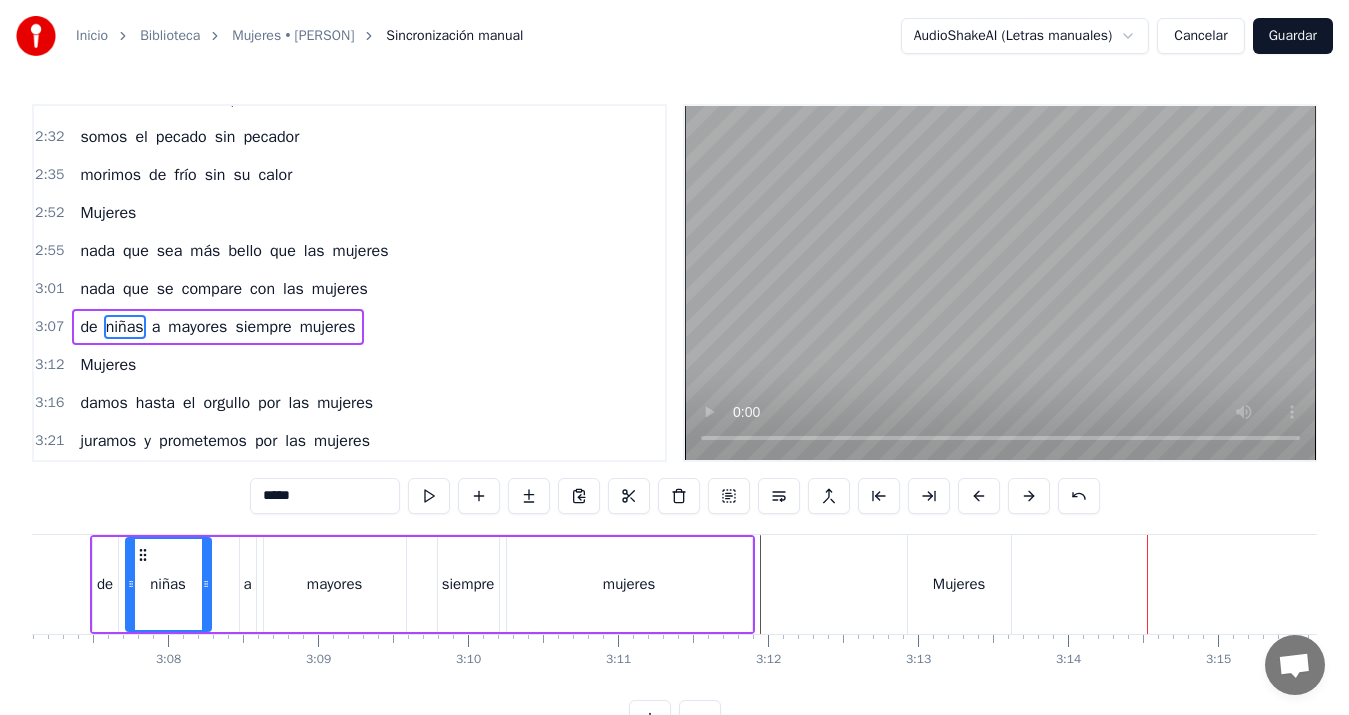 click on "Mujeres" at bounding box center (959, 584) 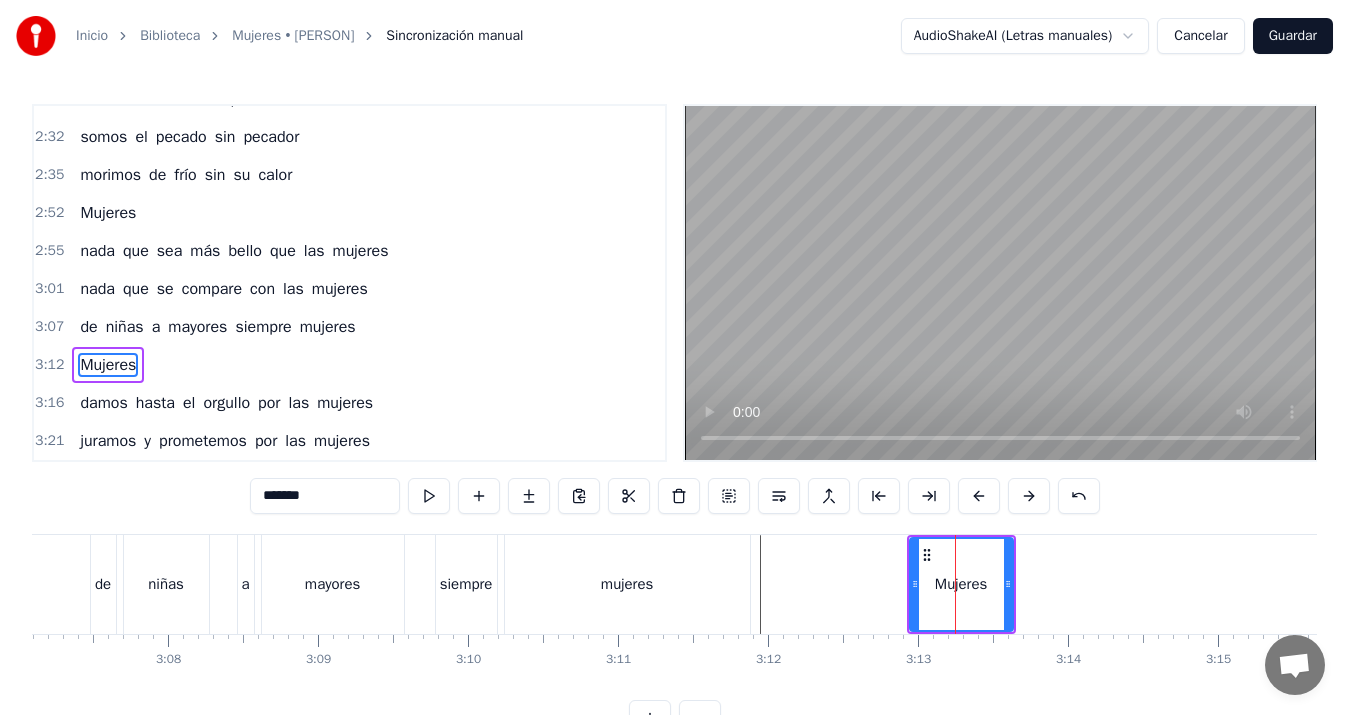 scroll, scrollTop: 7, scrollLeft: 0, axis: vertical 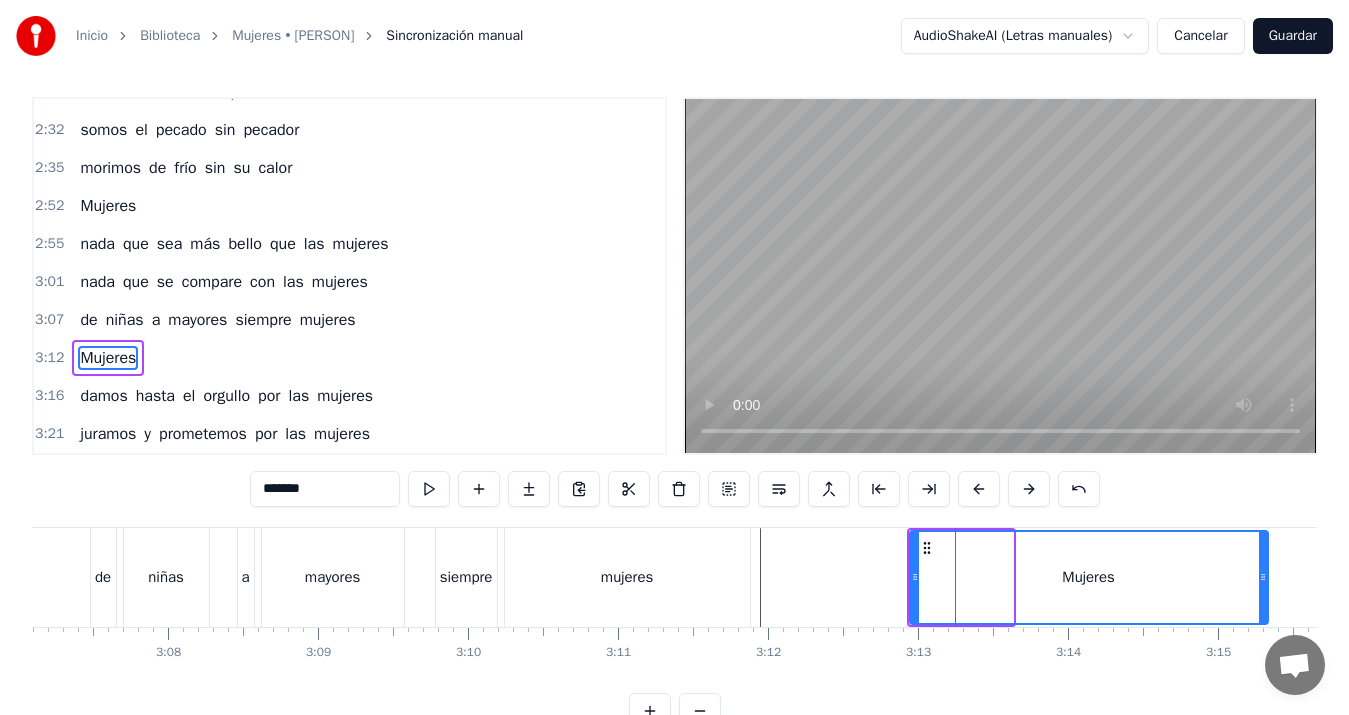 drag, startPoint x: 1008, startPoint y: 574, endPoint x: 1263, endPoint y: 567, distance: 255.09605 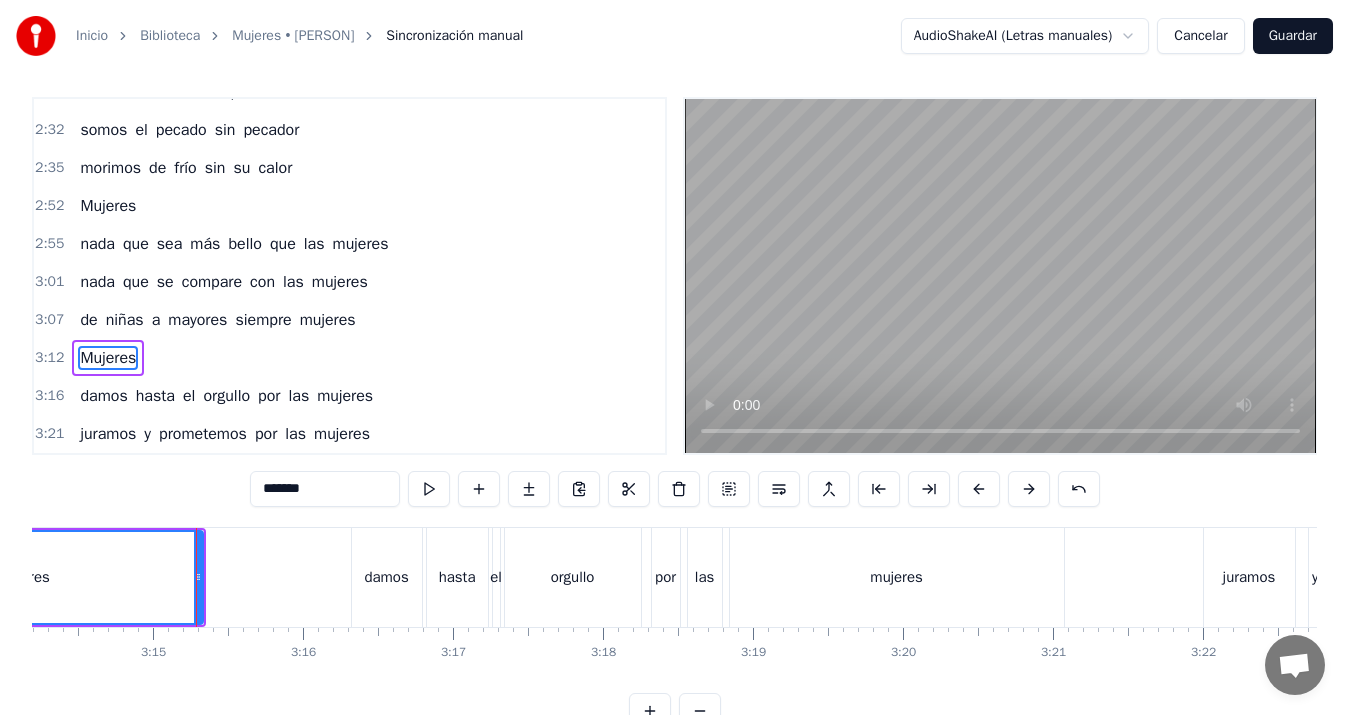 scroll, scrollTop: 0, scrollLeft: 29193, axis: horizontal 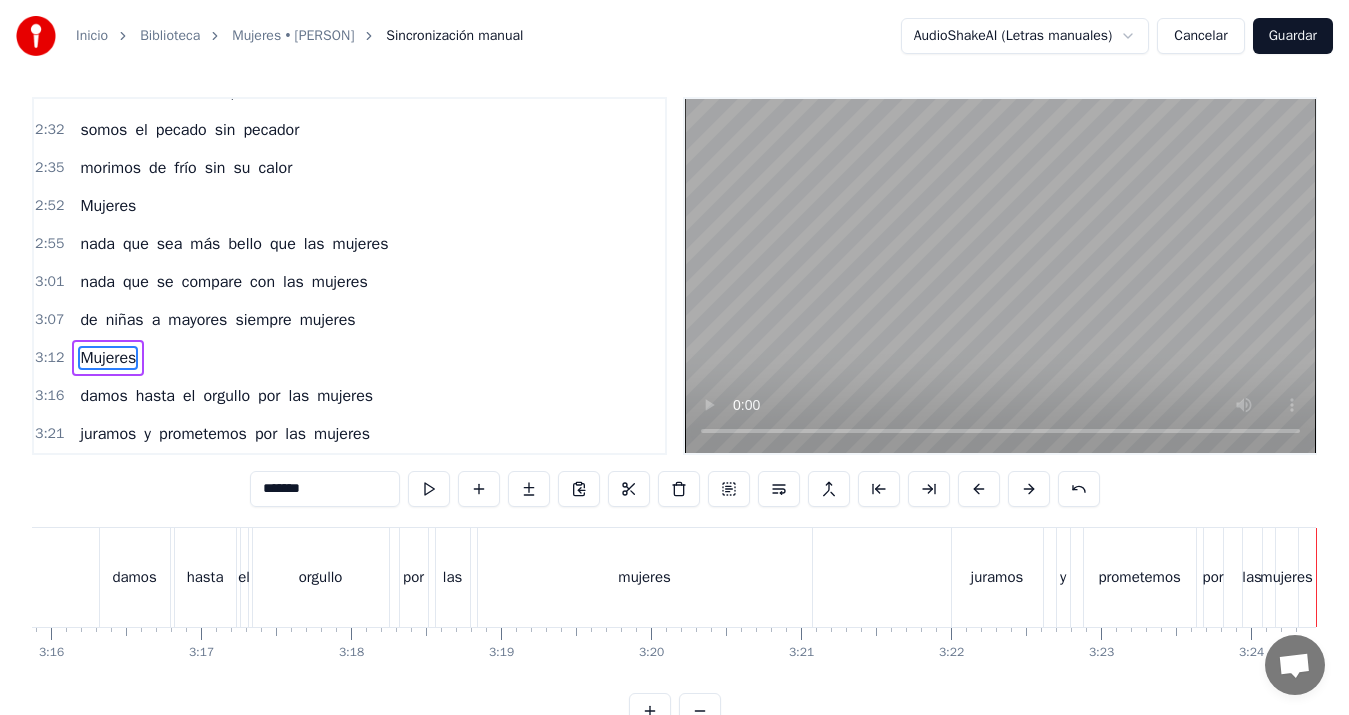 click on "Guardar" at bounding box center [1293, 36] 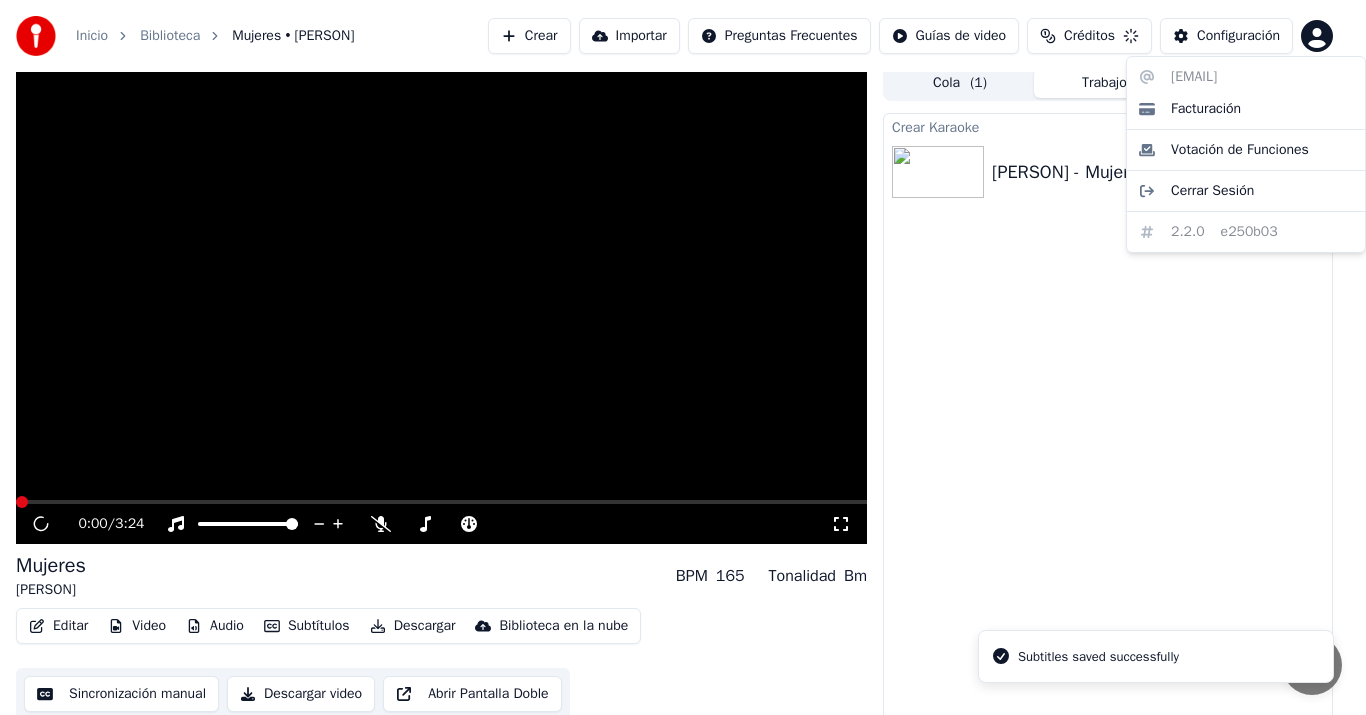 click on "Inicio Biblioteca Mujeres • [PERSON] Crear Importar Preguntas Frecuentes Guías de video Créditos Configuración 0:00  /  3:24 Mujeres [PERSON] BPM 165 Tonalidad Bm Editar Video Audio Subtítulos Descargar Biblioteca en la nube Sincronización manual Descargar video Abrir Pantalla Doble Cola ( 1 ) Trabajos Biblioteca Crear Karaoke [PERSON] - Mujeres Reproducir Subtitles saved successfully Conversación Adam de Youka Desktop Más canales Continuar en Correo electrónico Red fuera de línea. Reconectando... Por ahora no se pueden recibir ni enviar mensajes. Youka Desktop ¡Hola! ¿En qué te puedo ayudar?  Enviar un archivo Insertar un emoji Enviar un archivo Grabar mensaje de audio We run on Crisp [EMAIL] Facturación Votación de Funciones Cerrar Sesión 2.2.0 e250b03" at bounding box center [683, 350] 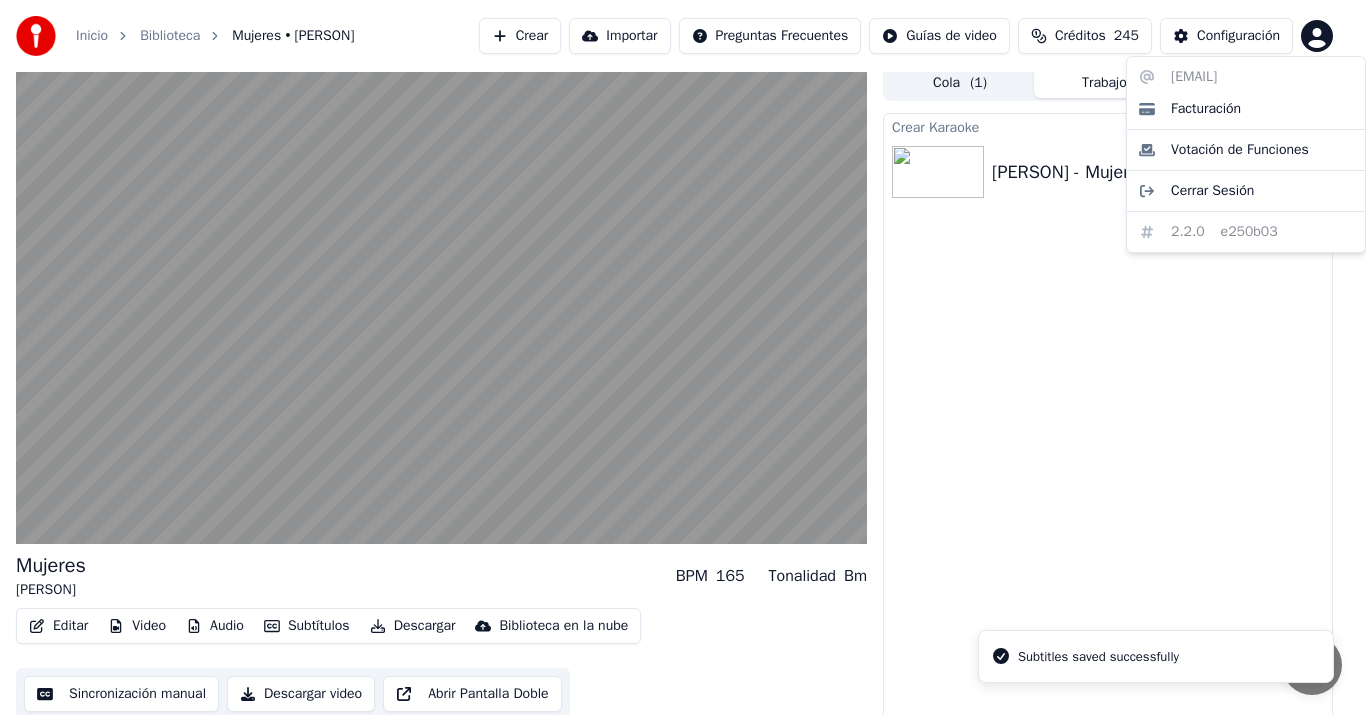 click on "Inicio Biblioteca Mujeres • [PERSON] Crear Importar Preguntas Frecuentes Guías de video Créditos 245 Configuración Mujeres [PERSON] BPM 165 Tonalidad Bm Editar Video Audio Subtítulos Descargar Biblioteca en la nube Sincronización manual Descargar video Abrir Pantalla Doble Cola ( 1 ) Trabajos Biblioteca Crear Karaoke [PERSON] - Mujeres Reproducir Subtitles saved successfully Conversación Adam de Youka Desktop Más canales Continuar en Correo electrónico Red fuera de línea. Reconectando... Por ahora no se pueden recibir ni enviar mensajes. Youka Desktop ¡Hola! ¿En qué te puedo ayudar?  Enviar un archivo Insertar un emoji Enviar un archivo Grabar mensaje de audio We run on Crisp [EMAIL] Facturación Votación de Funciones Cerrar Sesión 2.2.0 e250b03" at bounding box center [683, 350] 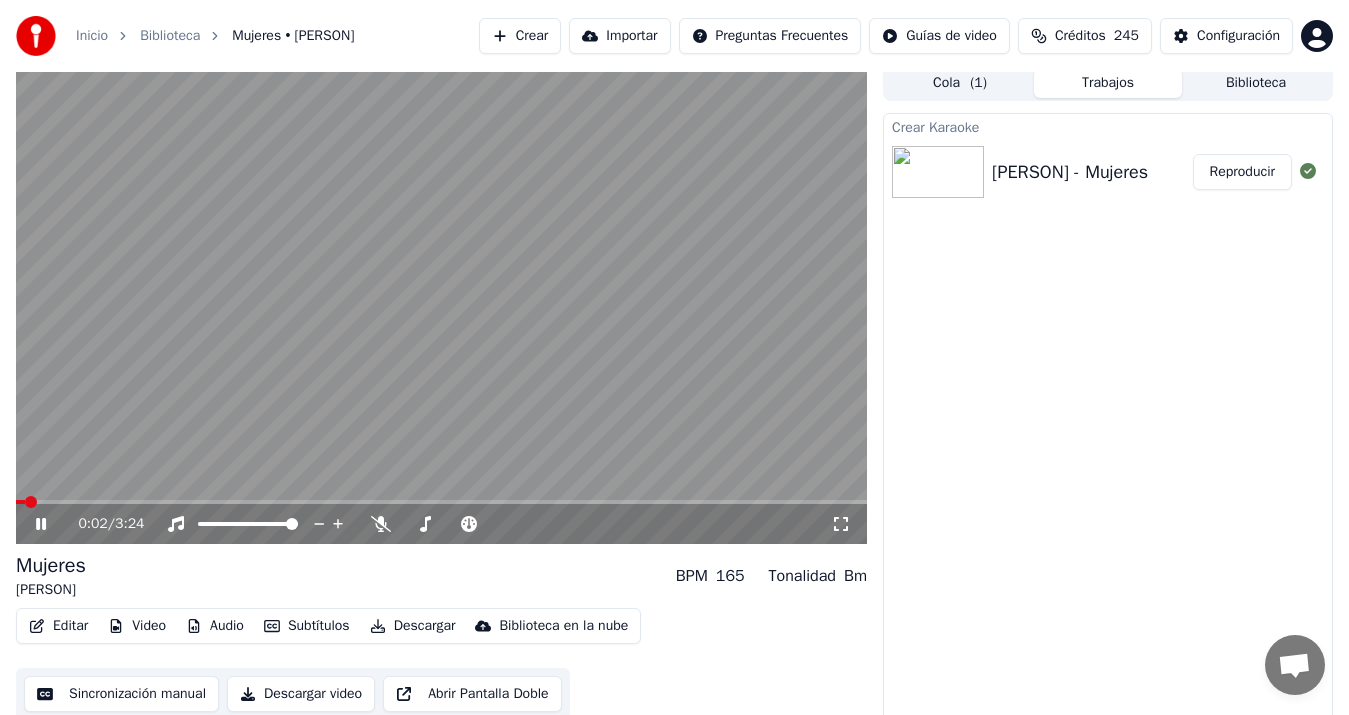 click at bounding box center (441, 304) 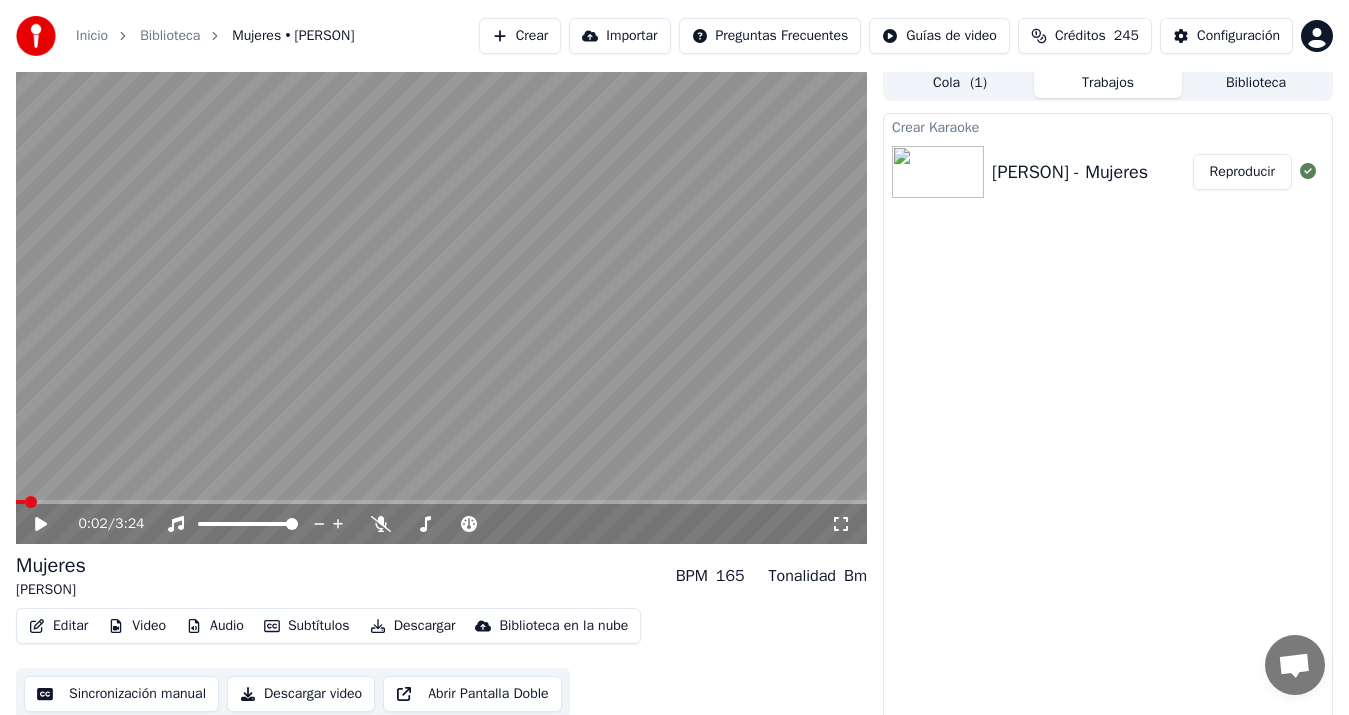click on "Descargar video" at bounding box center (301, 694) 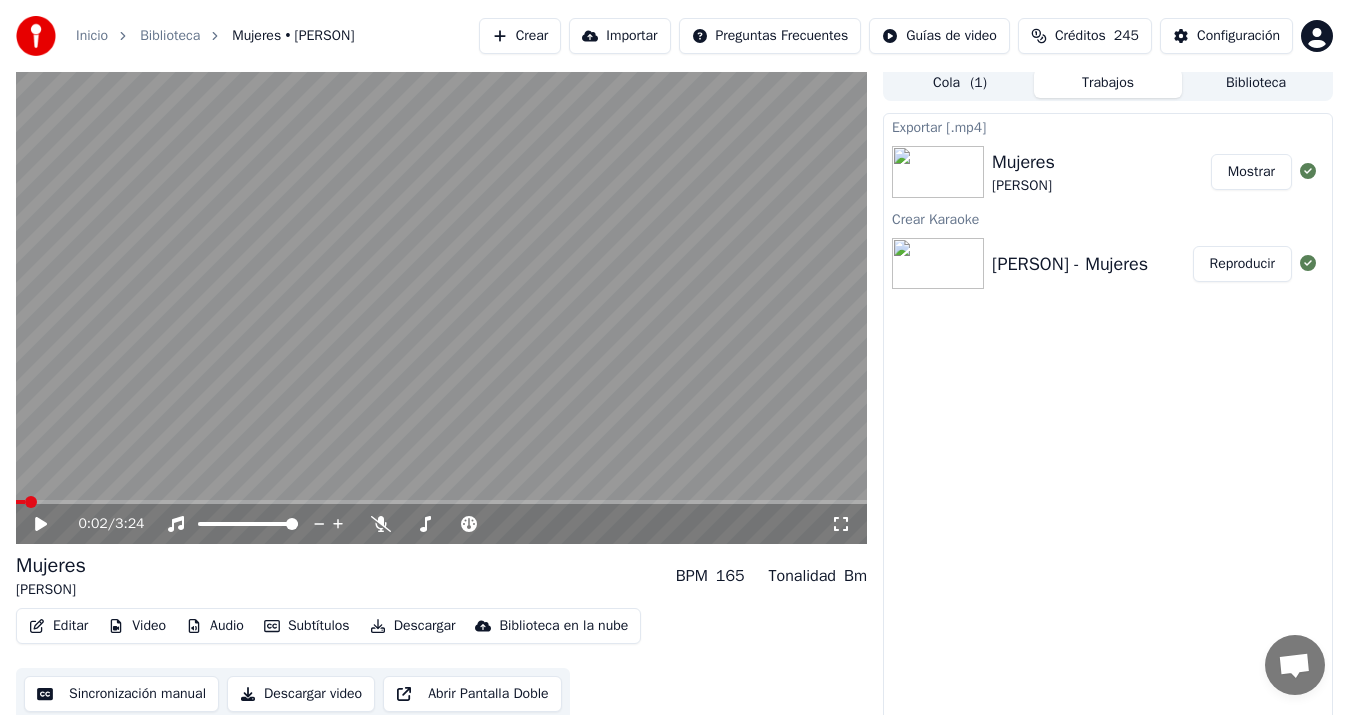 click on "Crear" at bounding box center [520, 36] 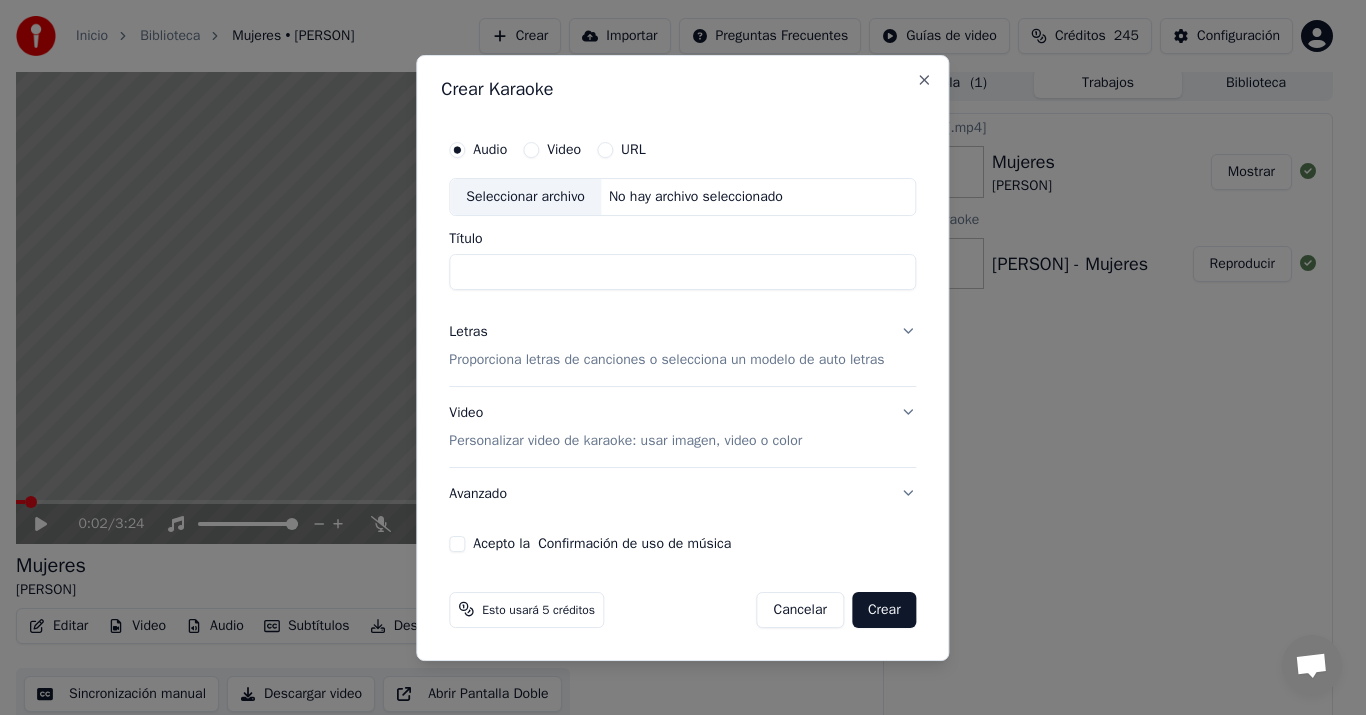 click on "Seleccionar archivo" at bounding box center [525, 197] 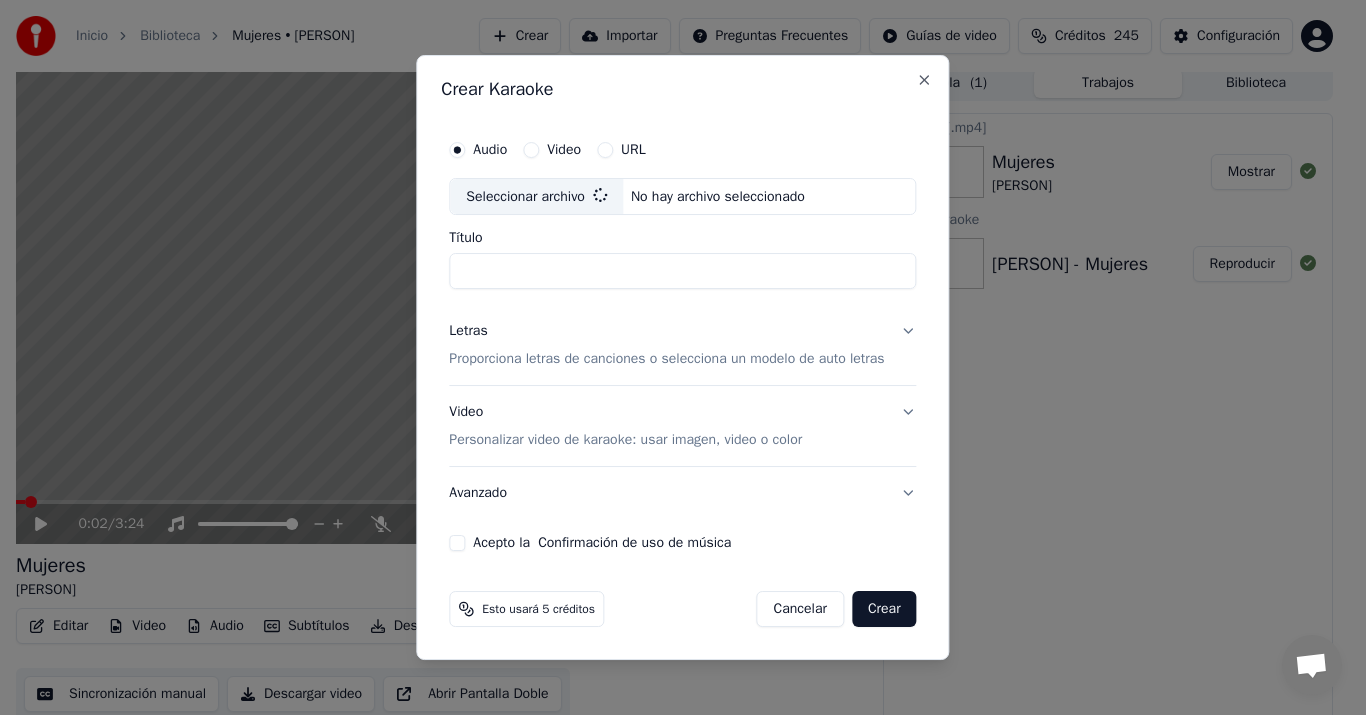 type on "**********" 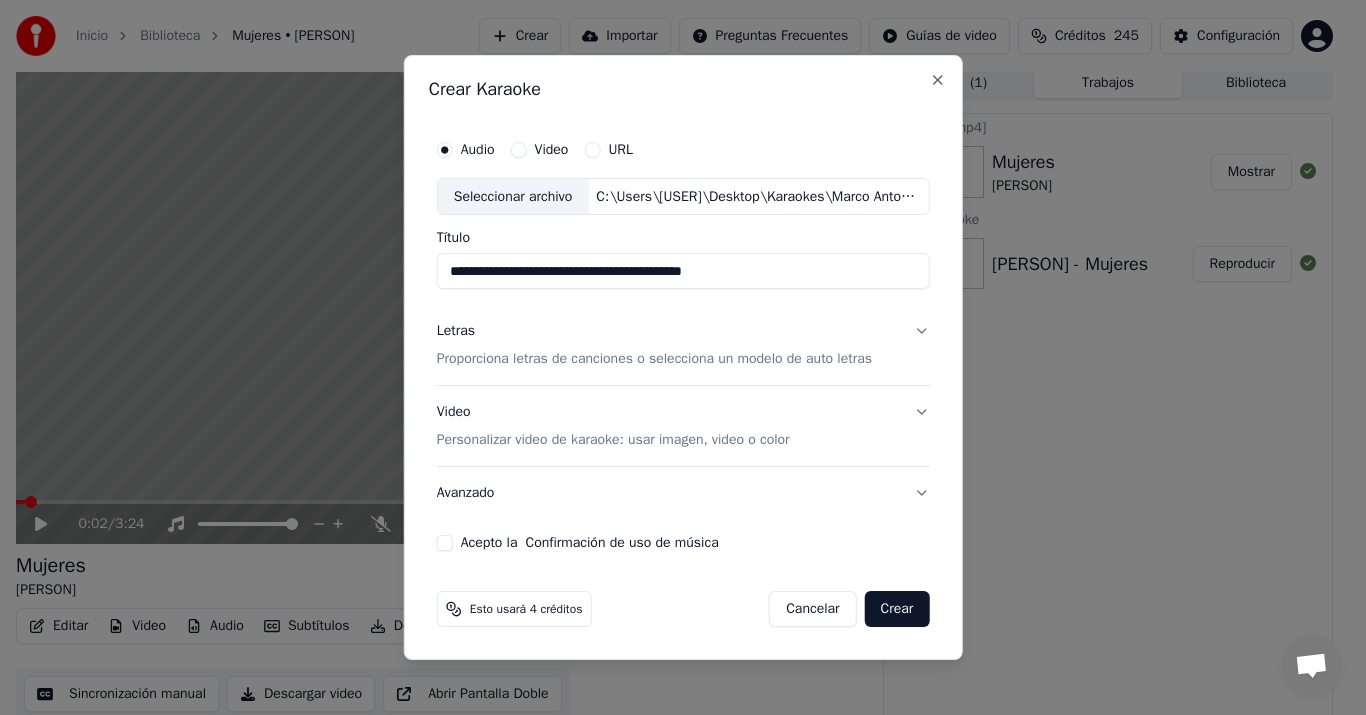 click on "Proporciona letras de canciones o selecciona un modelo de auto letras" at bounding box center (654, 360) 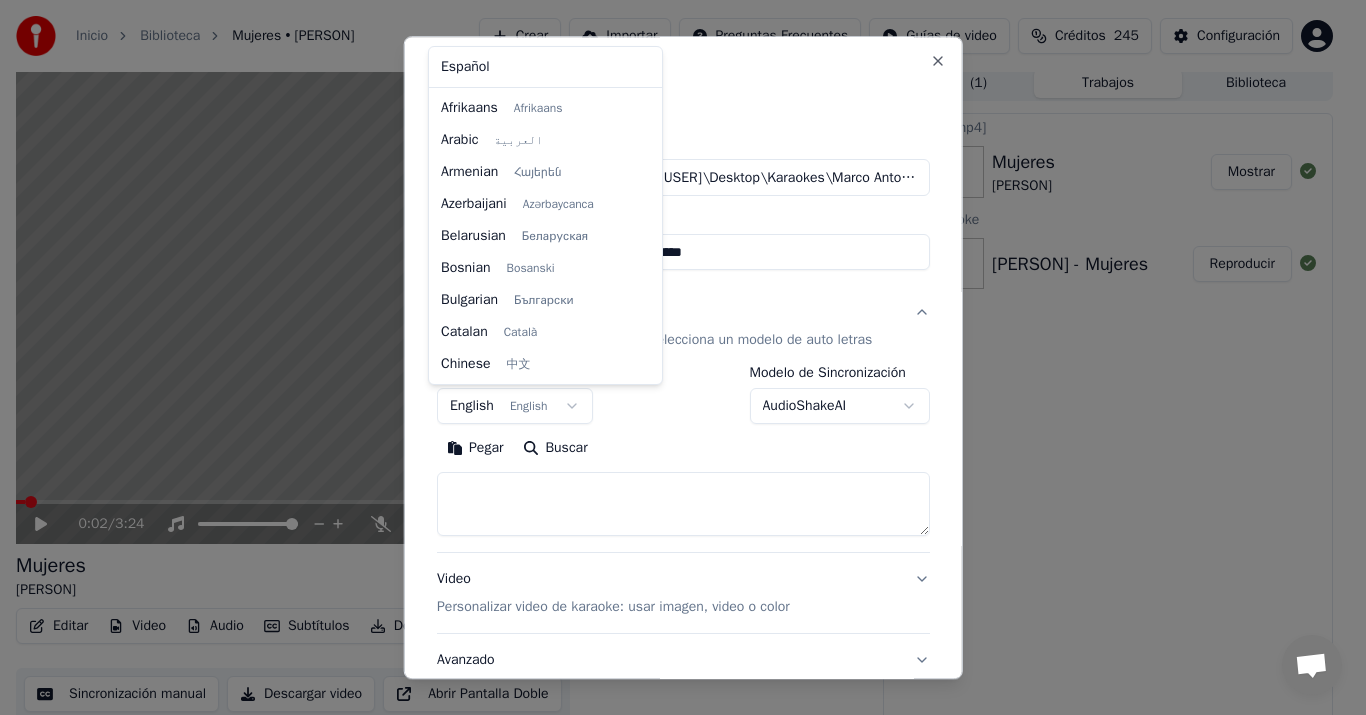 scroll, scrollTop: 160, scrollLeft: 0, axis: vertical 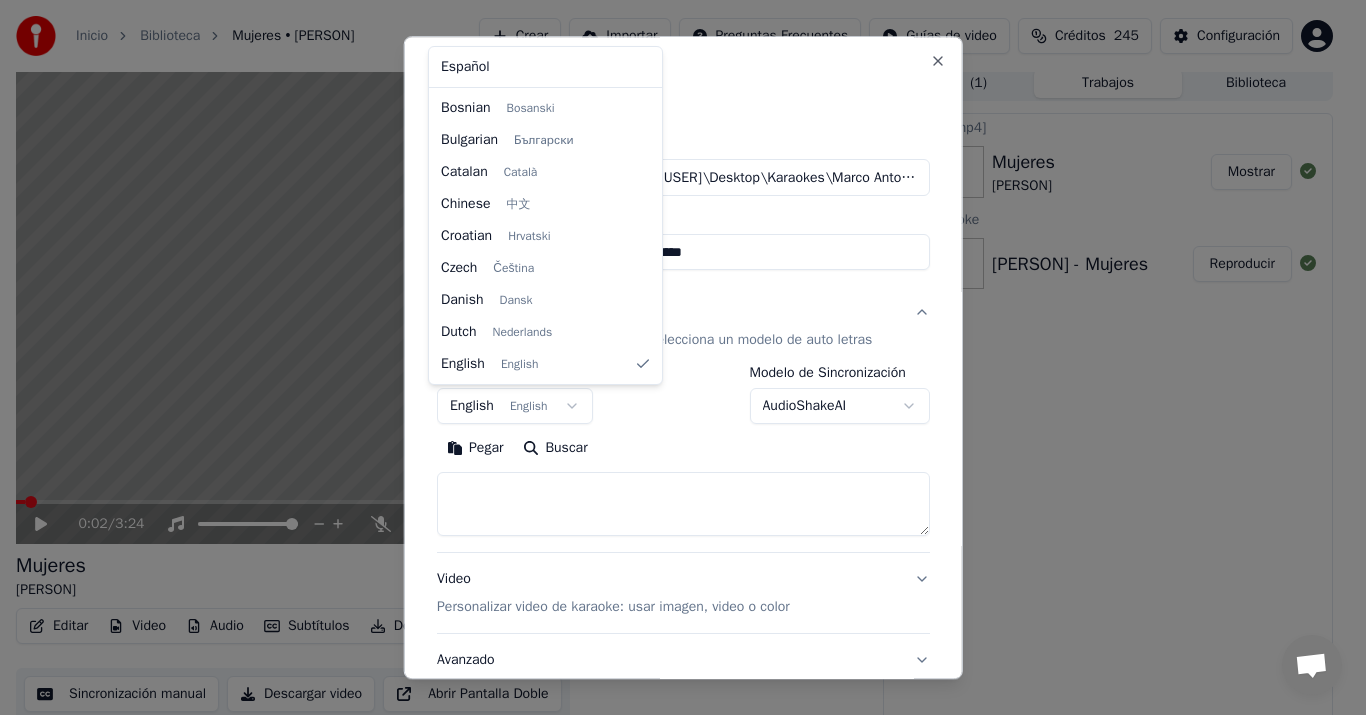 click on "**********" at bounding box center (674, 350) 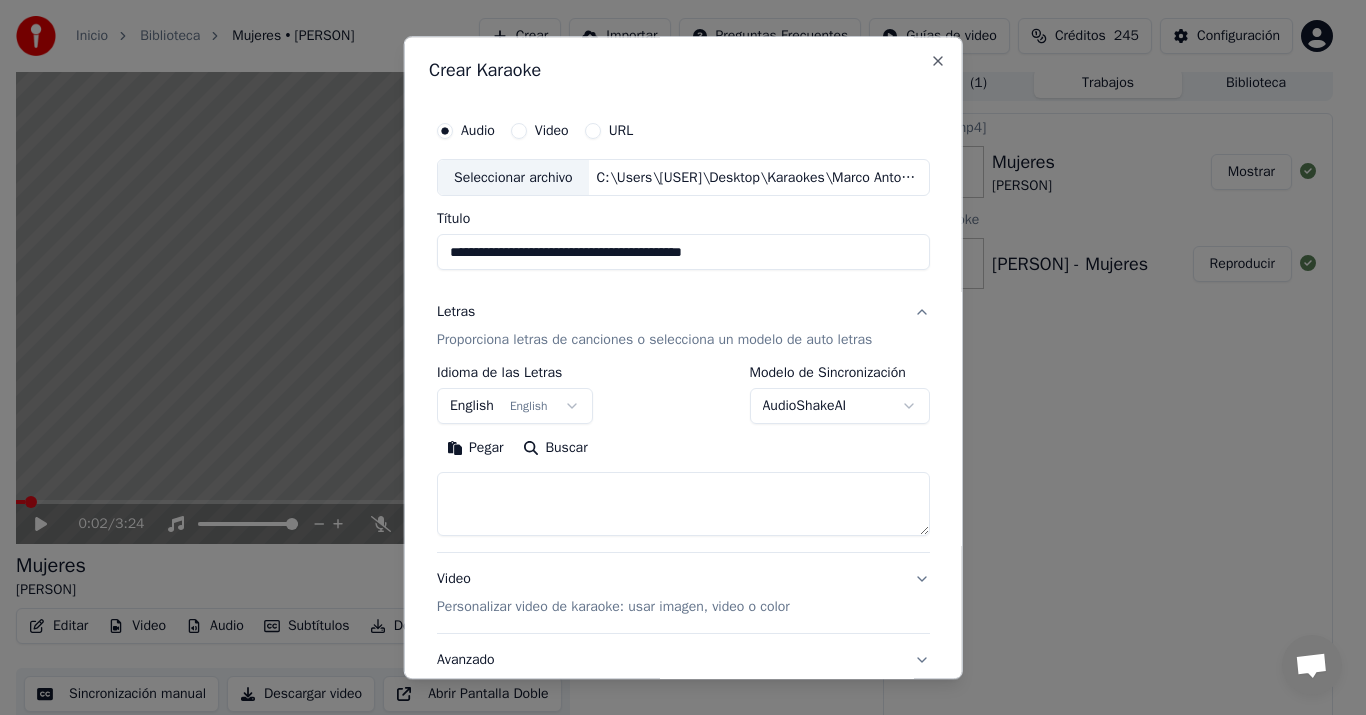 click on "Pegar" at bounding box center (475, 449) 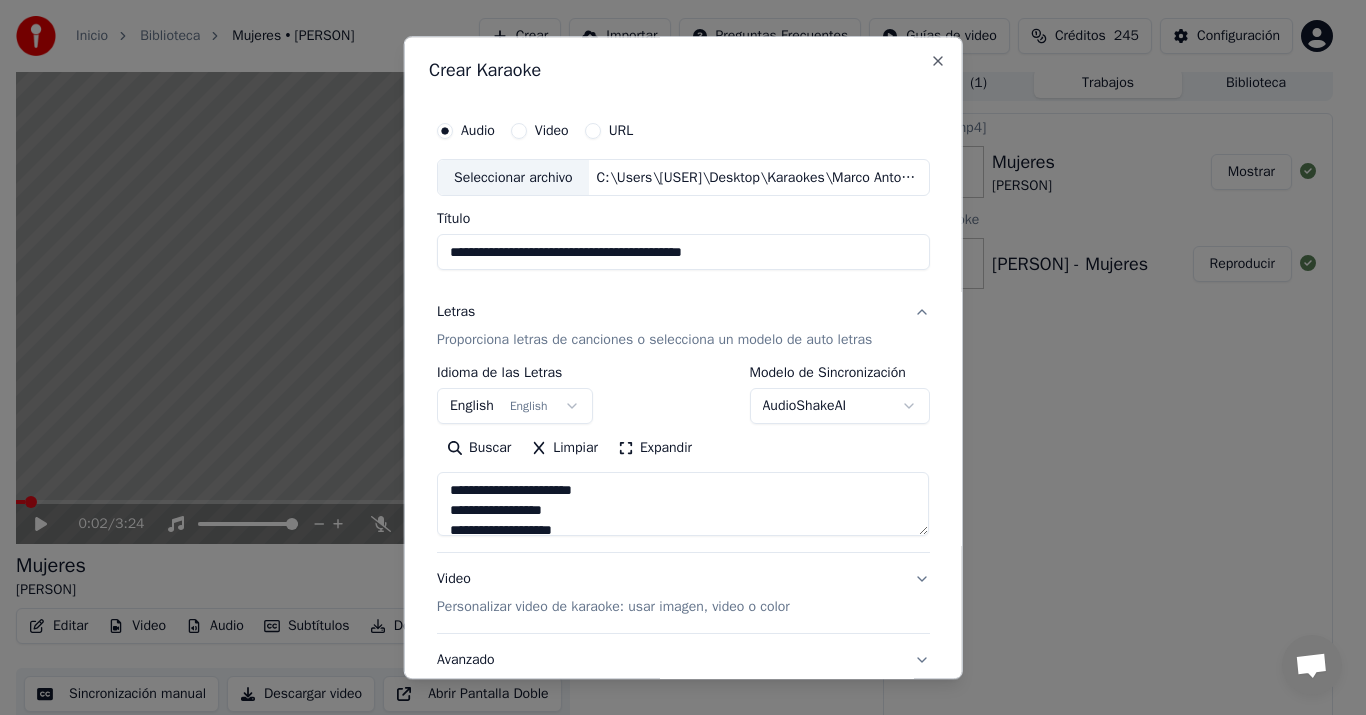 type on "**********" 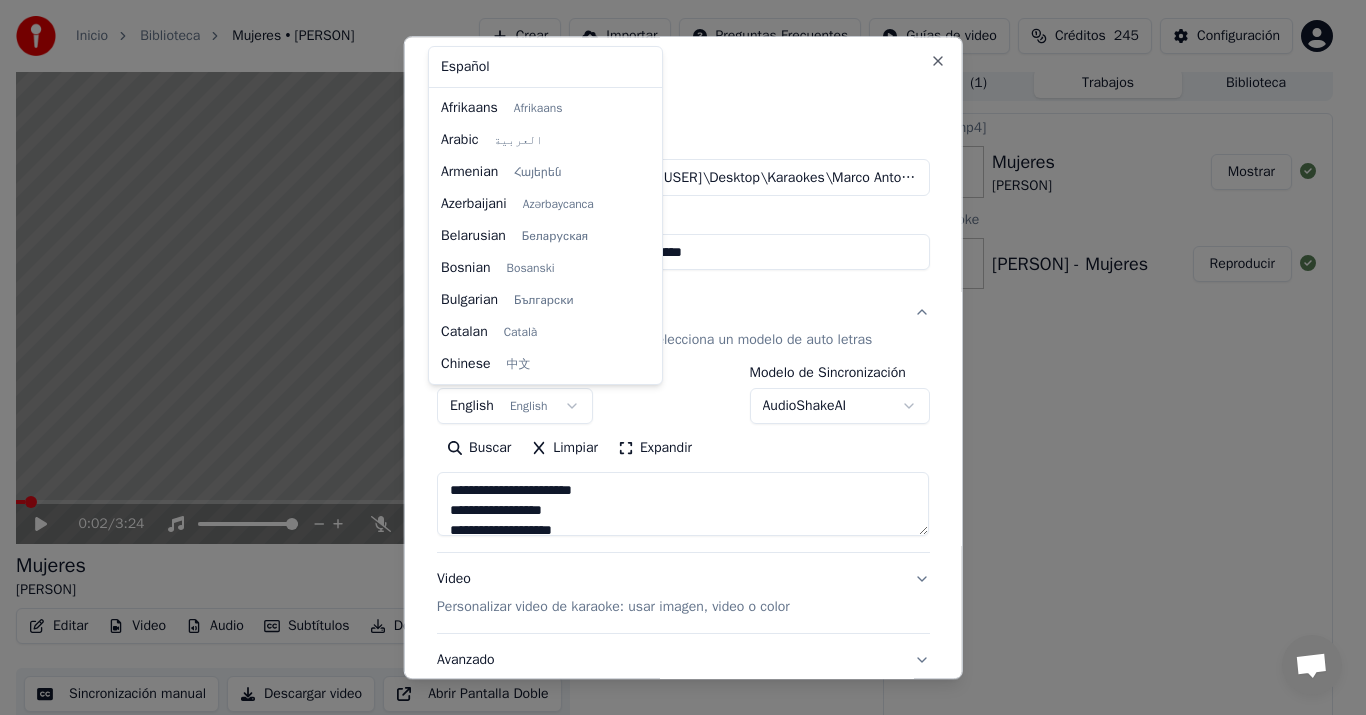click on "**********" at bounding box center [674, 350] 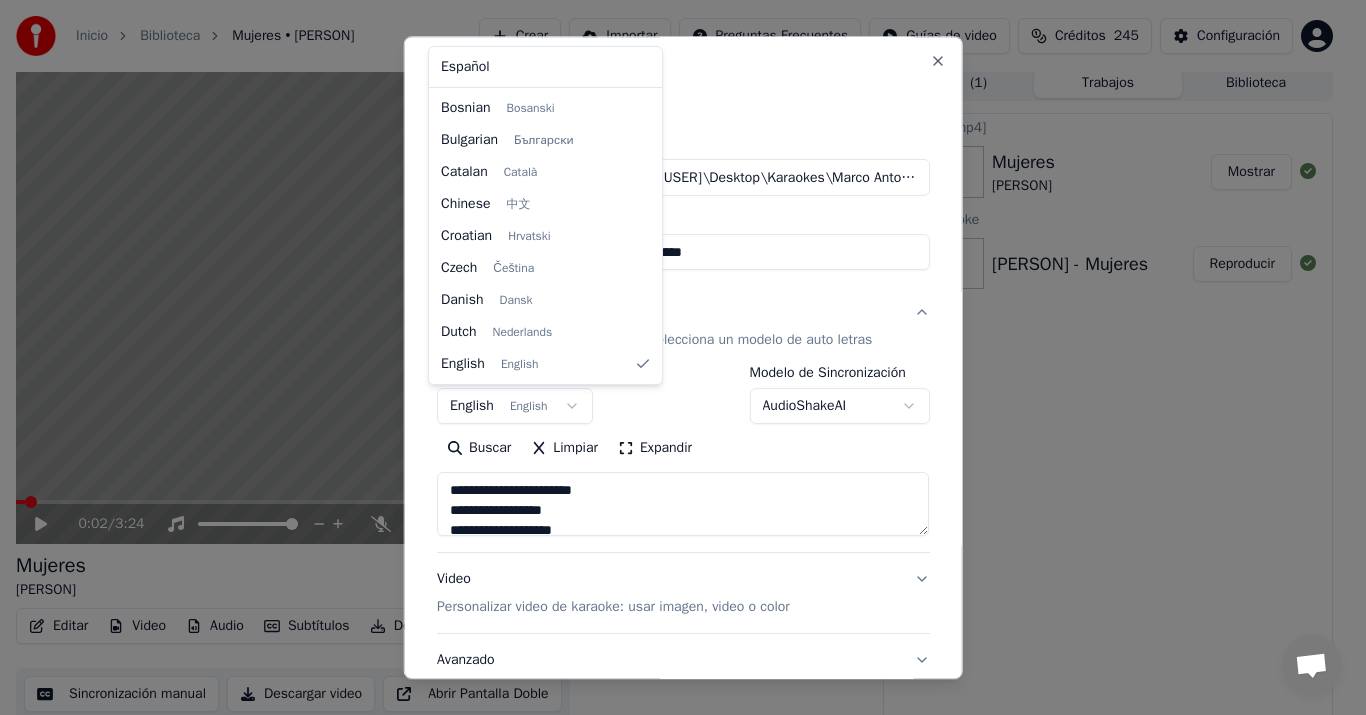 select on "**" 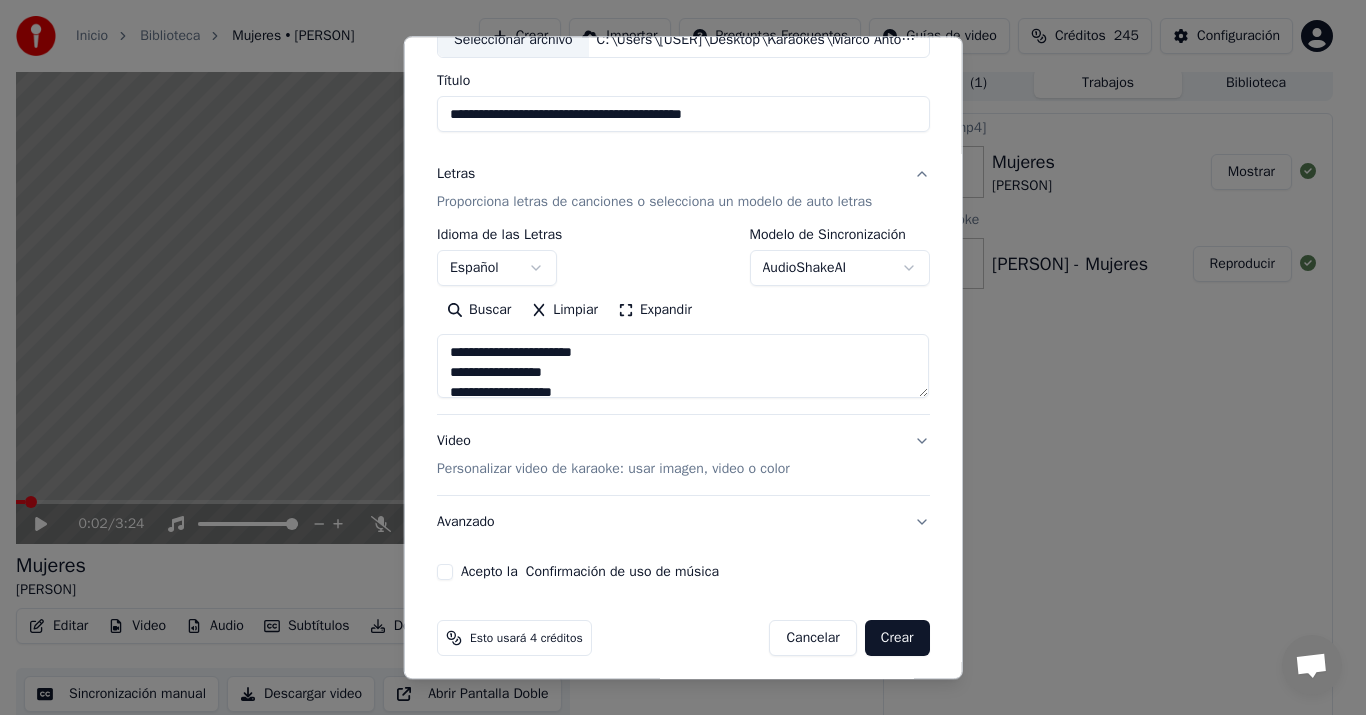 scroll, scrollTop: 148, scrollLeft: 0, axis: vertical 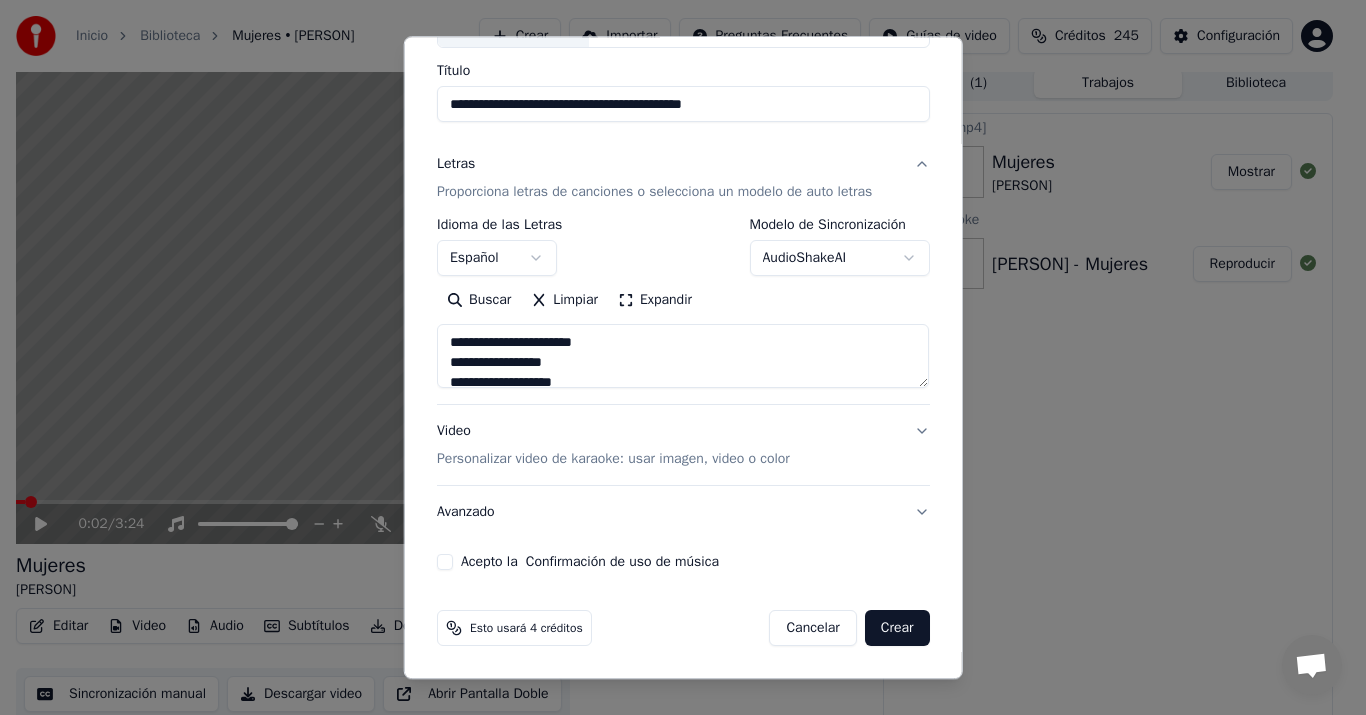 click on "Video Personalizar video de karaoke: usar imagen, video o color" at bounding box center (613, 446) 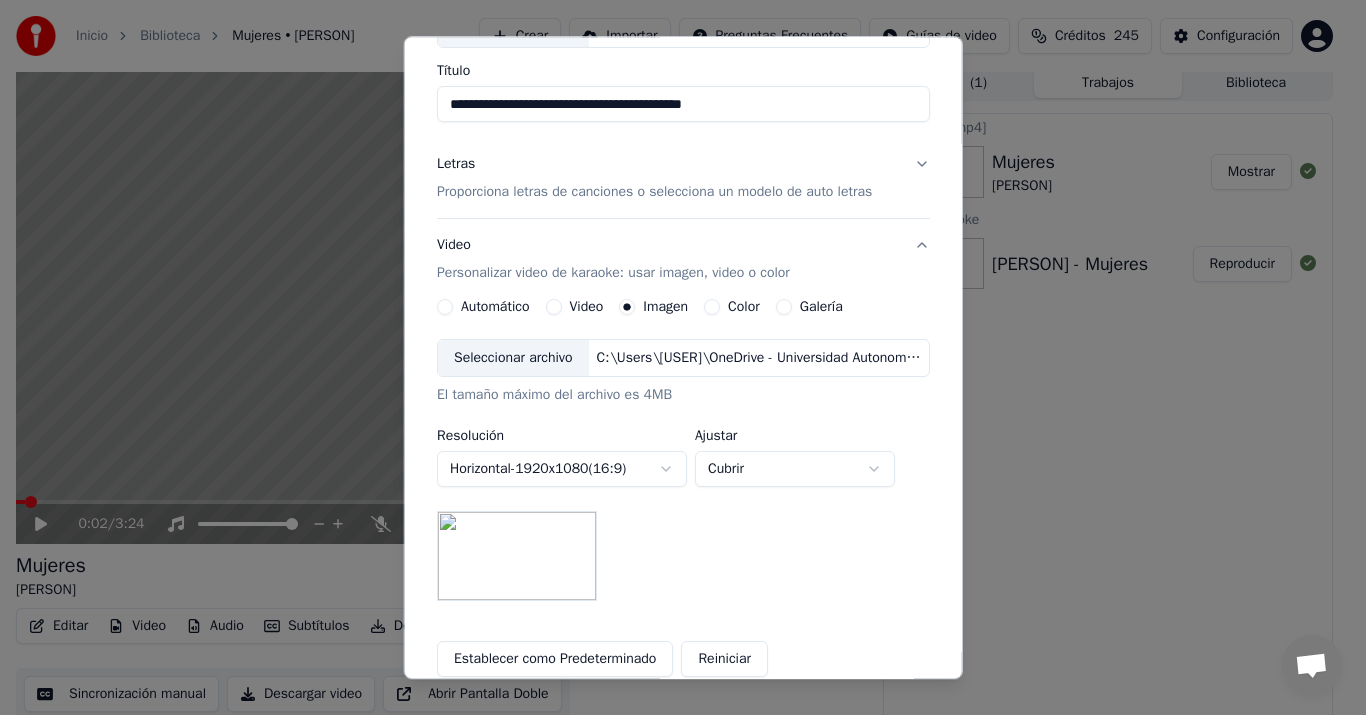 click on "Seleccionar archivo" at bounding box center [513, 359] 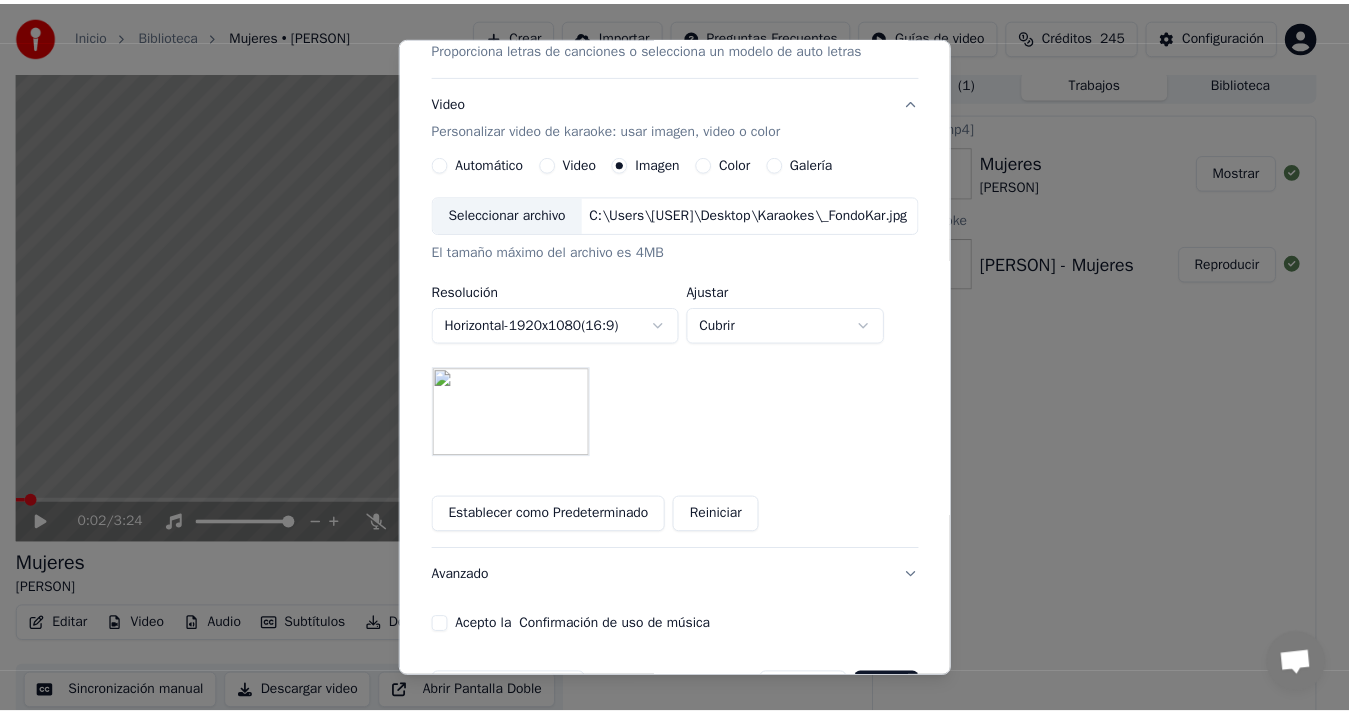 scroll, scrollTop: 356, scrollLeft: 0, axis: vertical 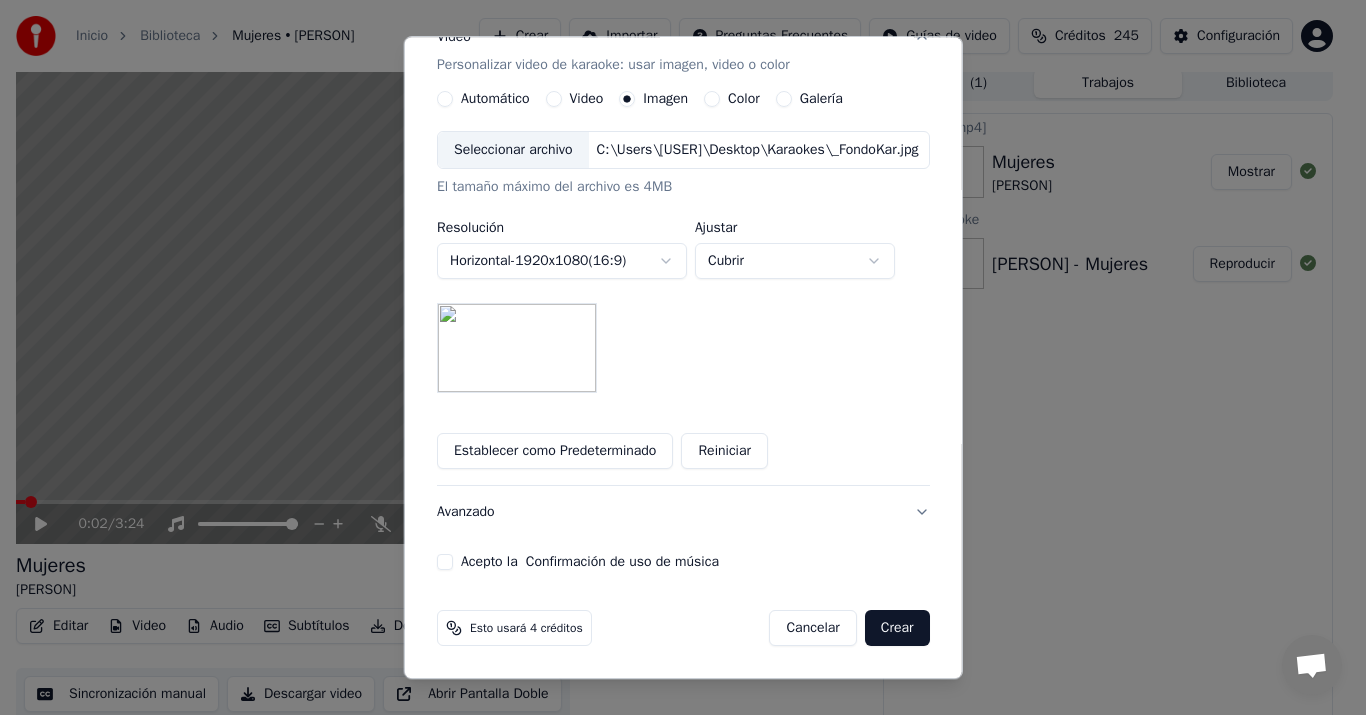 click on "Acepto la   Confirmación de uso de música" at bounding box center [445, 563] 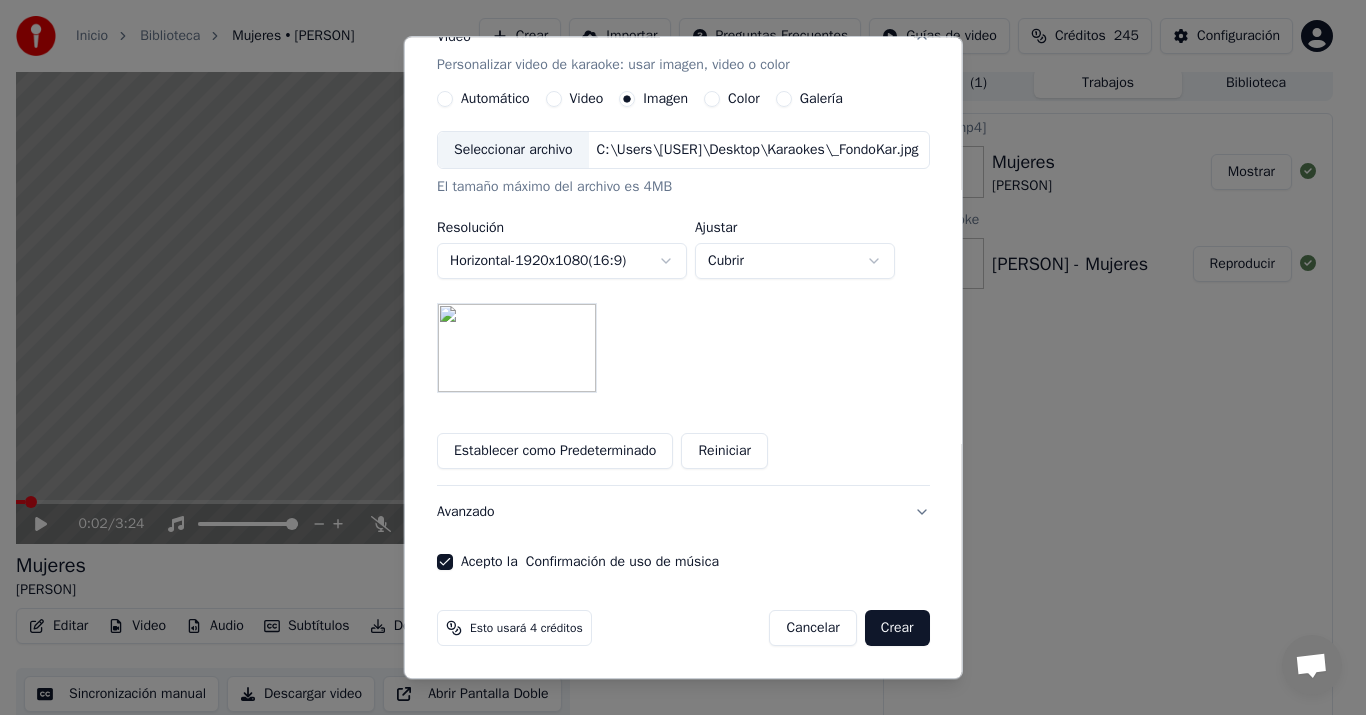 click on "Crear" at bounding box center (897, 629) 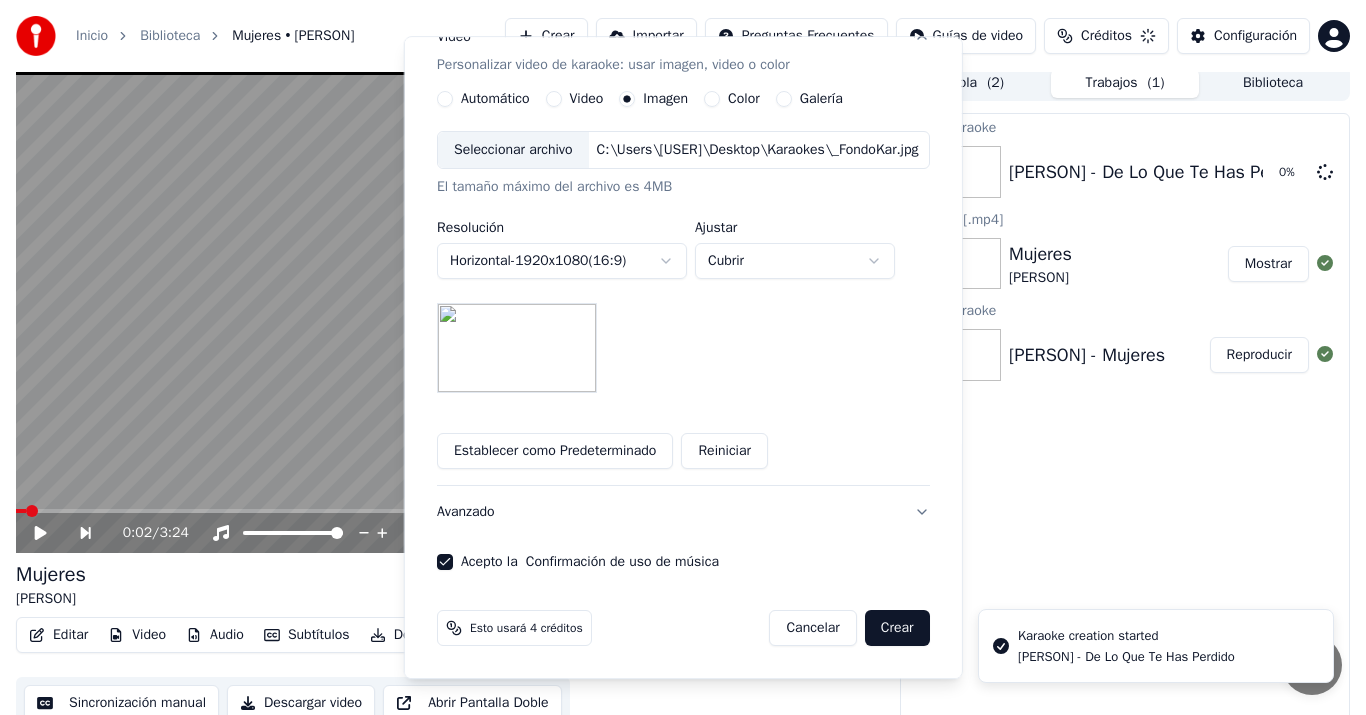 type 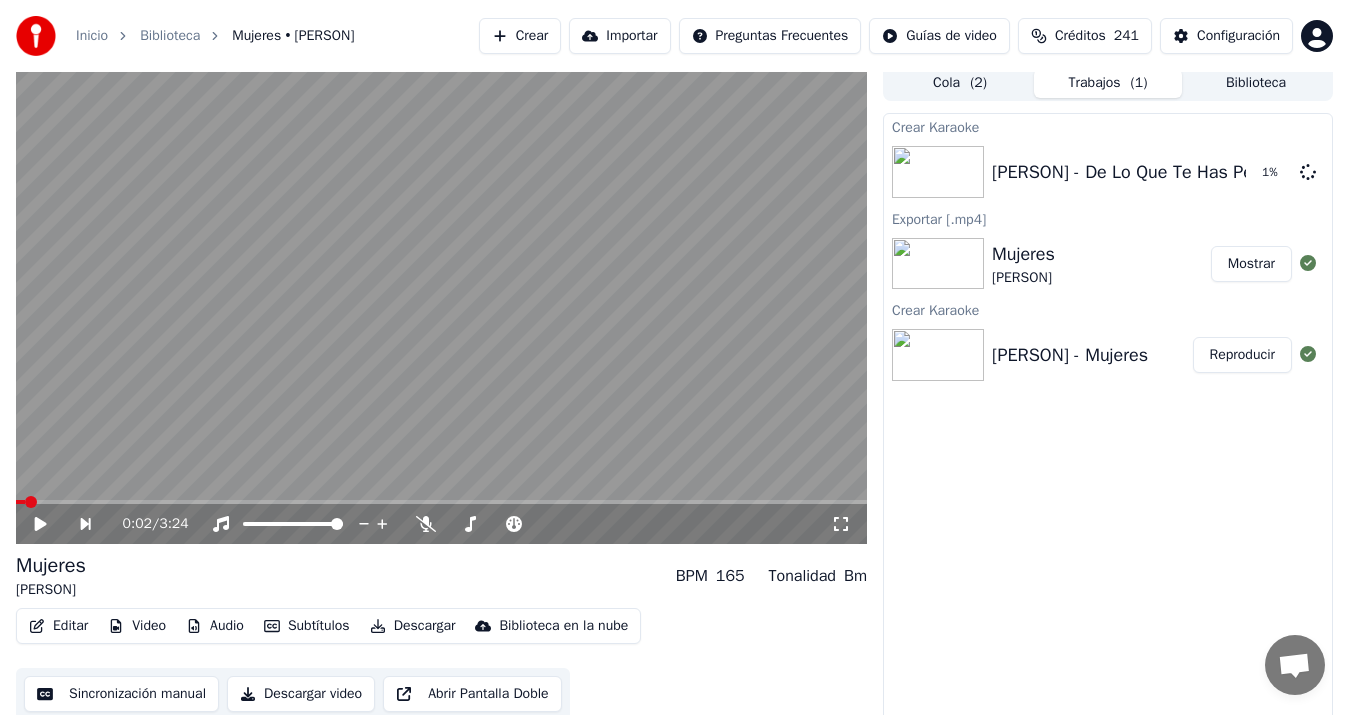 click on "Crear Karaoke [PERSON] - De Lo Que Te Has Perdido 1 % Exportar [.mp4] Mujeres [PERSON] Mostrar Crear Karaoke [PERSON] - Mujeres Reproducir" at bounding box center (1108, 417) 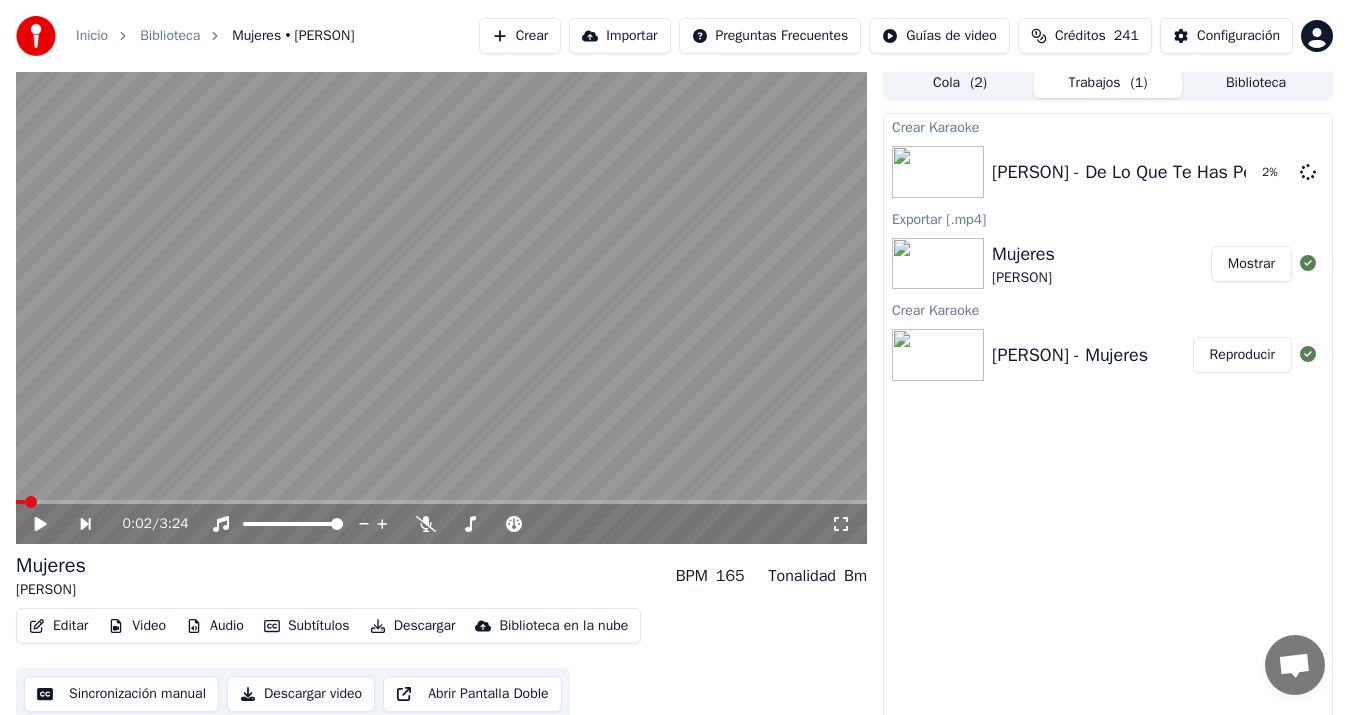 click on "Crear Karaoke [PERSON] - De Lo Que Te Has Perdido 2 % Exportar [.mp4] Mujeres [PERSON] Mostrar Crear Karaoke [PERSON] - Mujeres Reproducir" at bounding box center [1108, 417] 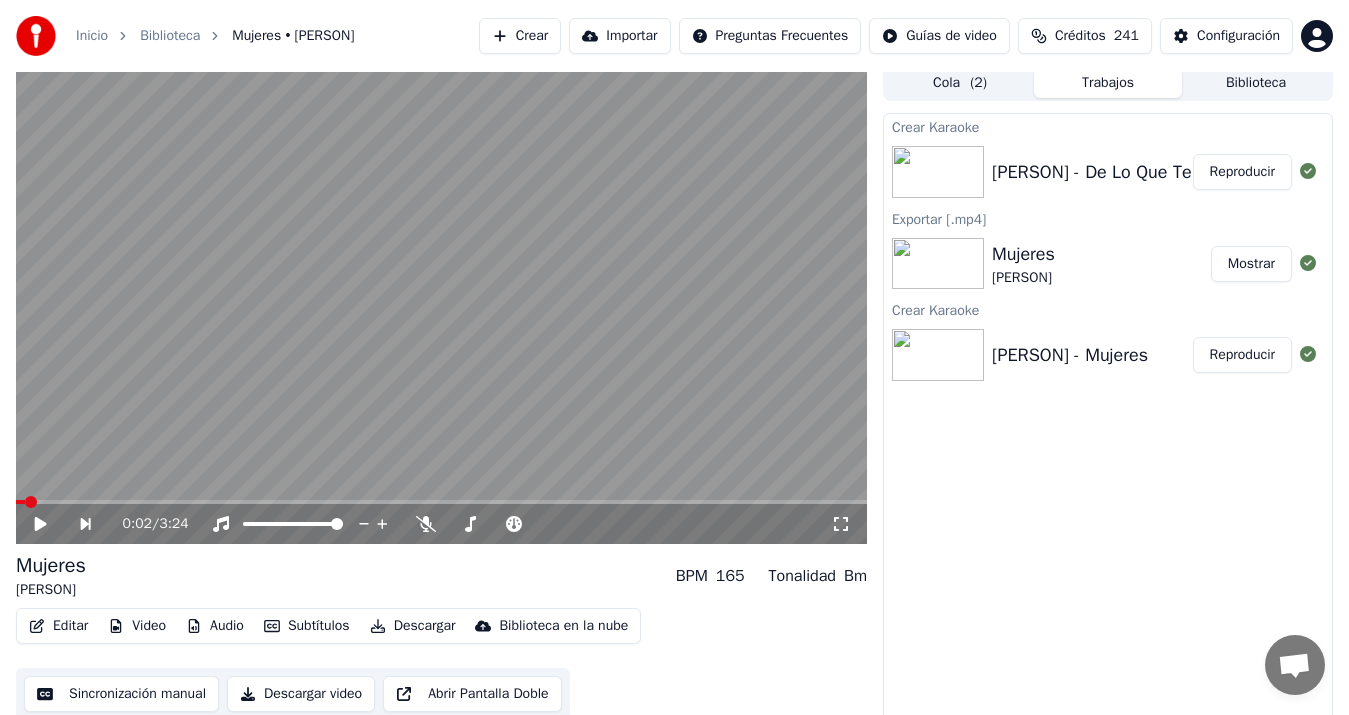 click on "Reproducir" at bounding box center (1242, 172) 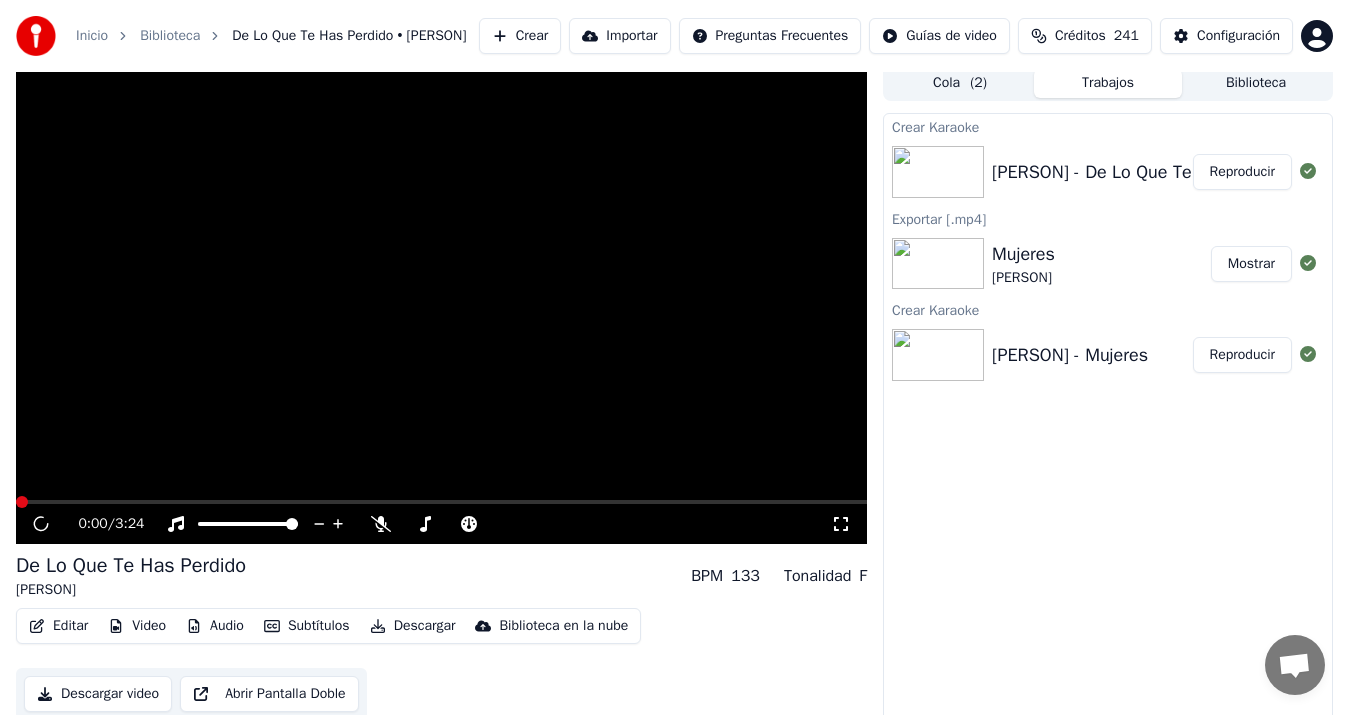 scroll, scrollTop: 17, scrollLeft: 0, axis: vertical 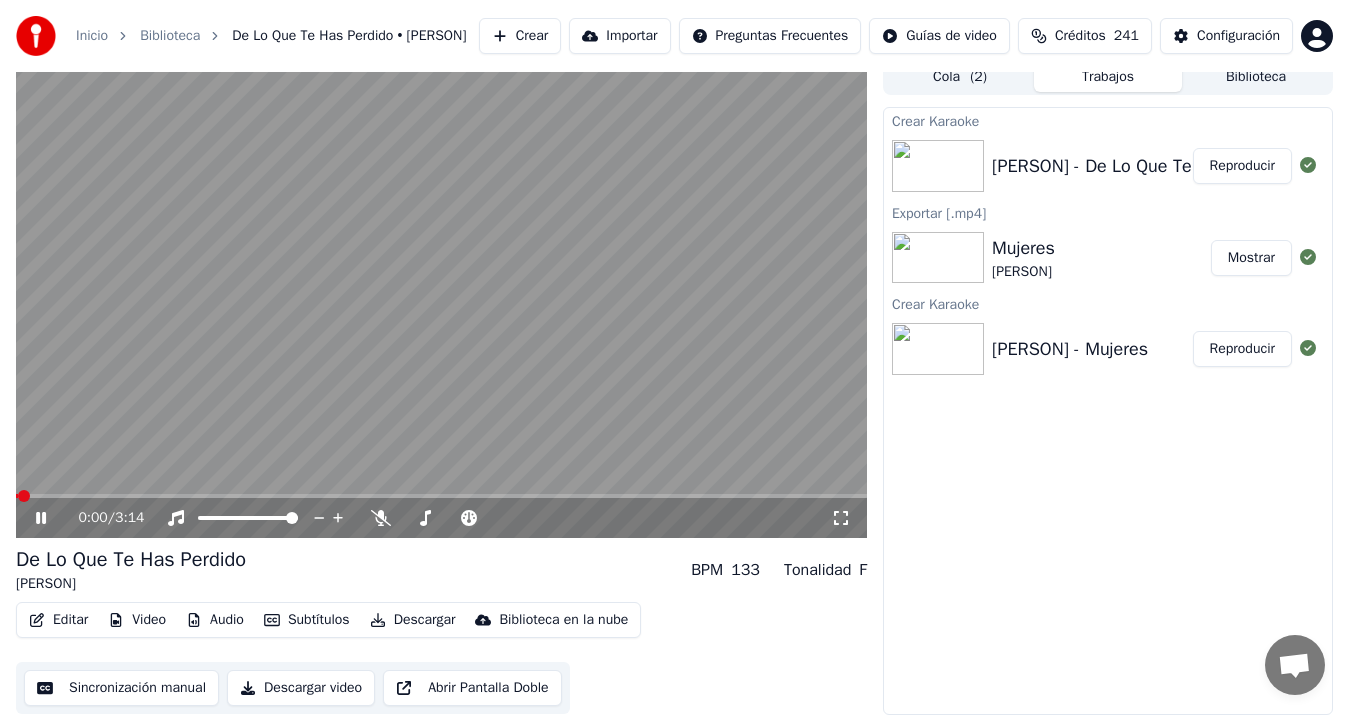 click on "Sincronización manual" at bounding box center [121, 688] 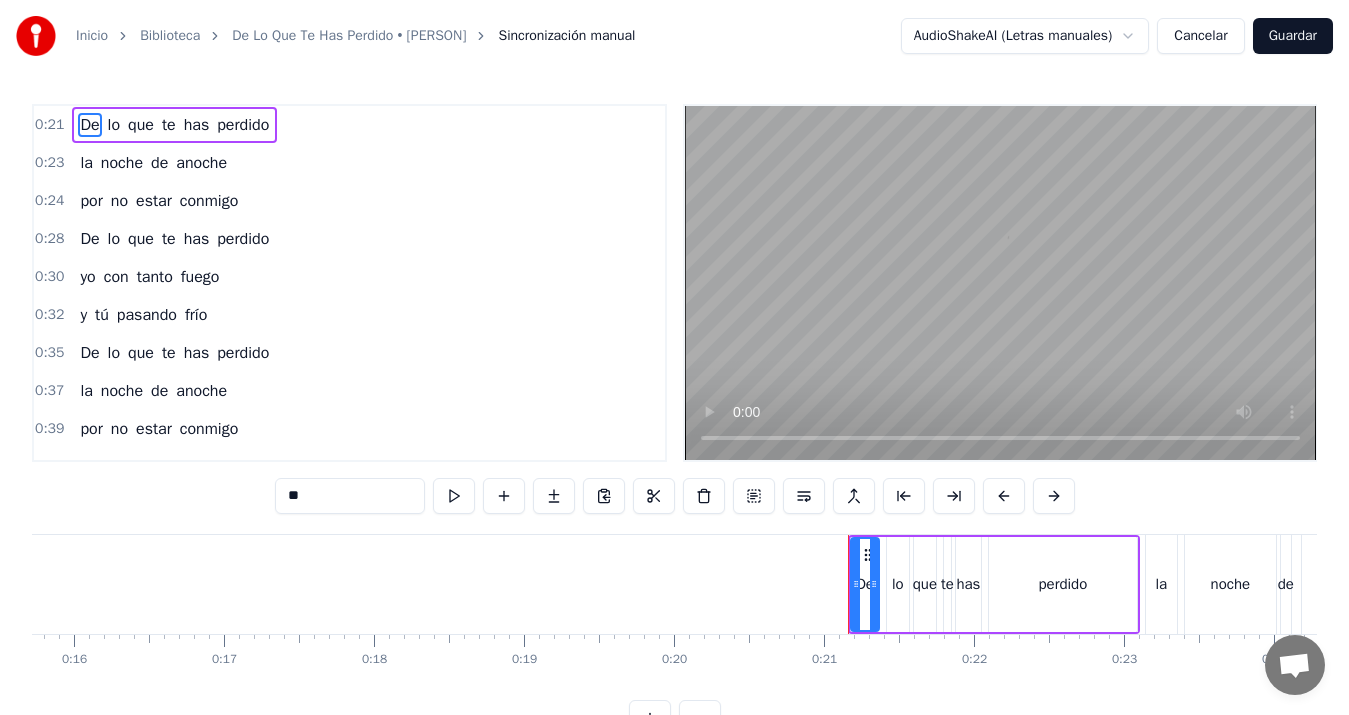 scroll, scrollTop: 0, scrollLeft: 3073, axis: horizontal 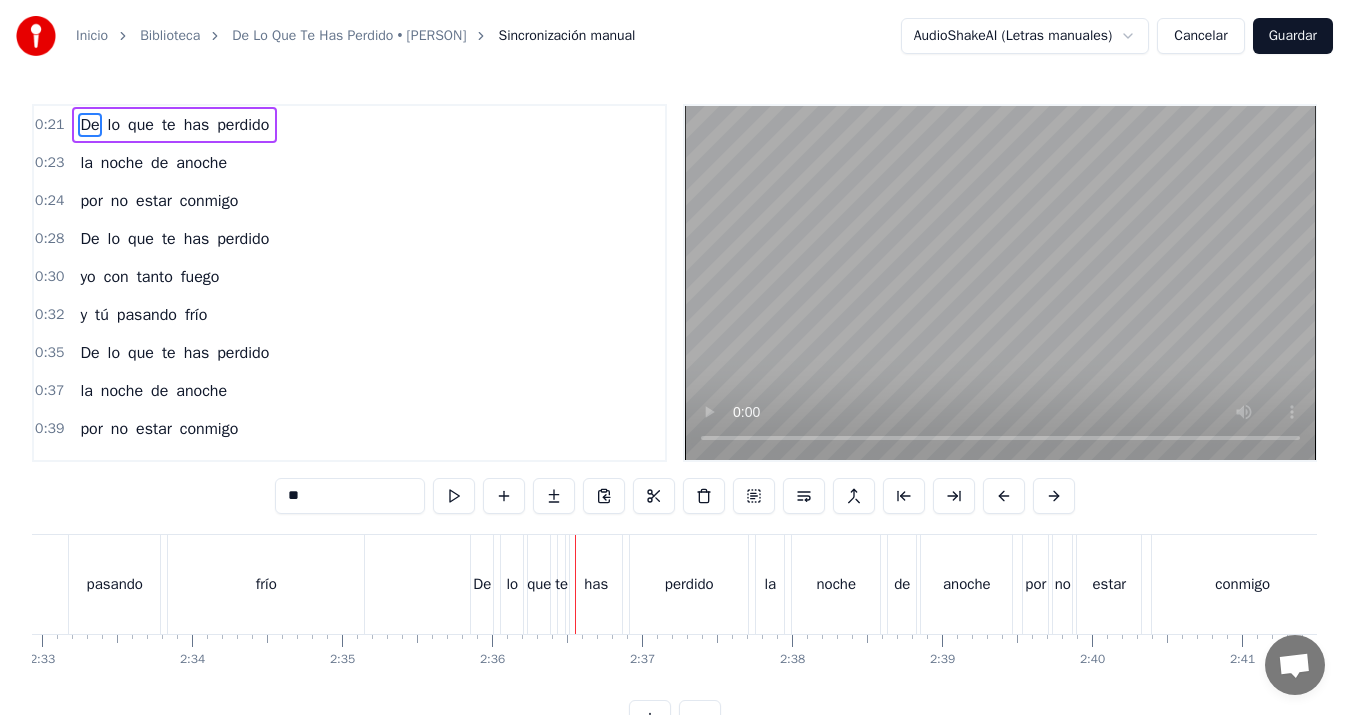 click on "De" at bounding box center [482, 584] 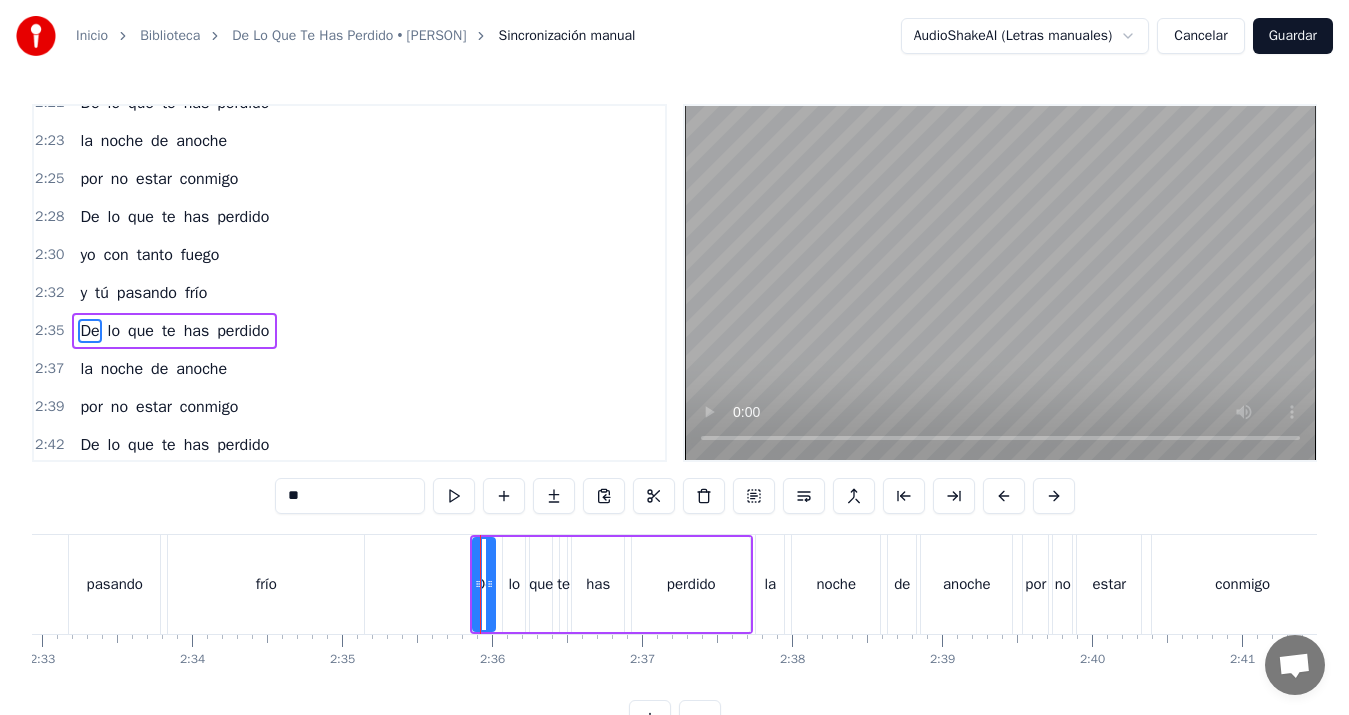 scroll, scrollTop: 1590, scrollLeft: 0, axis: vertical 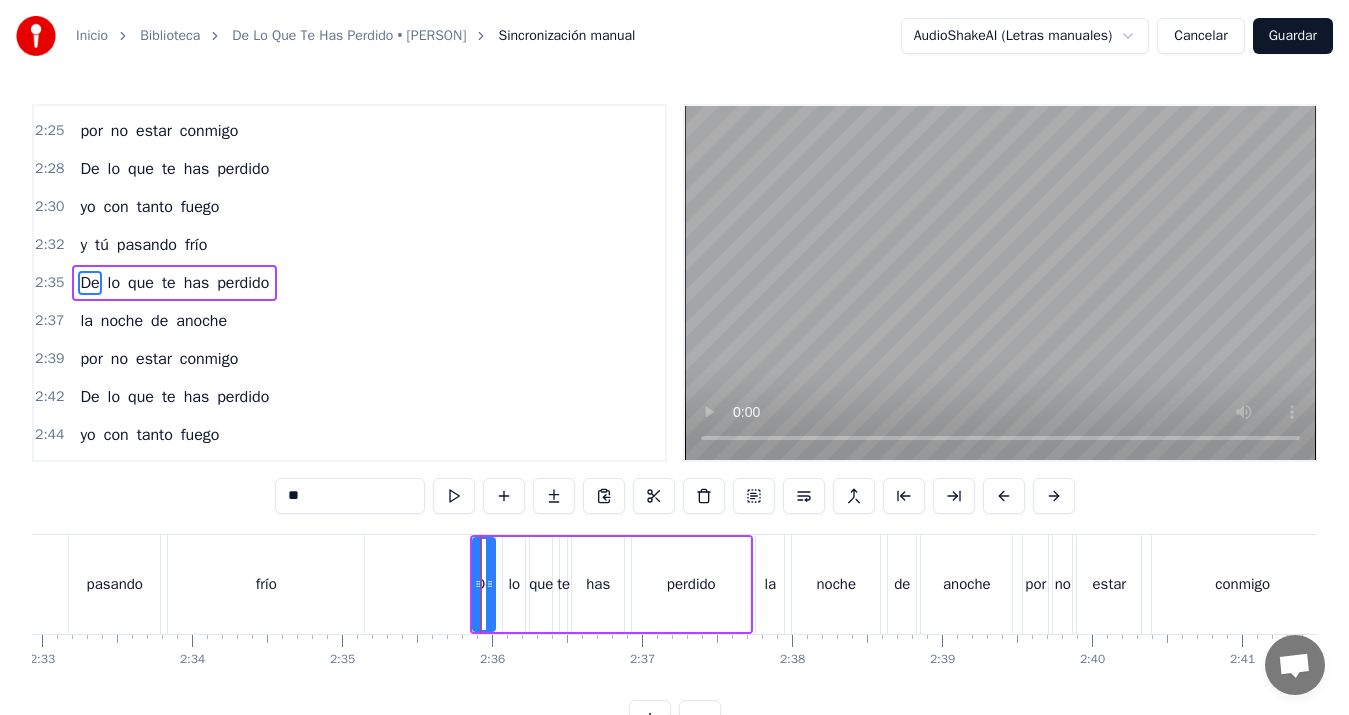 type on "**" 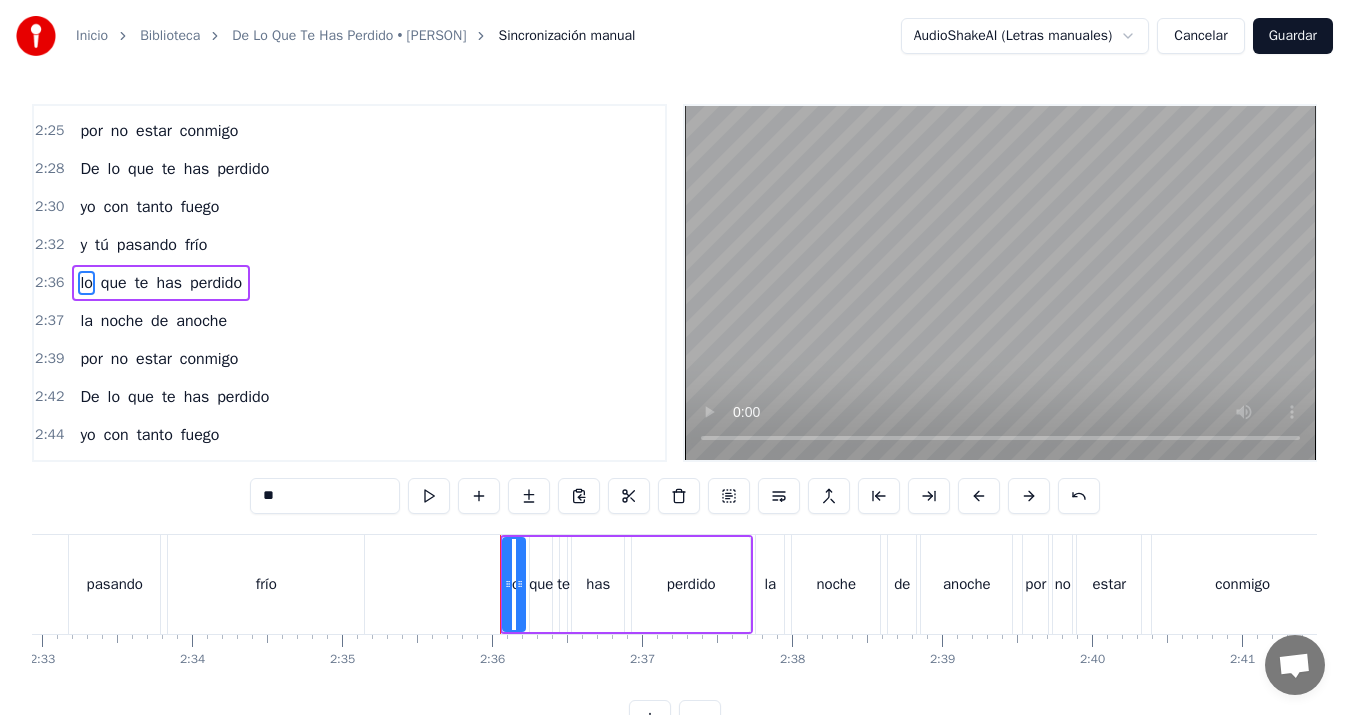 click on "De lo que te has perdido la noche de anoche por no estar conmigo De lo que te has perdido yo con tanto fuego y tú pasando frío De lo que te has perdido la noche de anoche por no estar conmigo De lo que te has perdido yo con tanto fuego y tú pasando frío Romántico anoche me sentí romántico no sé si fue el brillo de luna o el disco de Roberto Carlos Romántico sintiendo como se volara y hasta llegando a imaginarme tu carita sobre mi almohada De lo que te has perdido la noche de anoche por no estar conmigo De lo que te has perdido yo con tanto fuego y tú pasando frío De lo que te has perdido la noche de anoche por no estar conmigo De lo que te has perdido yo con tanto fuego y tú pasando frío Romántico anoche me sentí romántico tal ves la soledad del cuarto o el hecho de extrañate tanto Romántico queriendo sentirte a mi lado besarte mil veses los labios sintiéndonos enamorados De lo que te has perdido la noche de anoche por no estar conmigo De lo que te has perdido yo con tanto fuego y tú frío" at bounding box center (-8330, 584) 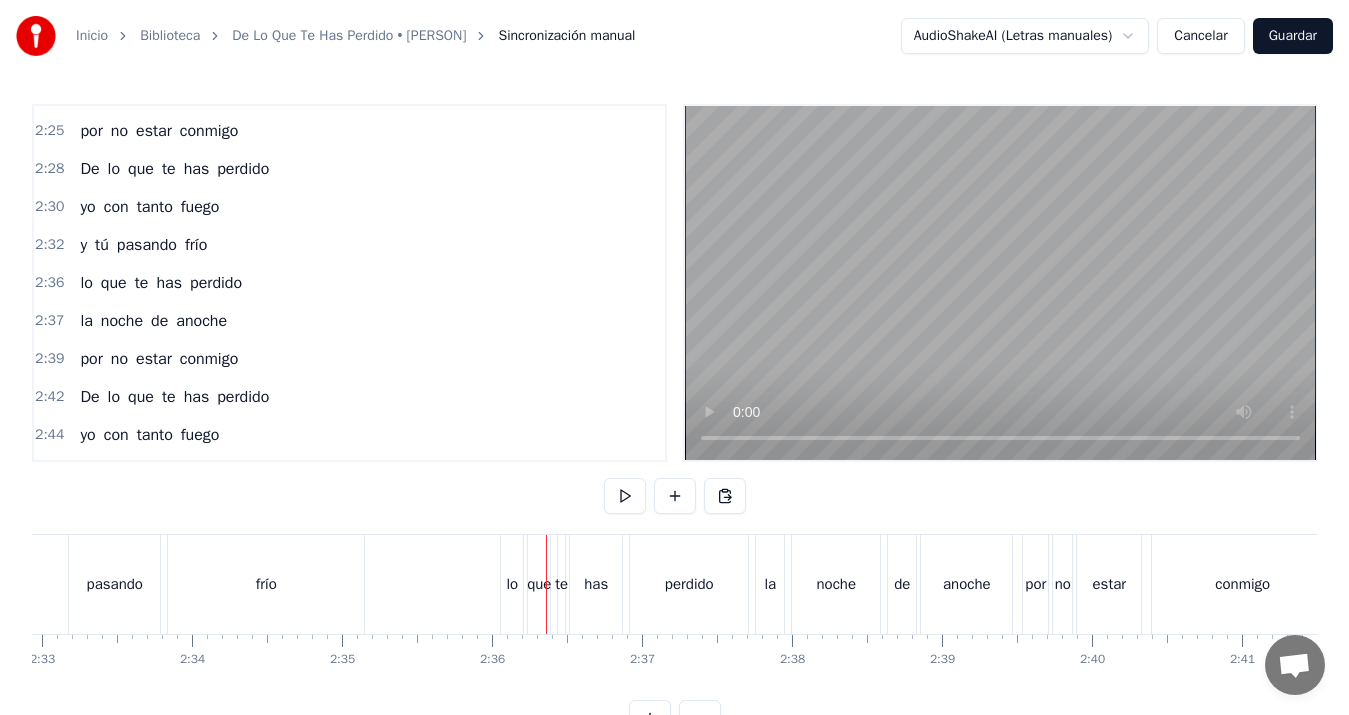click on "lo" at bounding box center (512, 584) 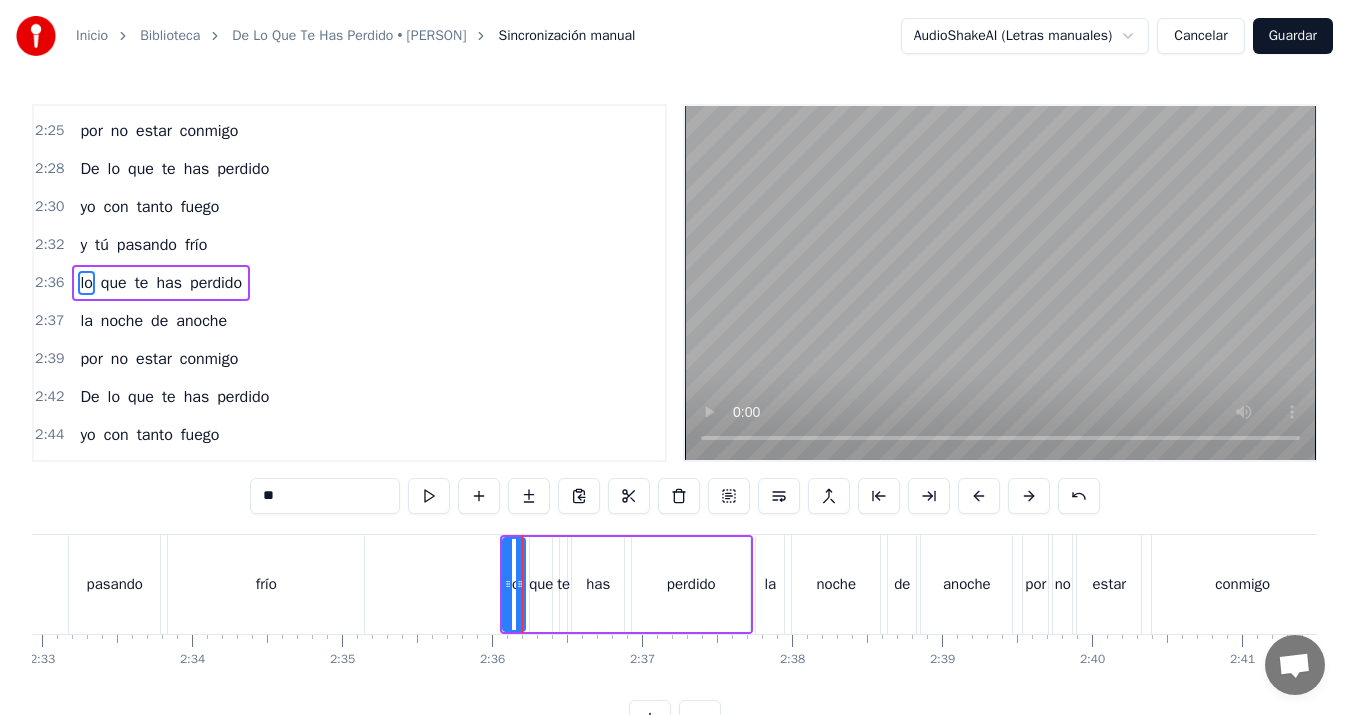 click on "lo que te has perdido" at bounding box center (626, 584) 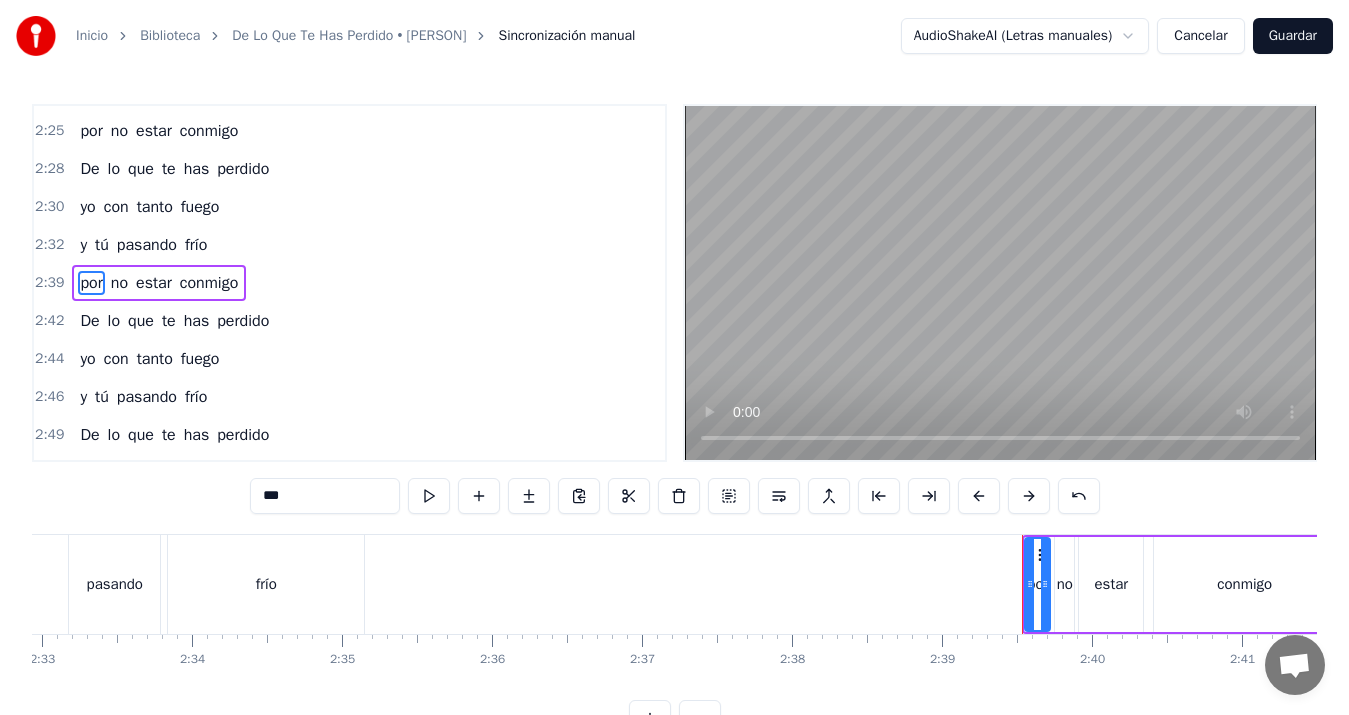 click on "pasando" at bounding box center (115, 584) 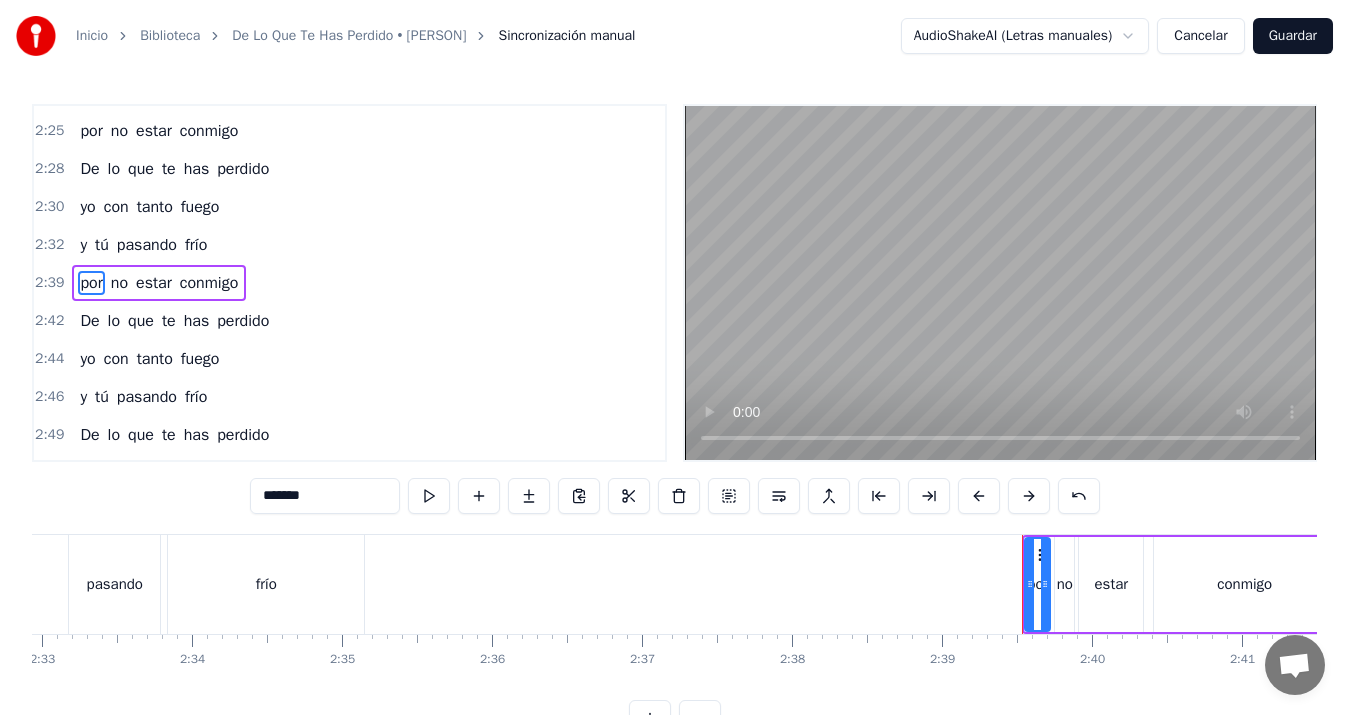 scroll, scrollTop: 1552, scrollLeft: 0, axis: vertical 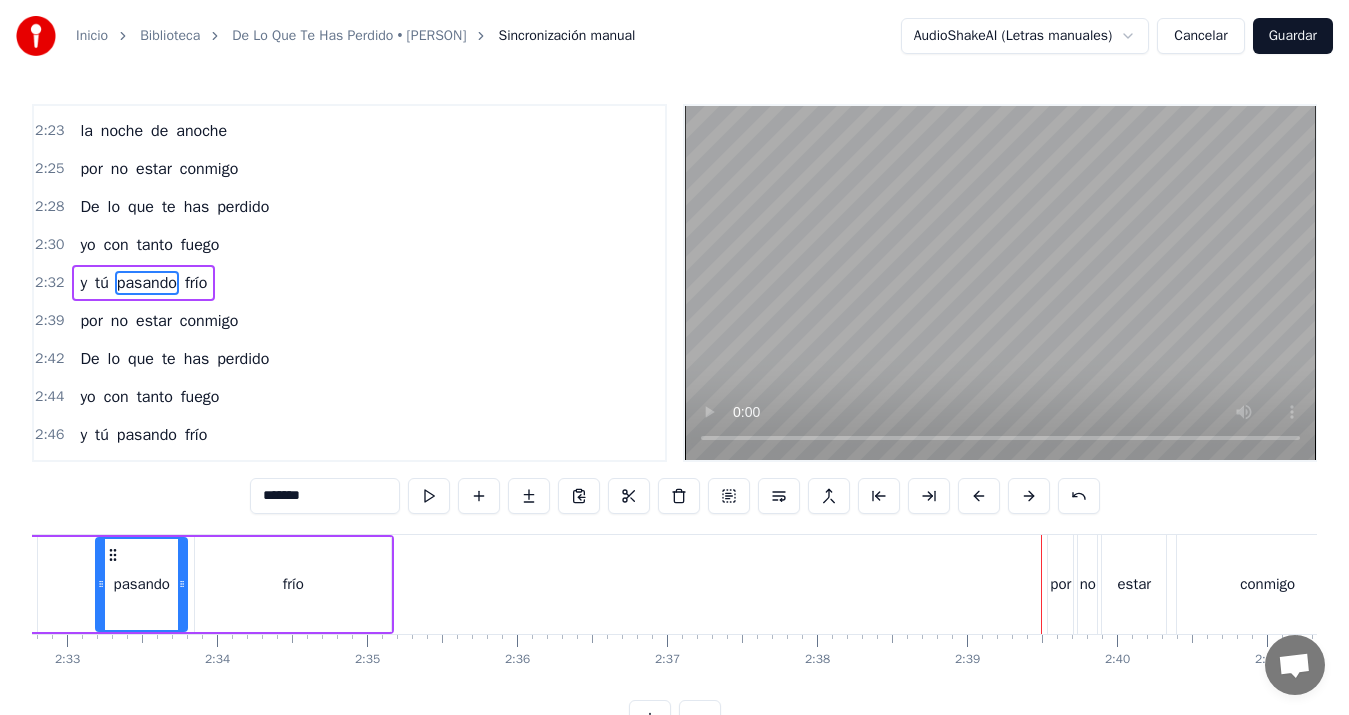 click on "por" at bounding box center [1060, 584] 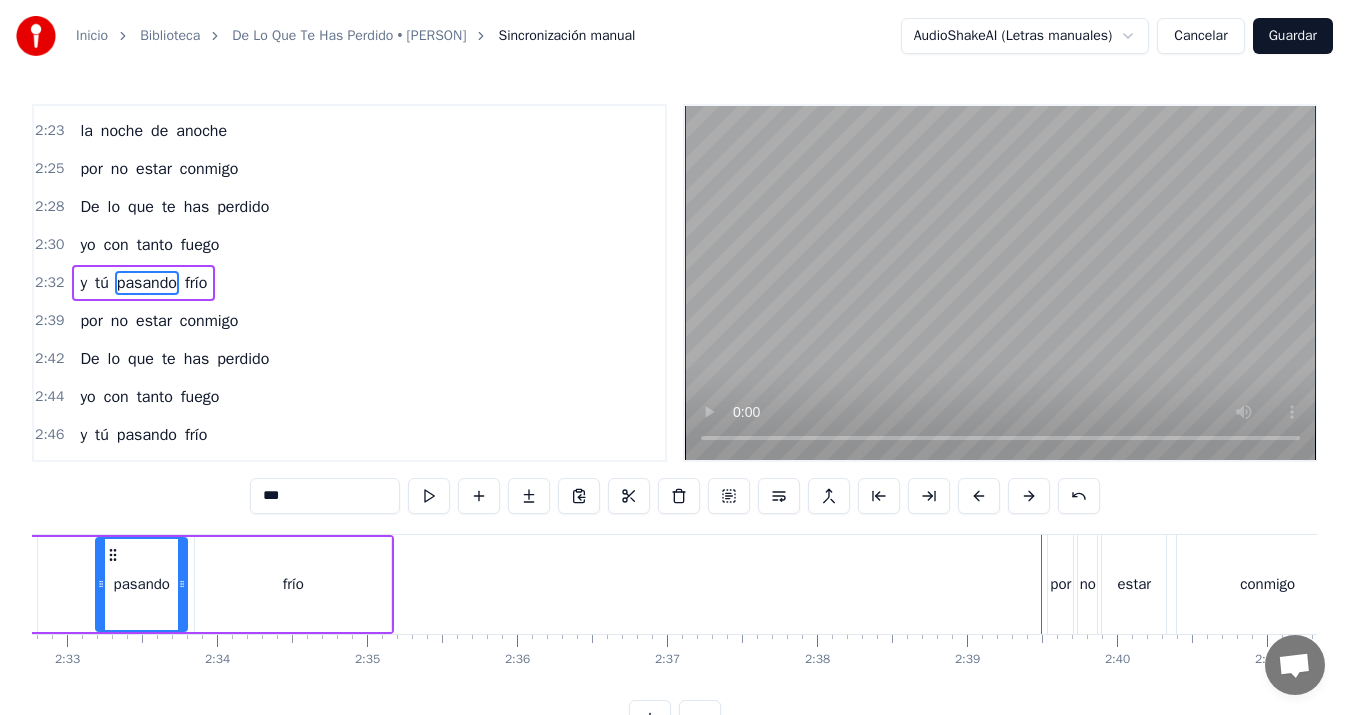 scroll, scrollTop: 1590, scrollLeft: 0, axis: vertical 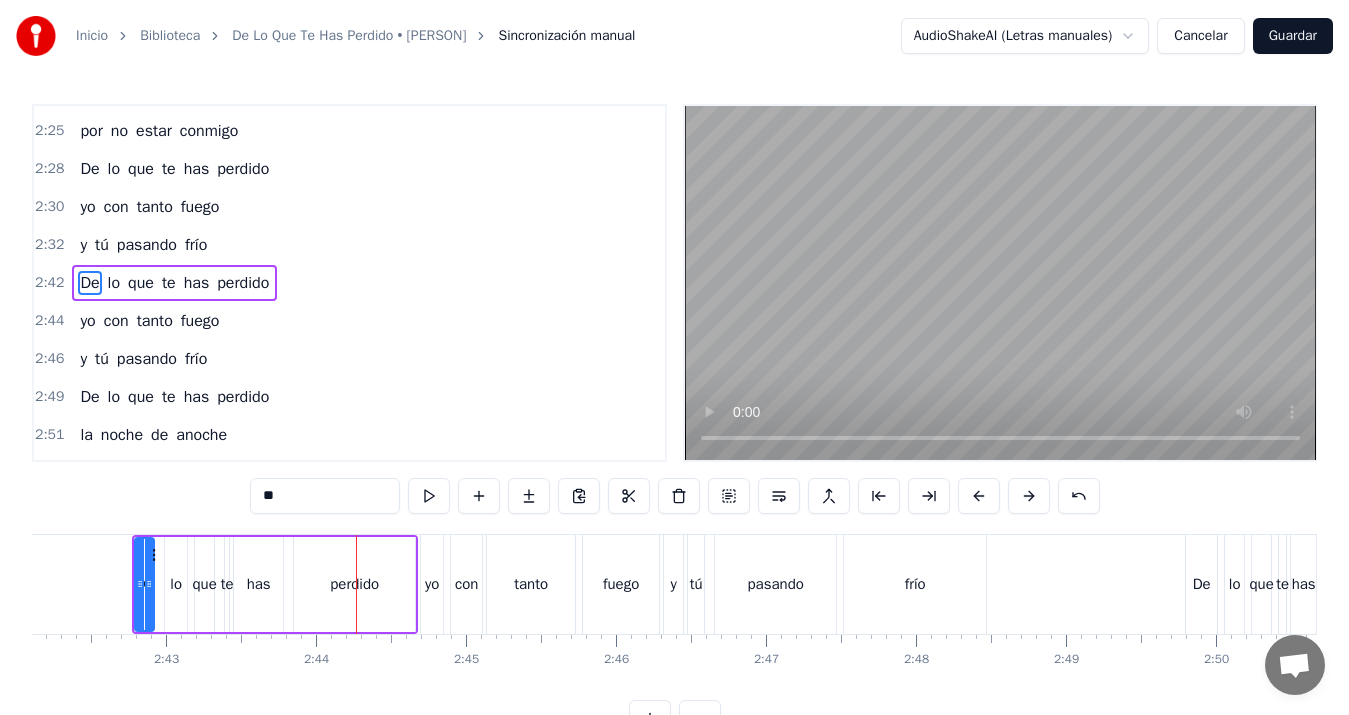 click at bounding box center [140, 584] 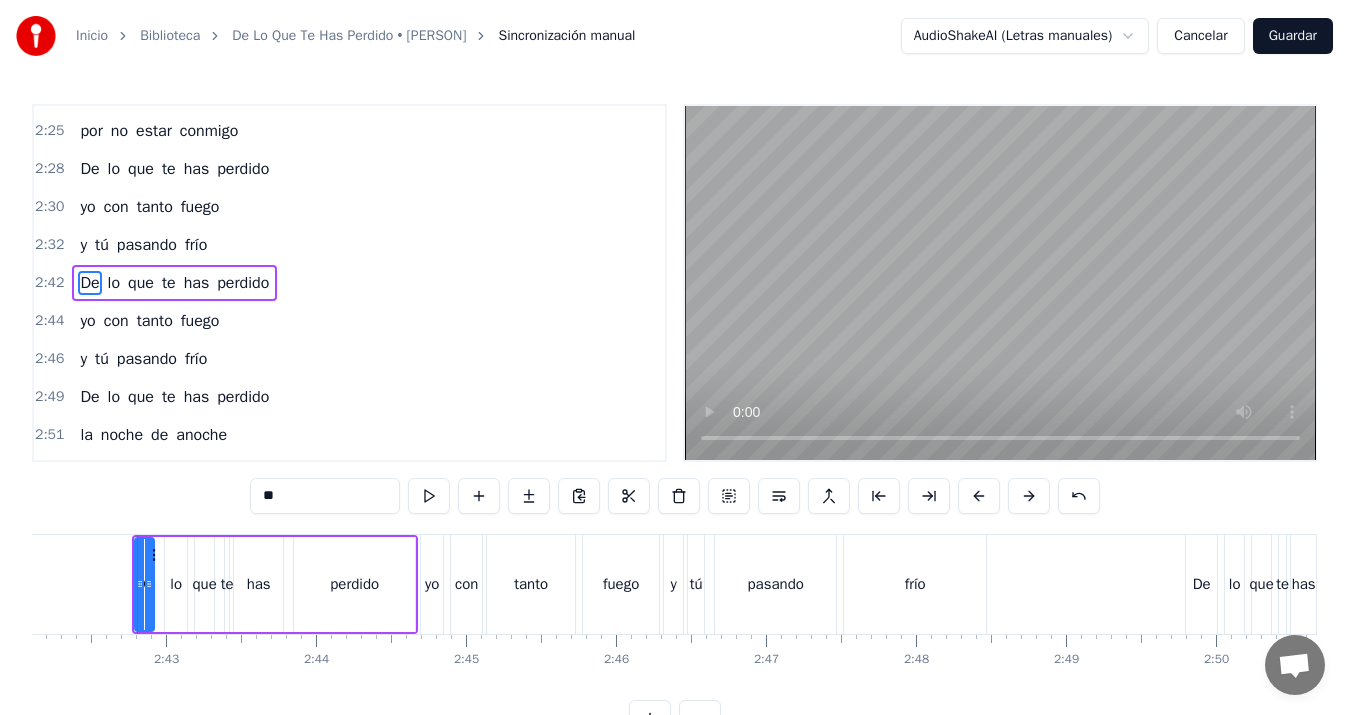 click at bounding box center (140, 584) 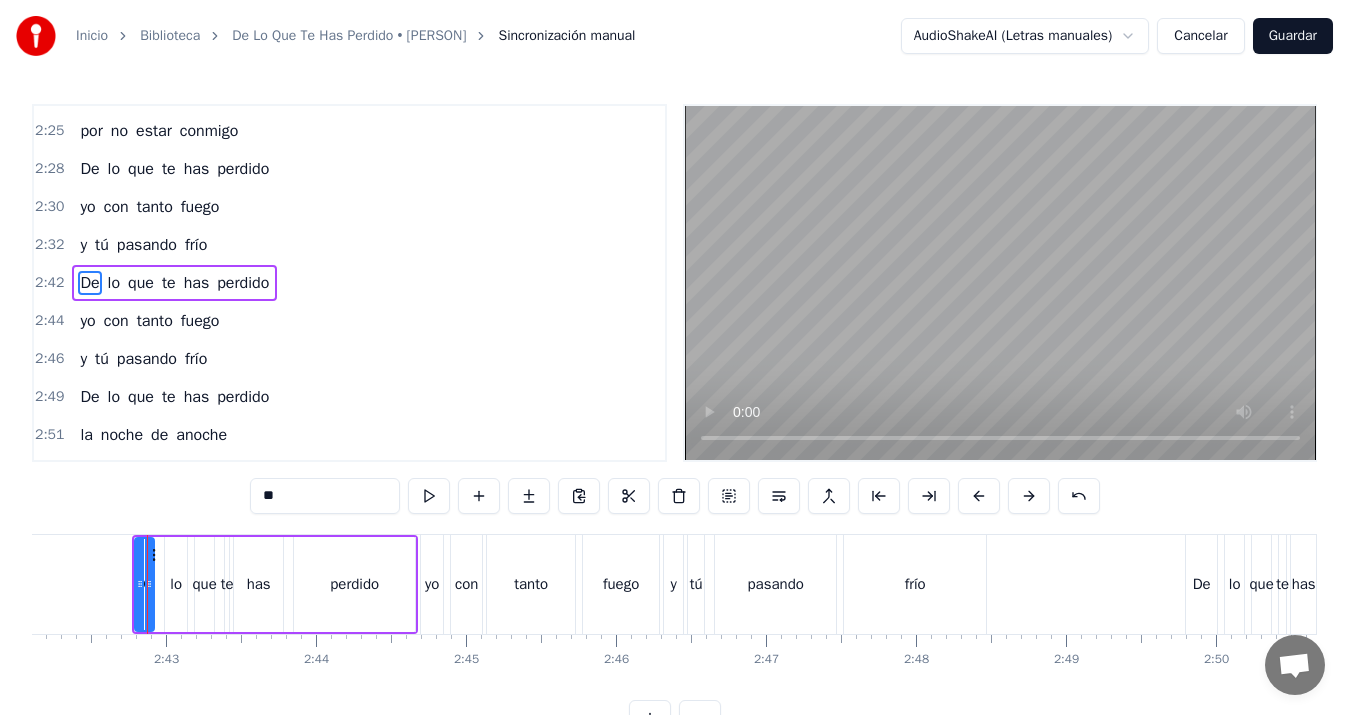 click on "lo" at bounding box center (176, 584) 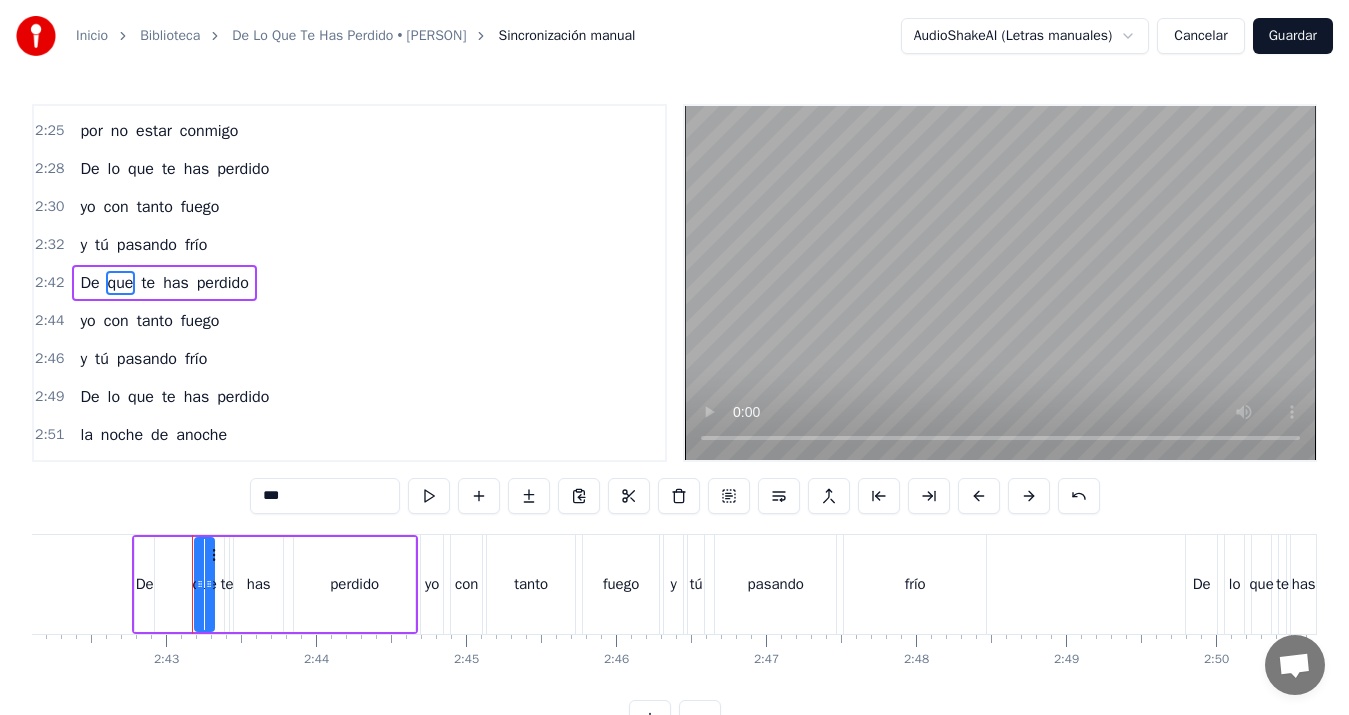 click on "De" at bounding box center (145, 584) 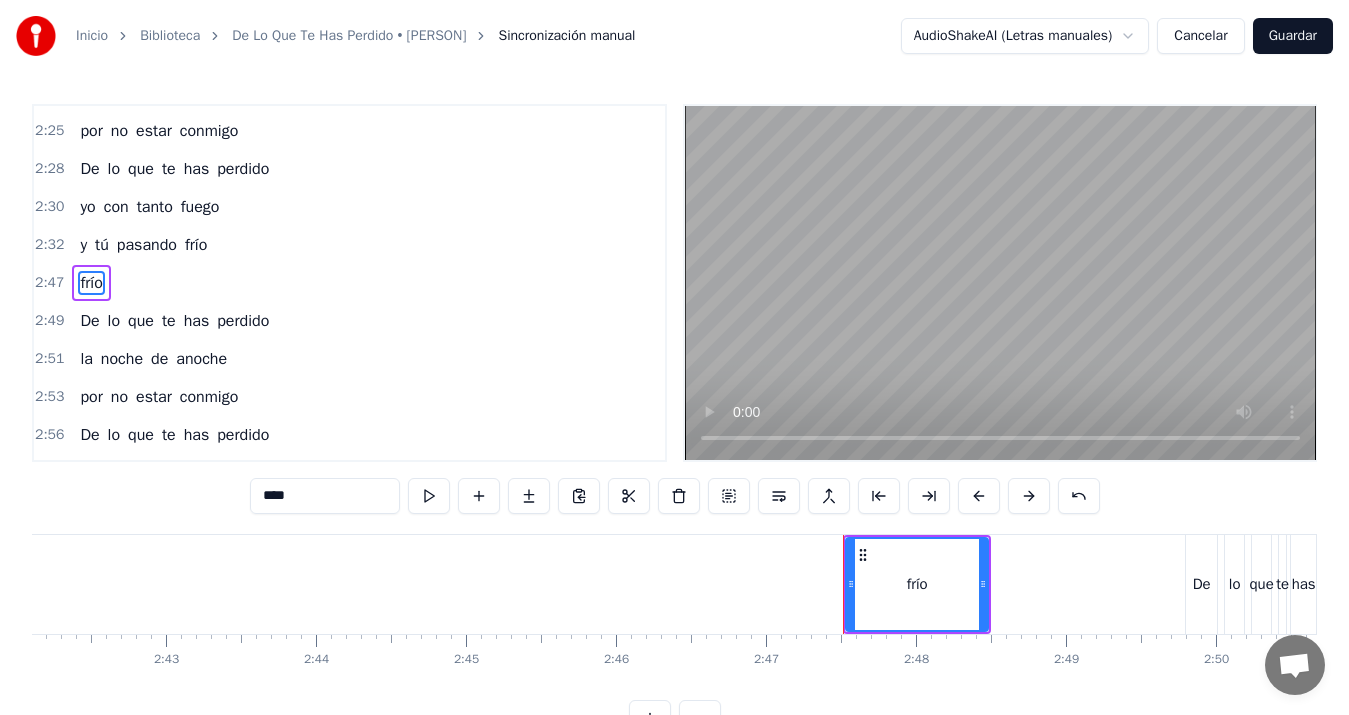 type on "**" 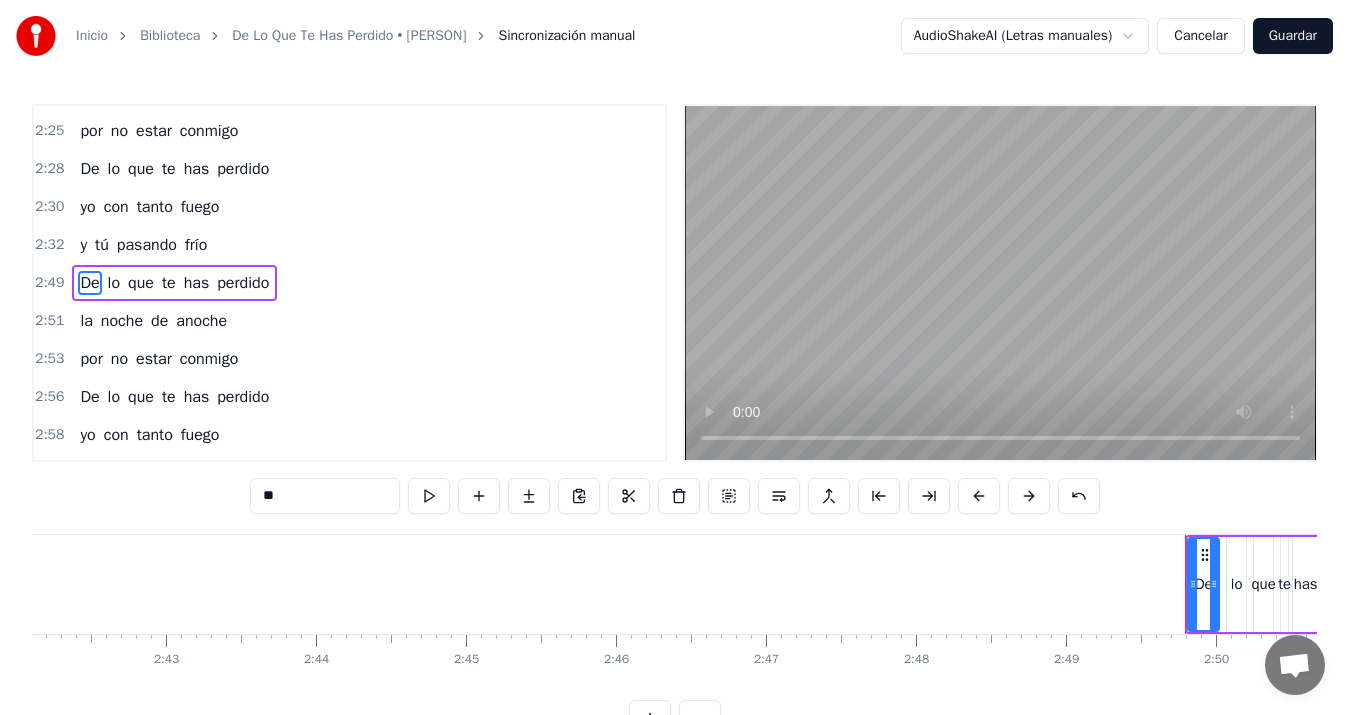 scroll, scrollTop: 0, scrollLeft: 24312, axis: horizontal 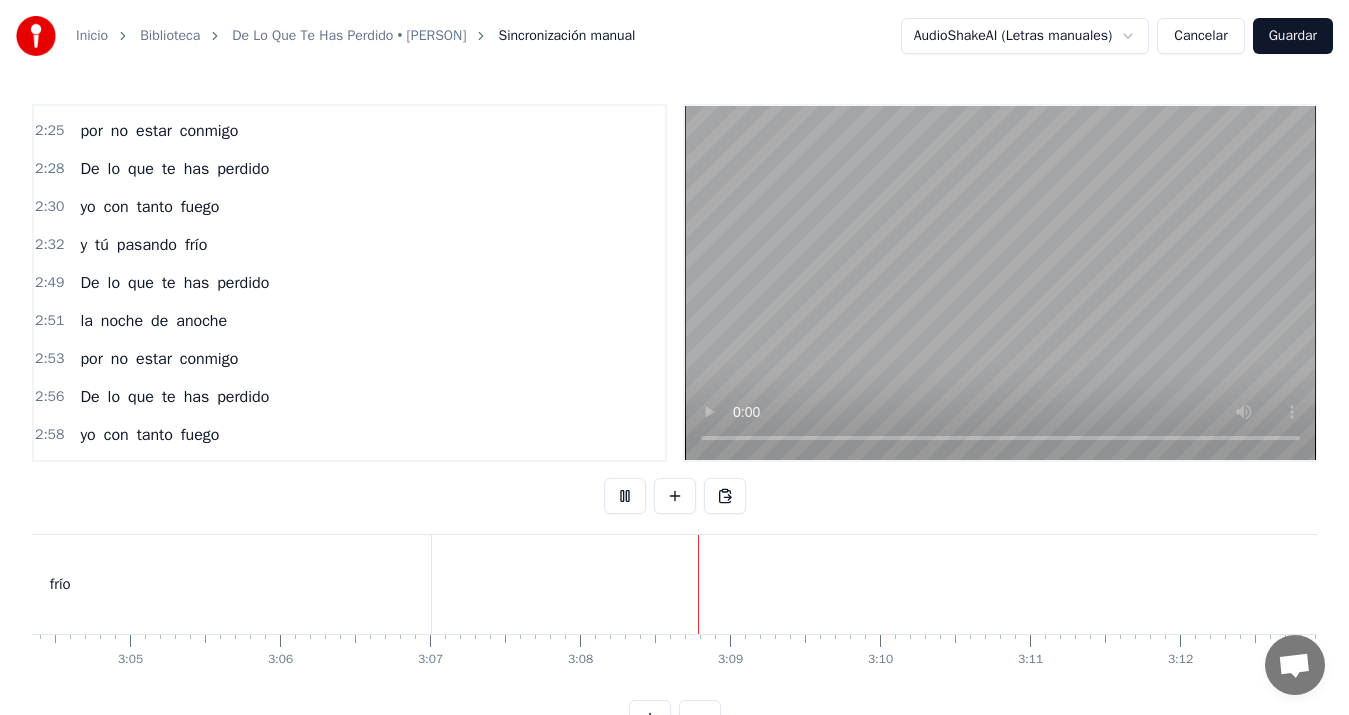 click on "Guardar" at bounding box center [1293, 36] 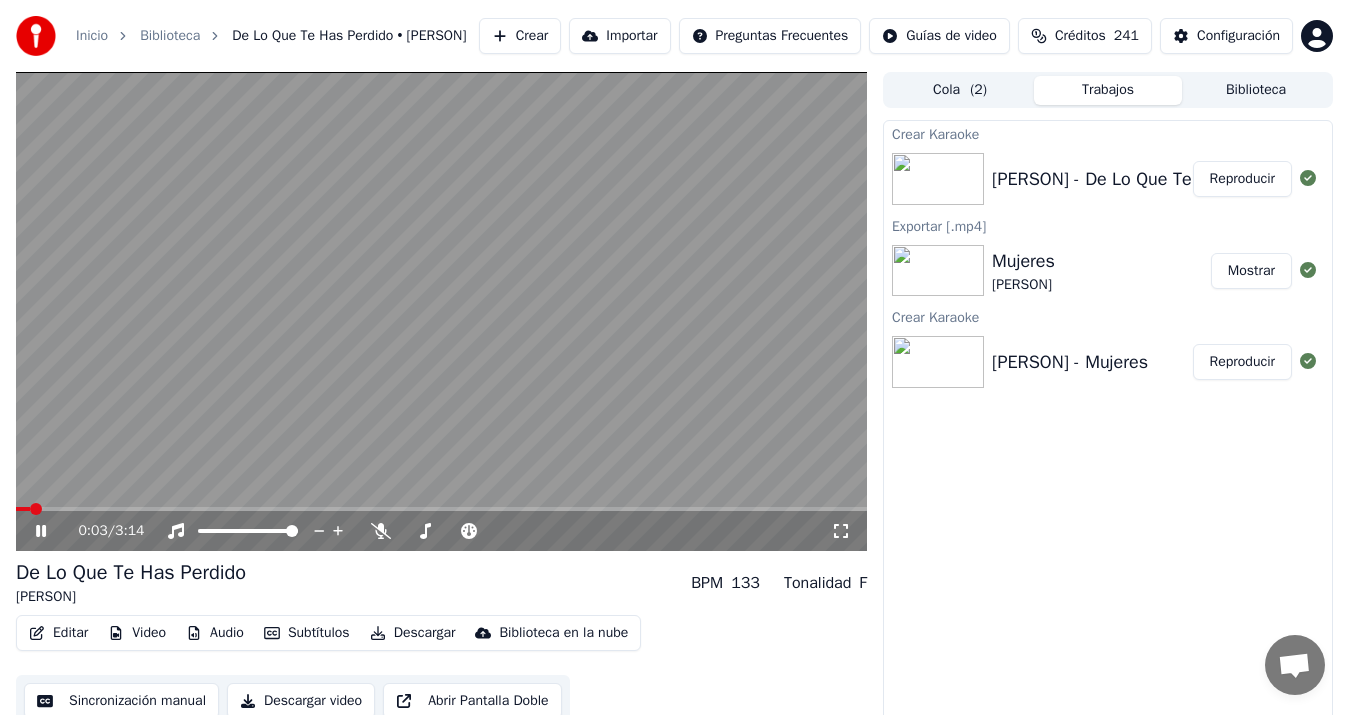 click on "Sincronización manual" at bounding box center [121, 701] 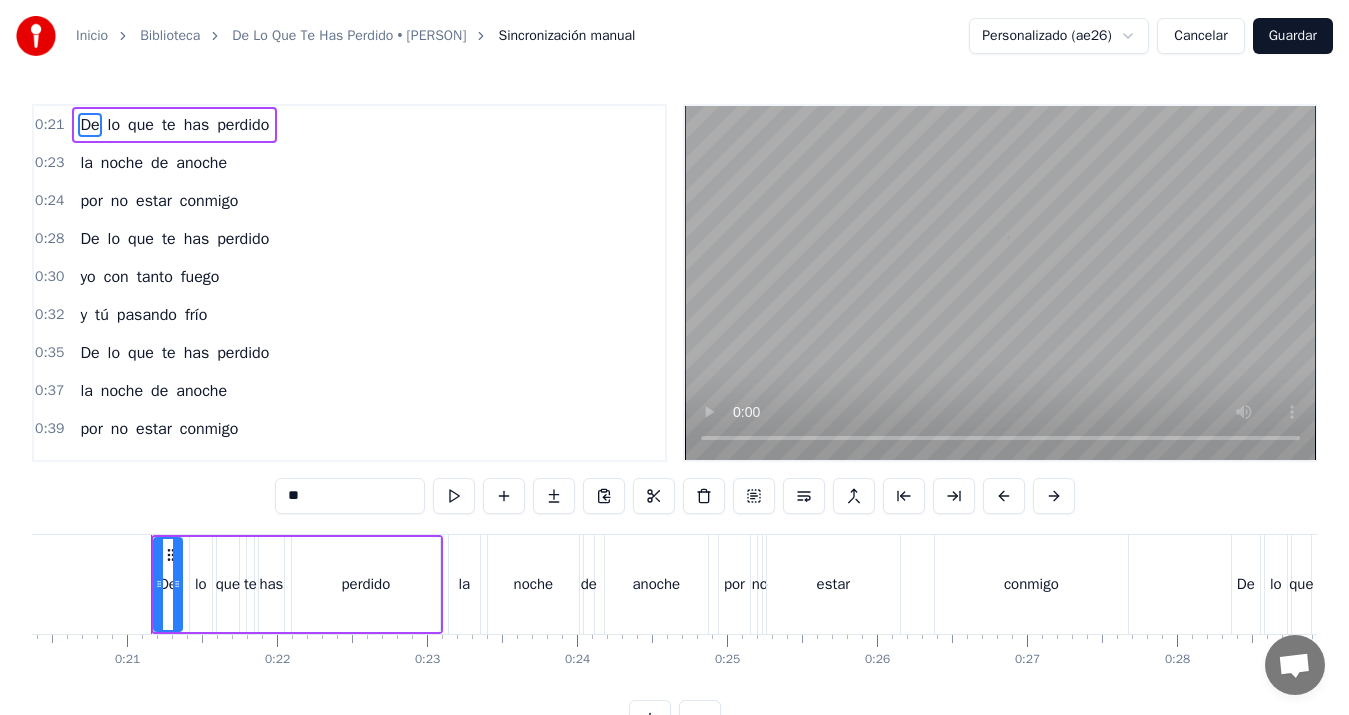 scroll, scrollTop: 0, scrollLeft: 3073, axis: horizontal 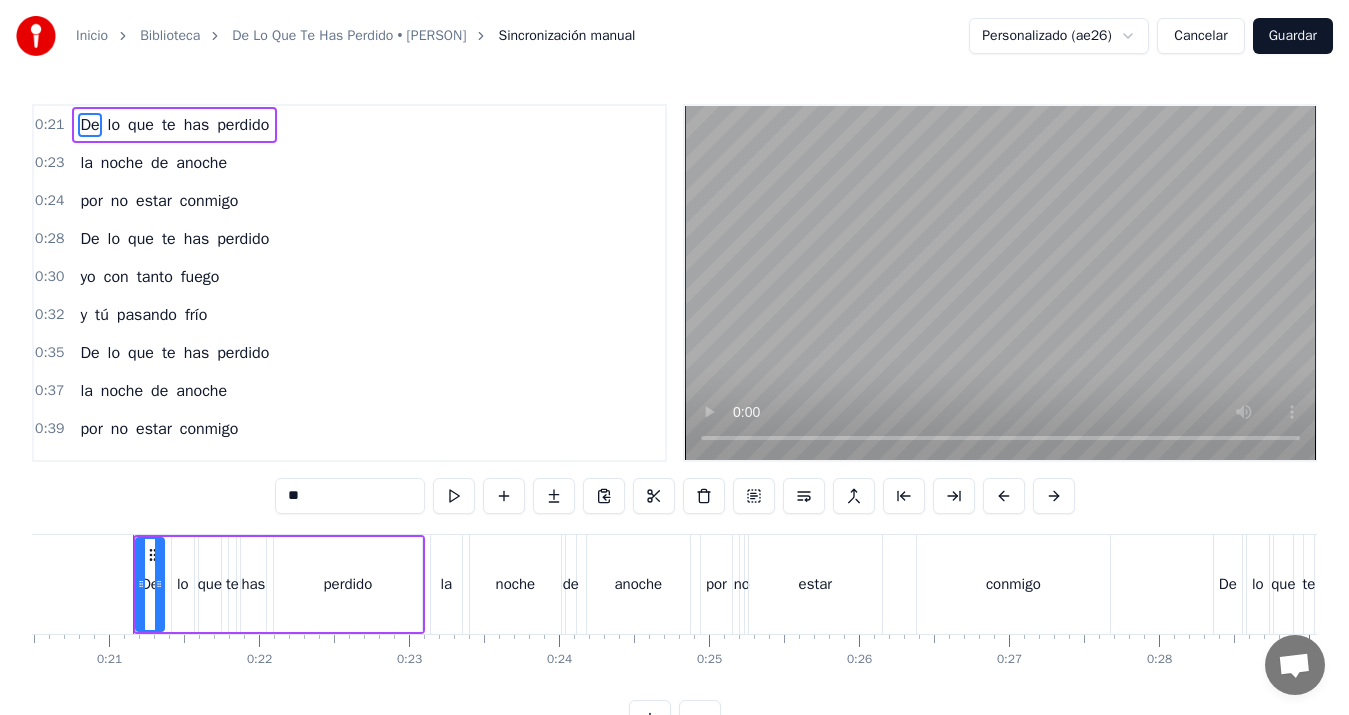 type 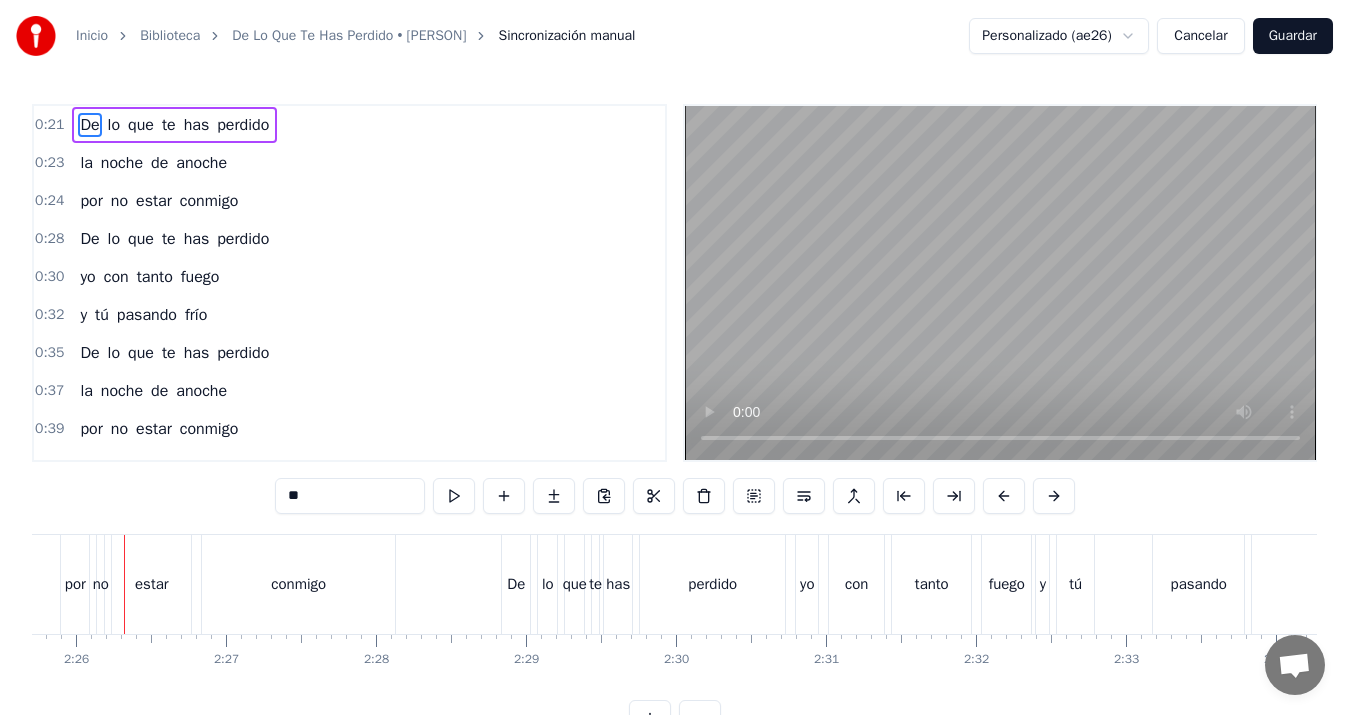 scroll, scrollTop: 0, scrollLeft: 21847, axis: horizontal 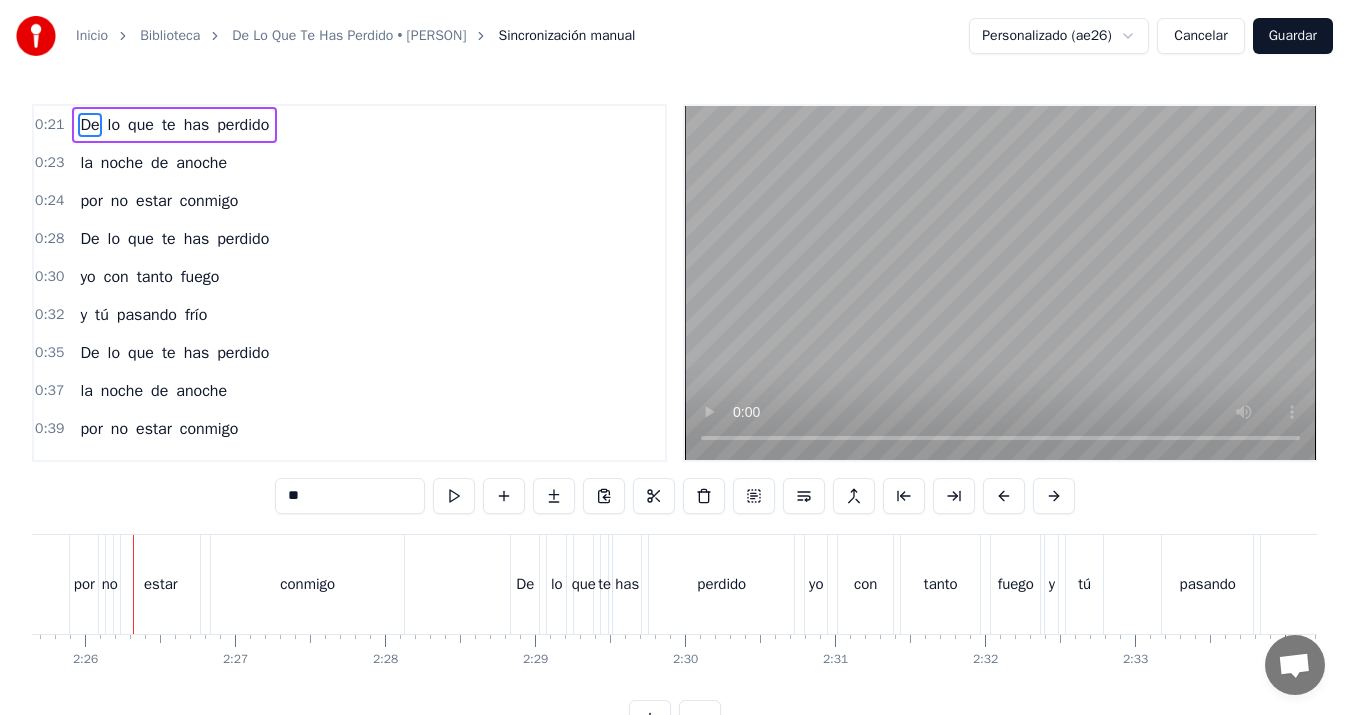 click on "fuego" at bounding box center [1016, 584] 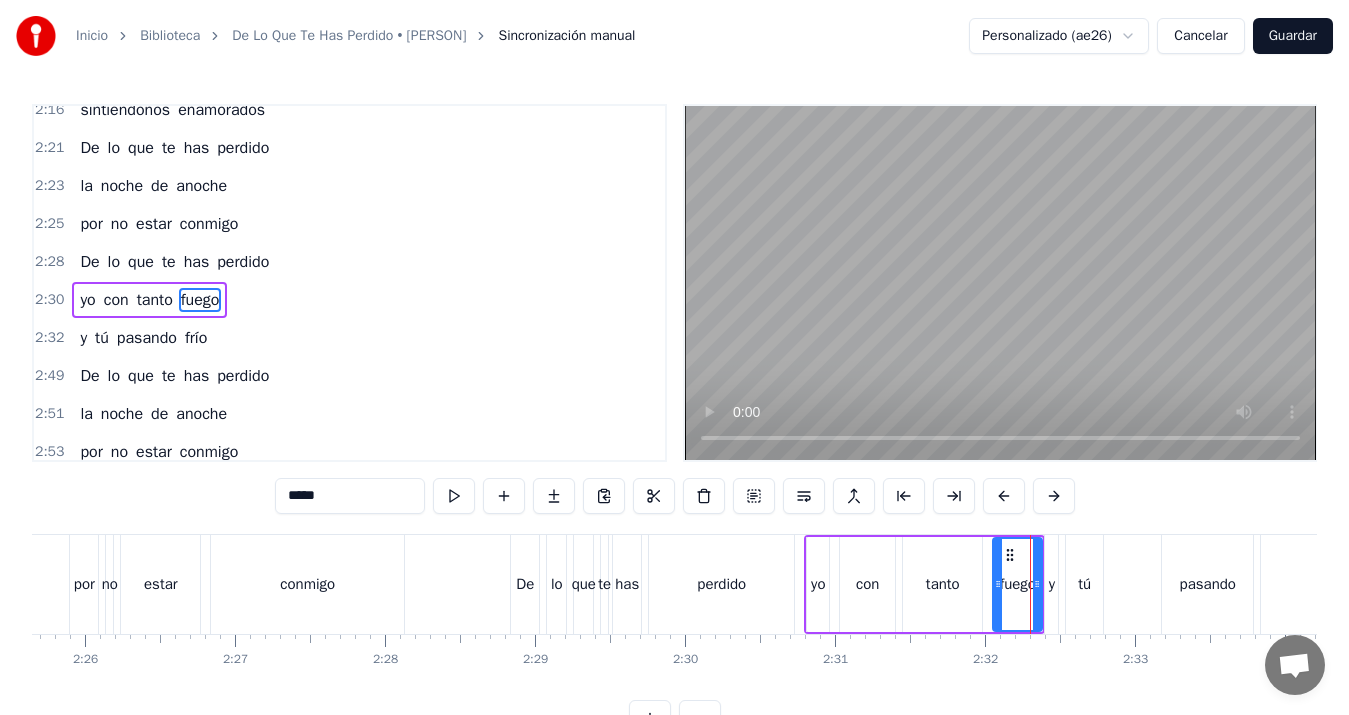 scroll, scrollTop: 1514, scrollLeft: 0, axis: vertical 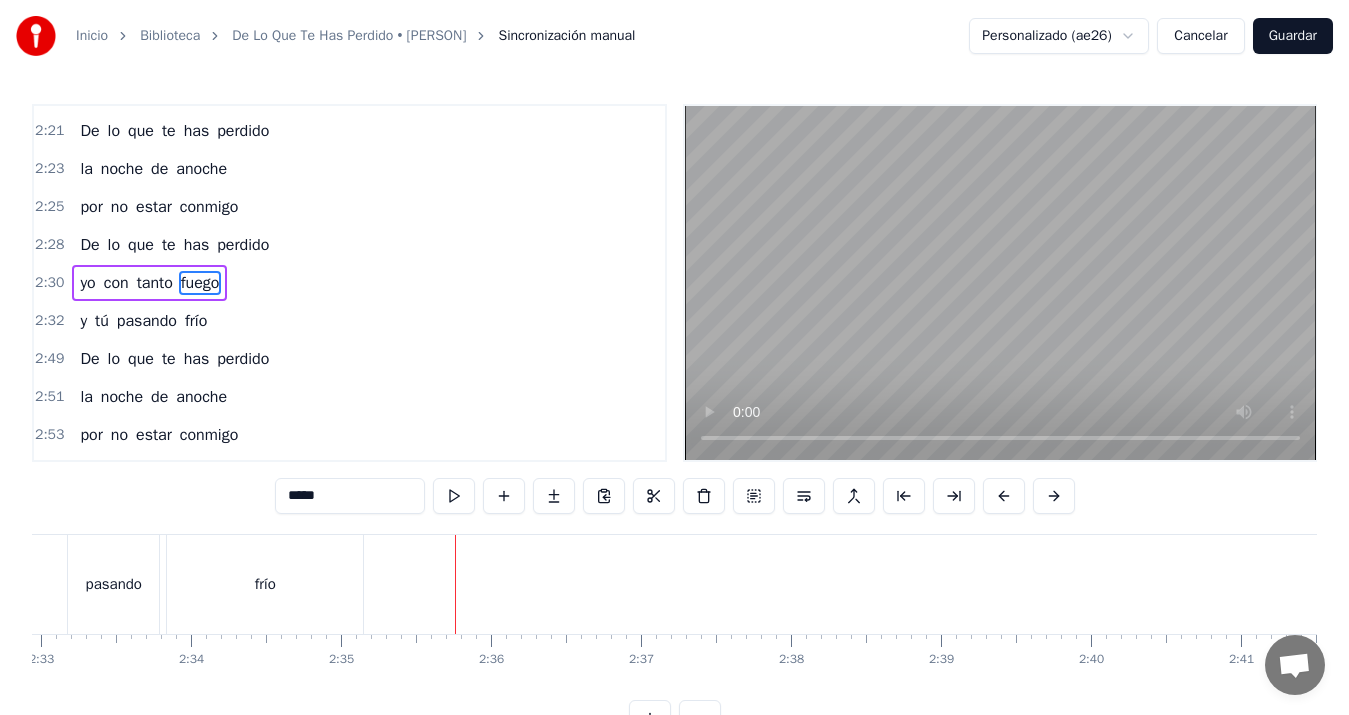 click on "Guardar" at bounding box center (1293, 36) 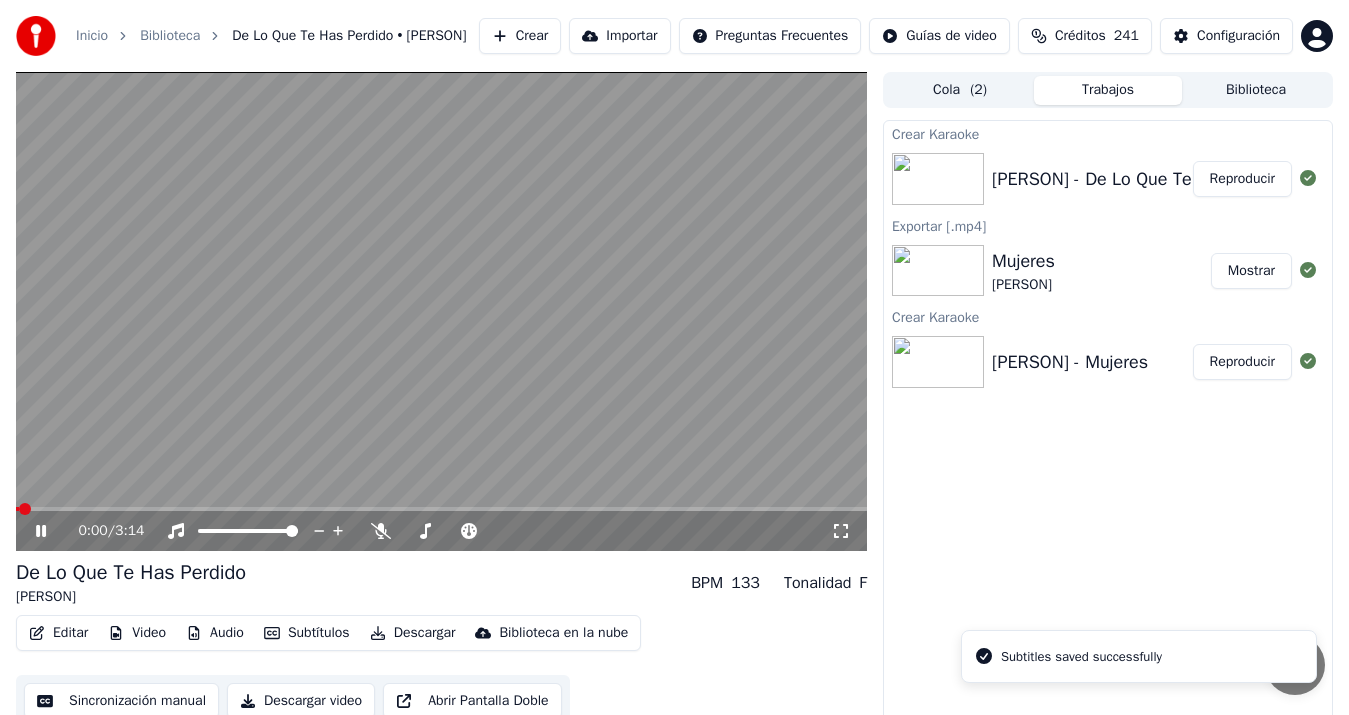 click on "Descargar video" at bounding box center [301, 701] 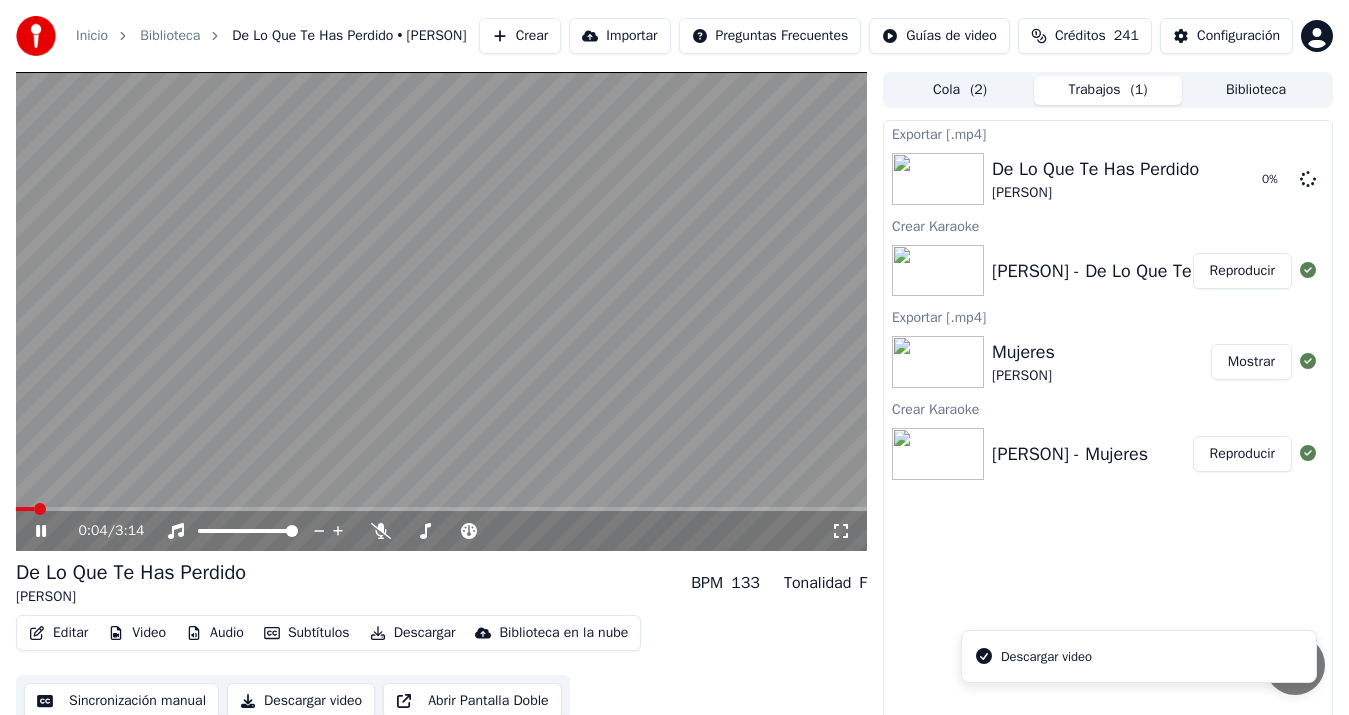 click at bounding box center (441, 311) 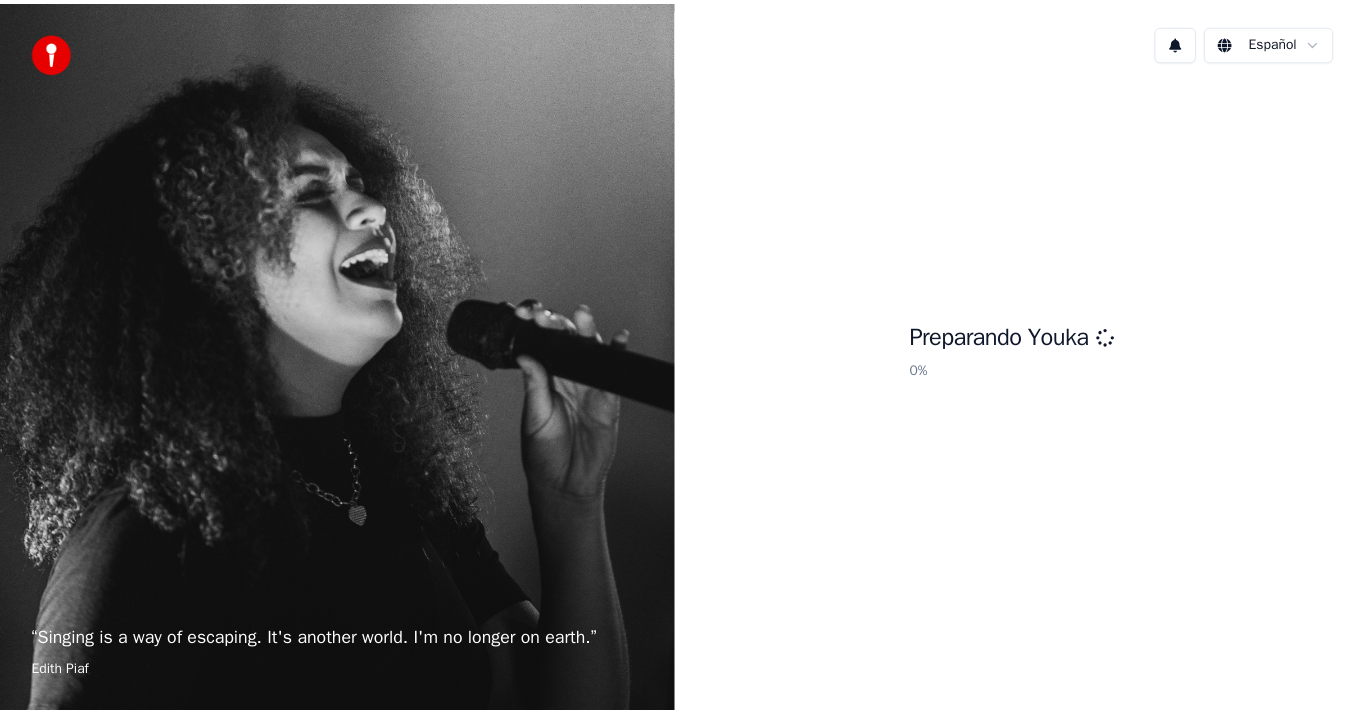 scroll, scrollTop: 0, scrollLeft: 0, axis: both 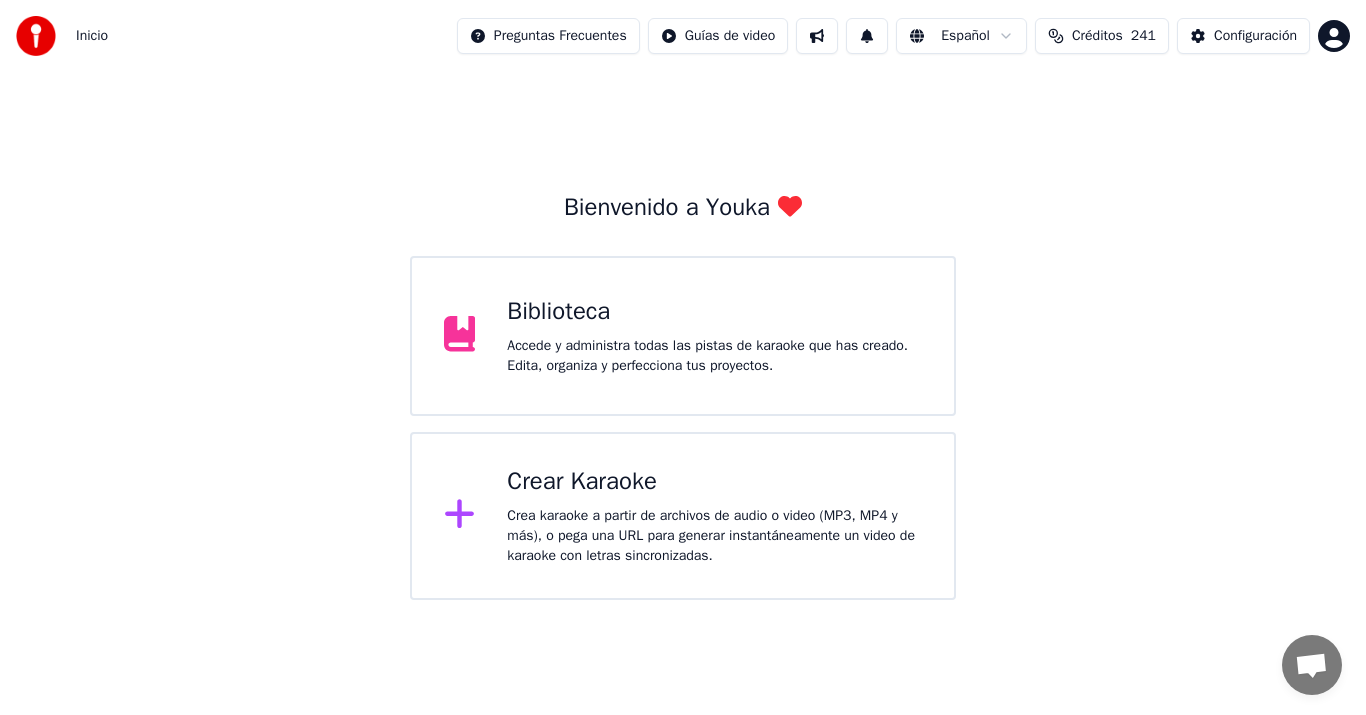 click on "Accede y administra todas las pistas de karaoke que has creado. Edita, organiza y perfecciona tus proyectos." at bounding box center (714, 356) 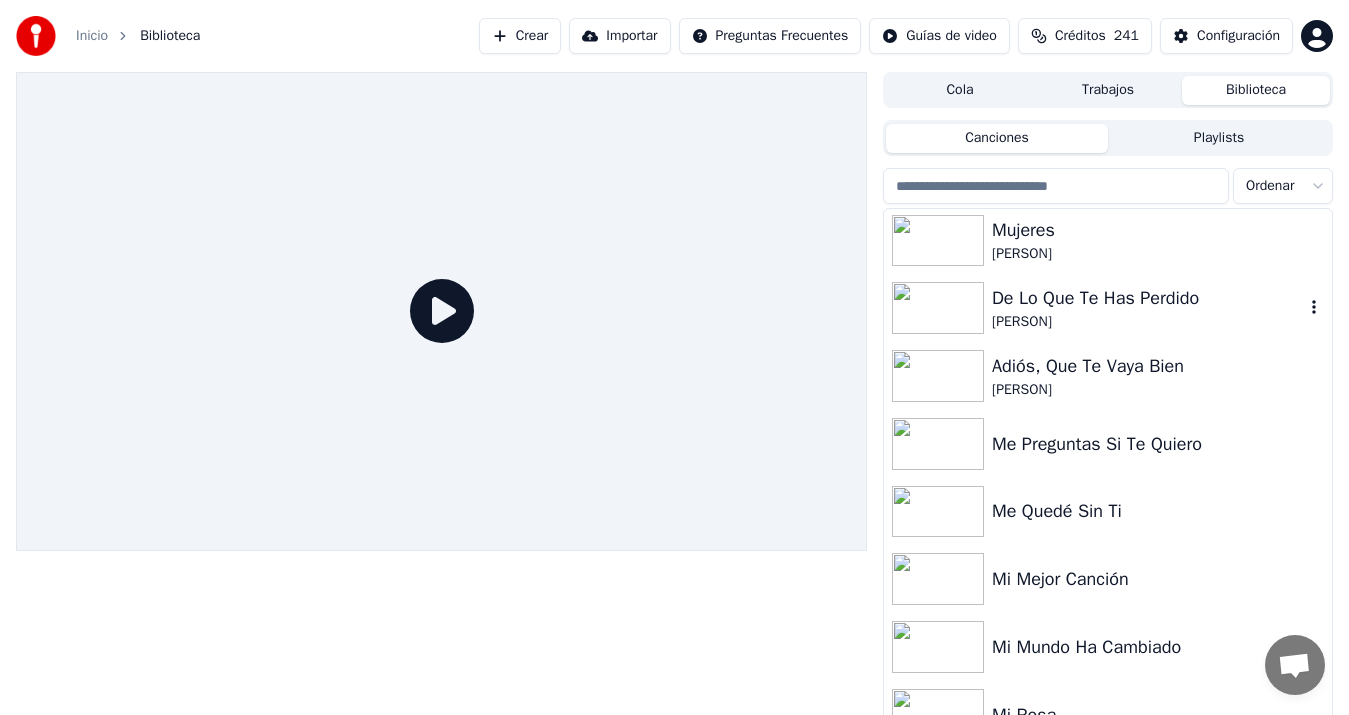 scroll, scrollTop: 1636, scrollLeft: 0, axis: vertical 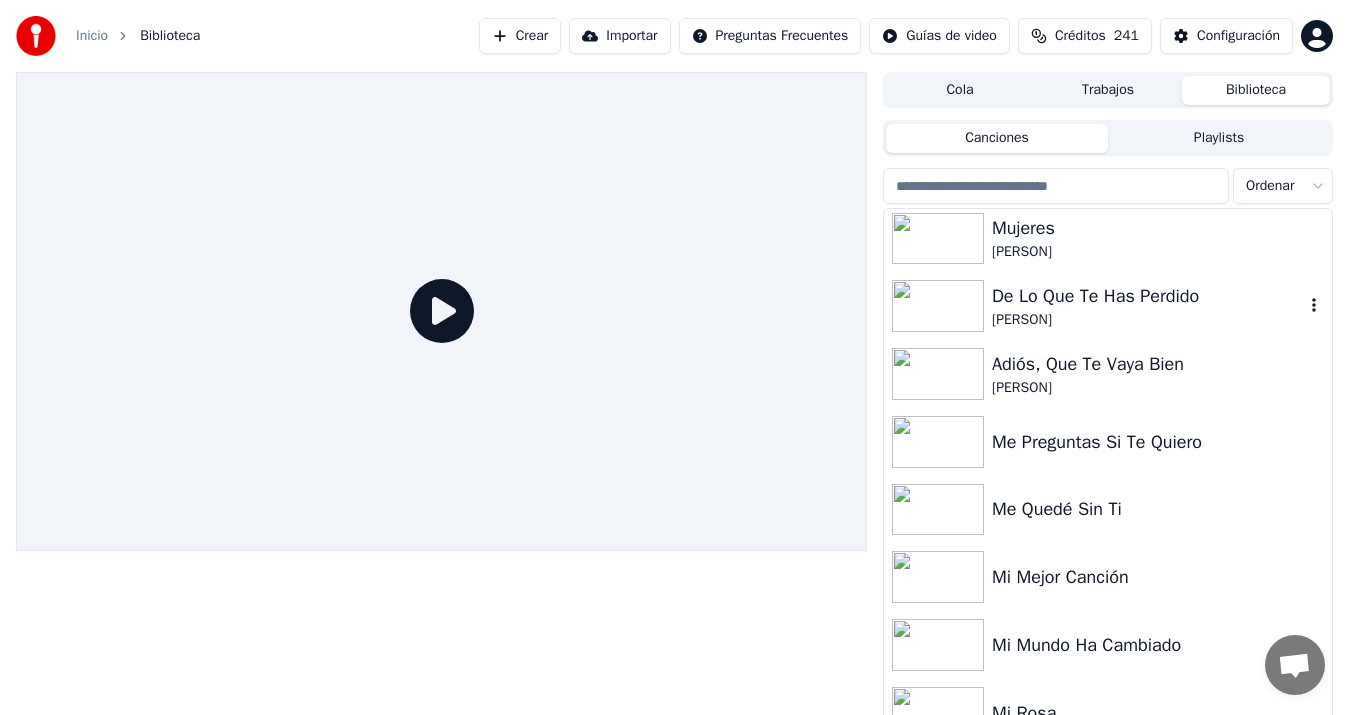 click on "De Lo Que Te Has Perdido Marco Antonio Muñiz" at bounding box center [1108, 306] 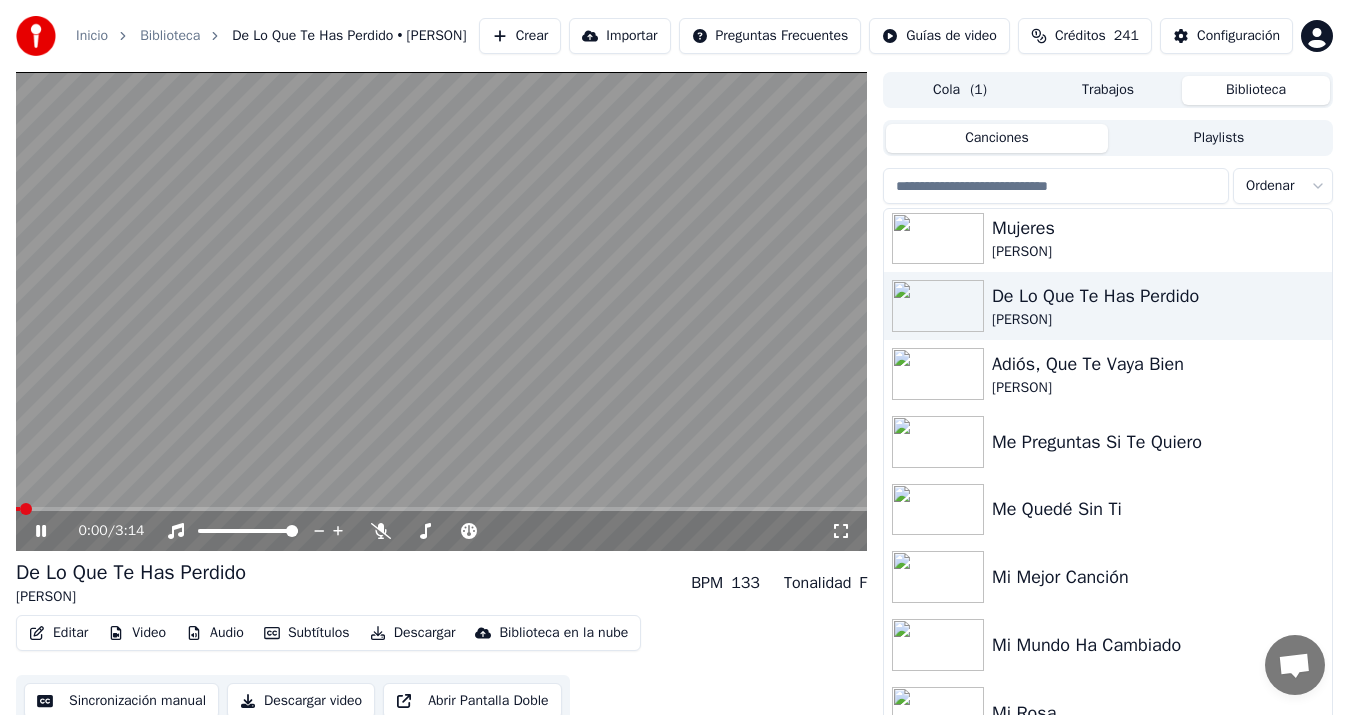 click on "Sincronización manual" at bounding box center (121, 701) 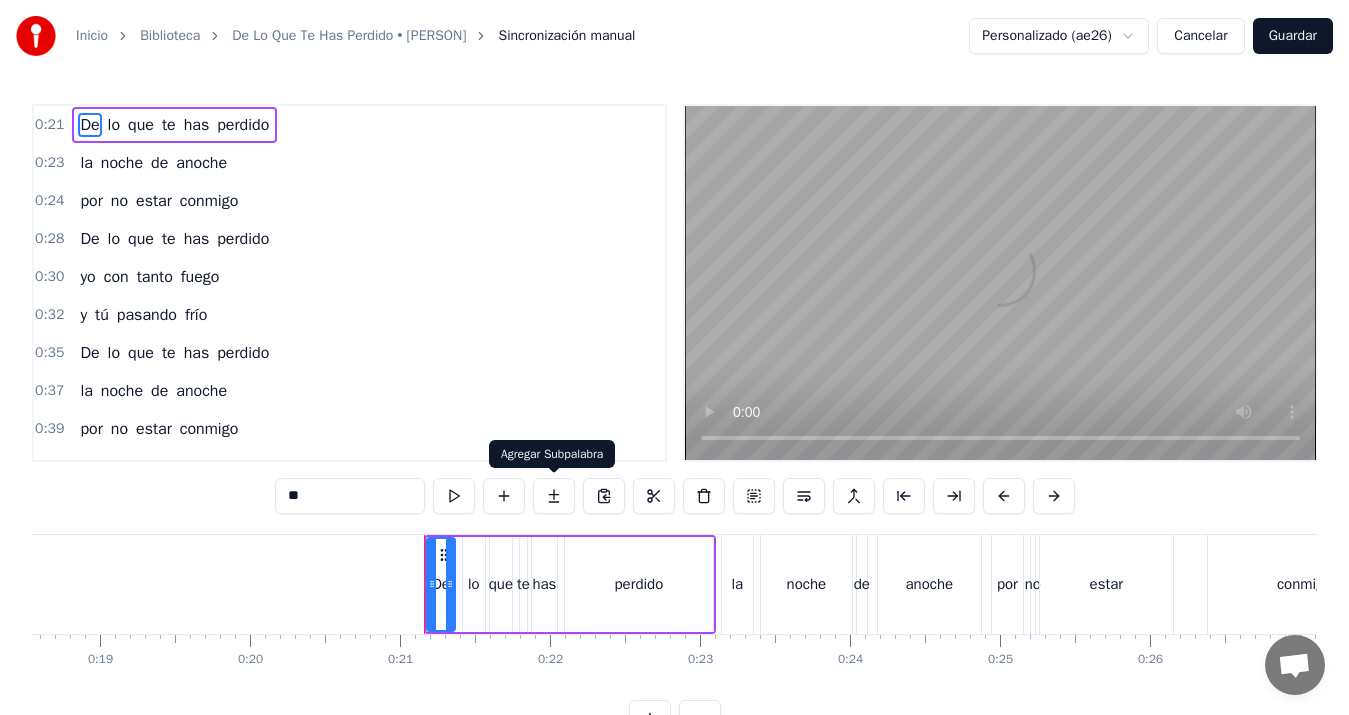 scroll, scrollTop: 0, scrollLeft: 3073, axis: horizontal 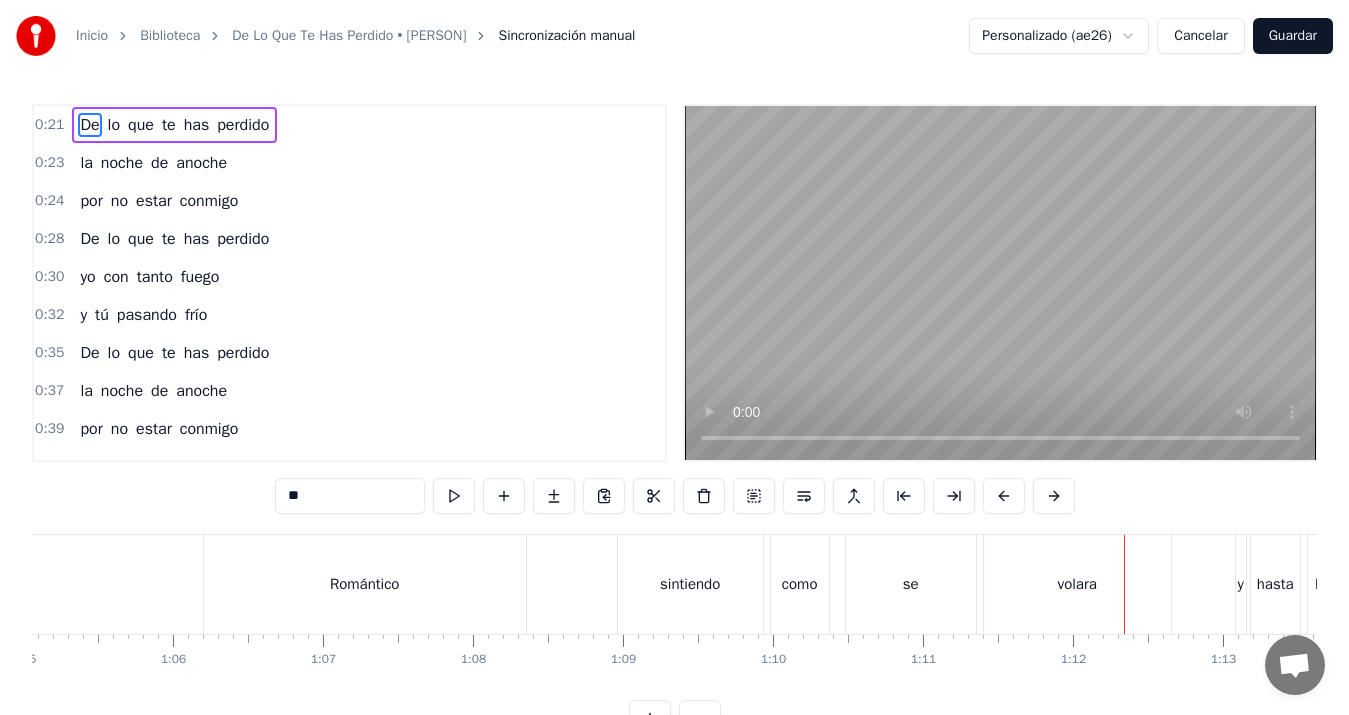 click on "se" at bounding box center [911, 584] 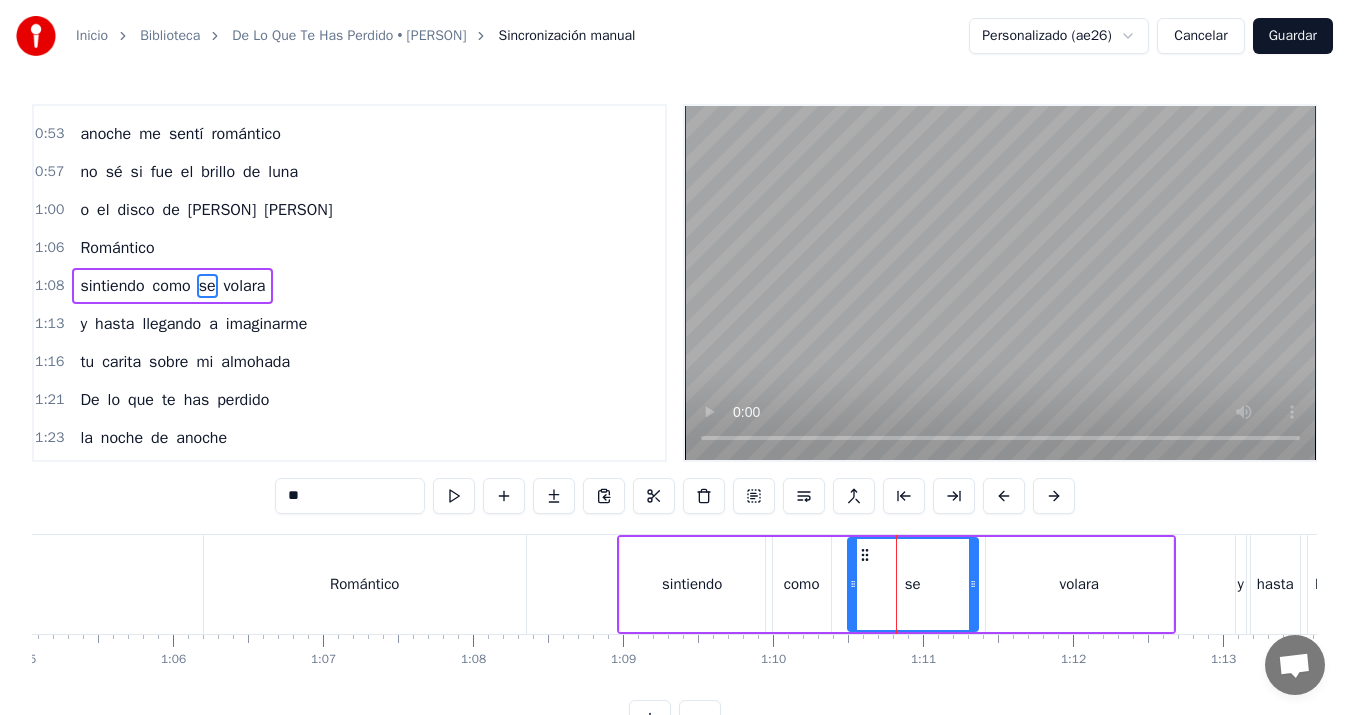 scroll, scrollTop: 488, scrollLeft: 0, axis: vertical 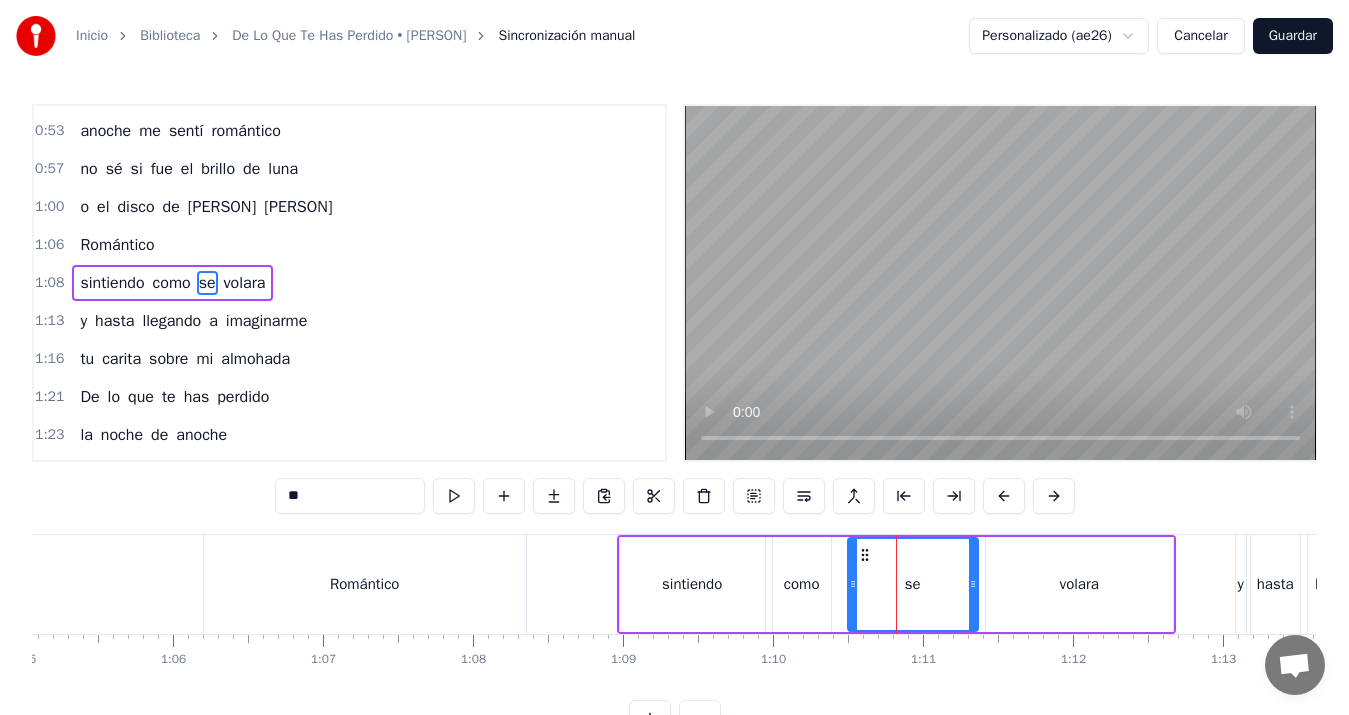 click on "**" at bounding box center (350, 496) 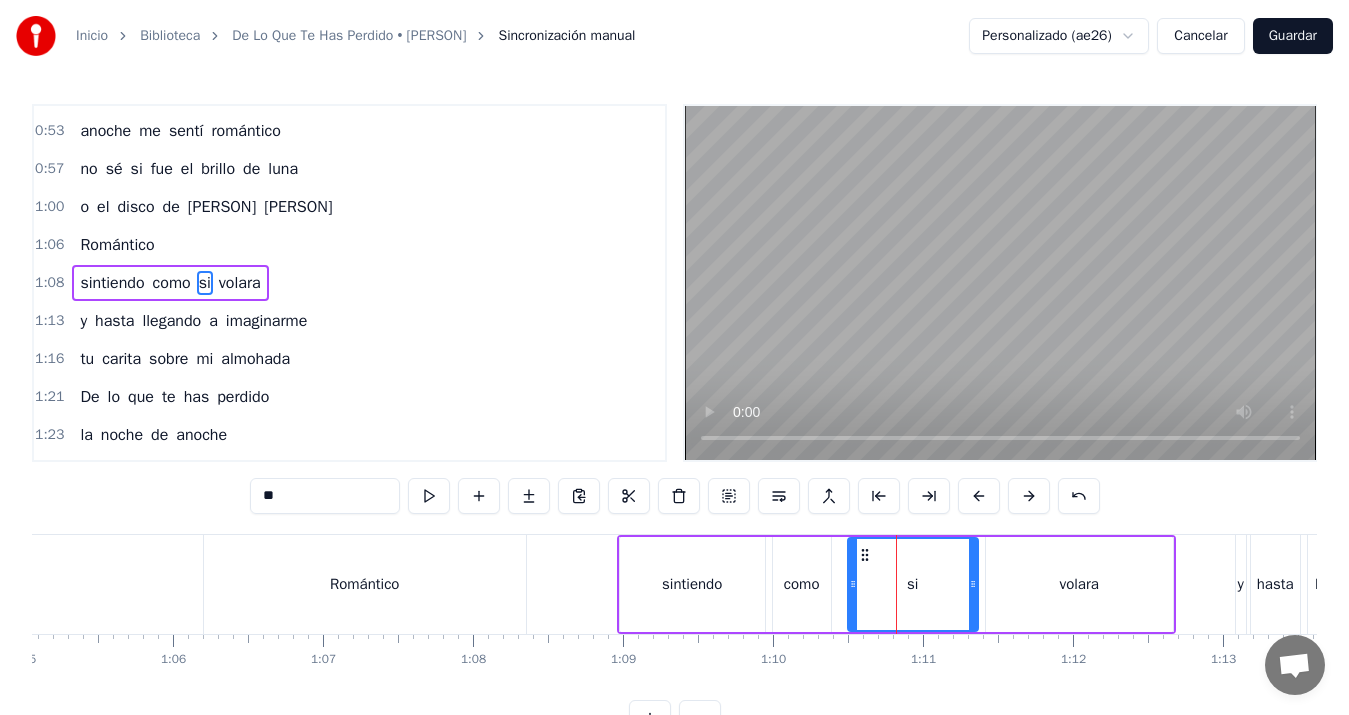 click on "Romántico" at bounding box center (365, 584) 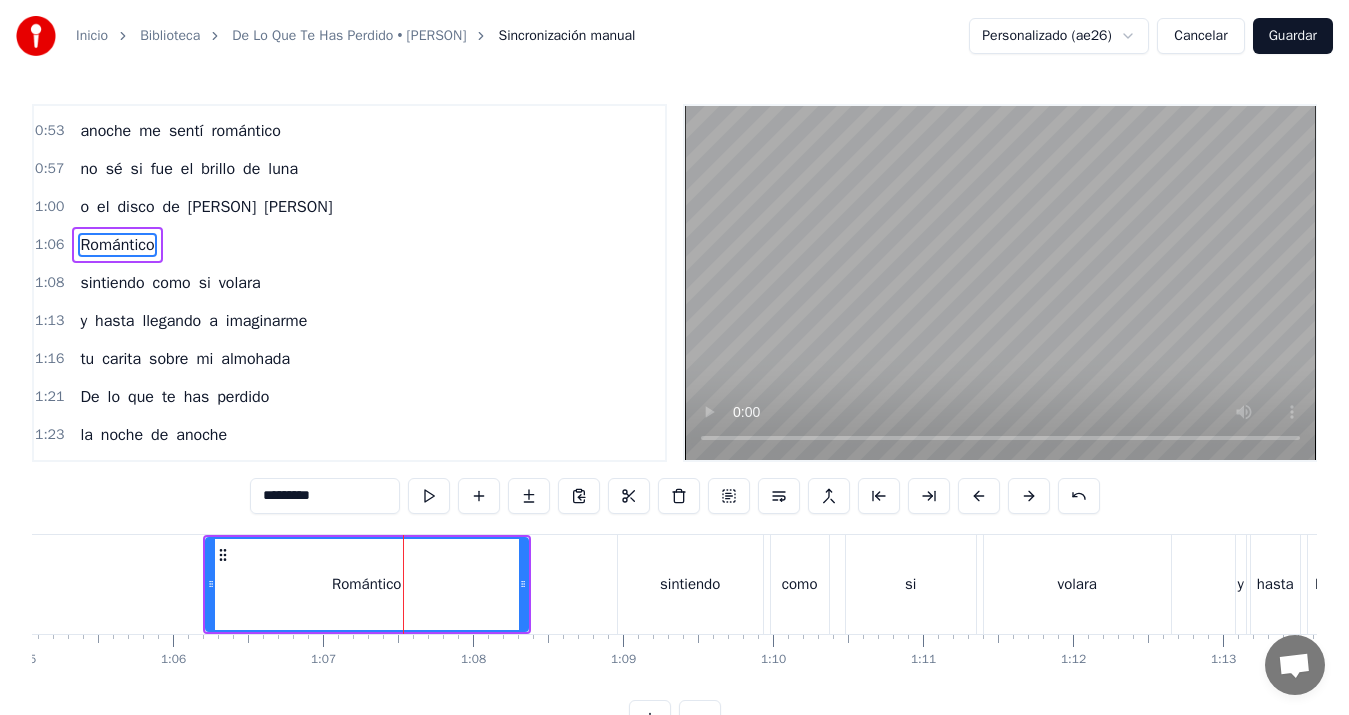 scroll, scrollTop: 450, scrollLeft: 0, axis: vertical 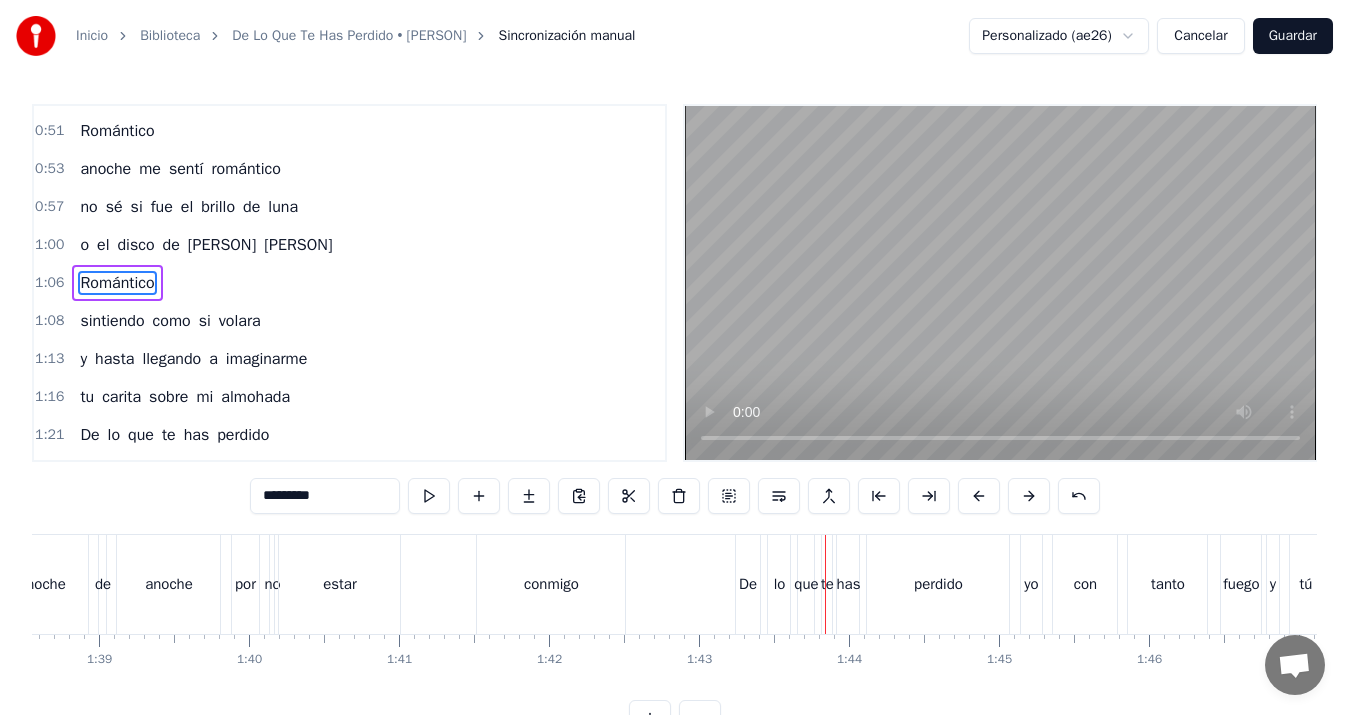 click on "estar" at bounding box center (340, 584) 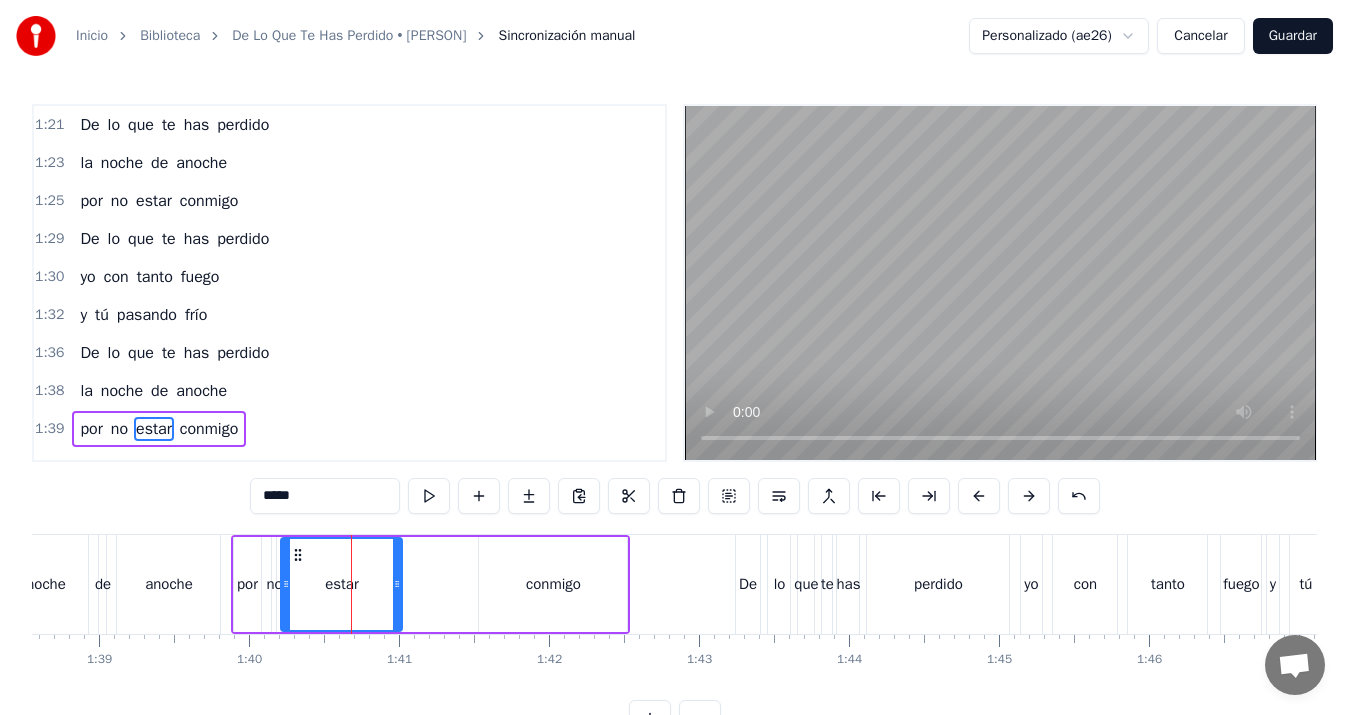 scroll, scrollTop: 906, scrollLeft: 0, axis: vertical 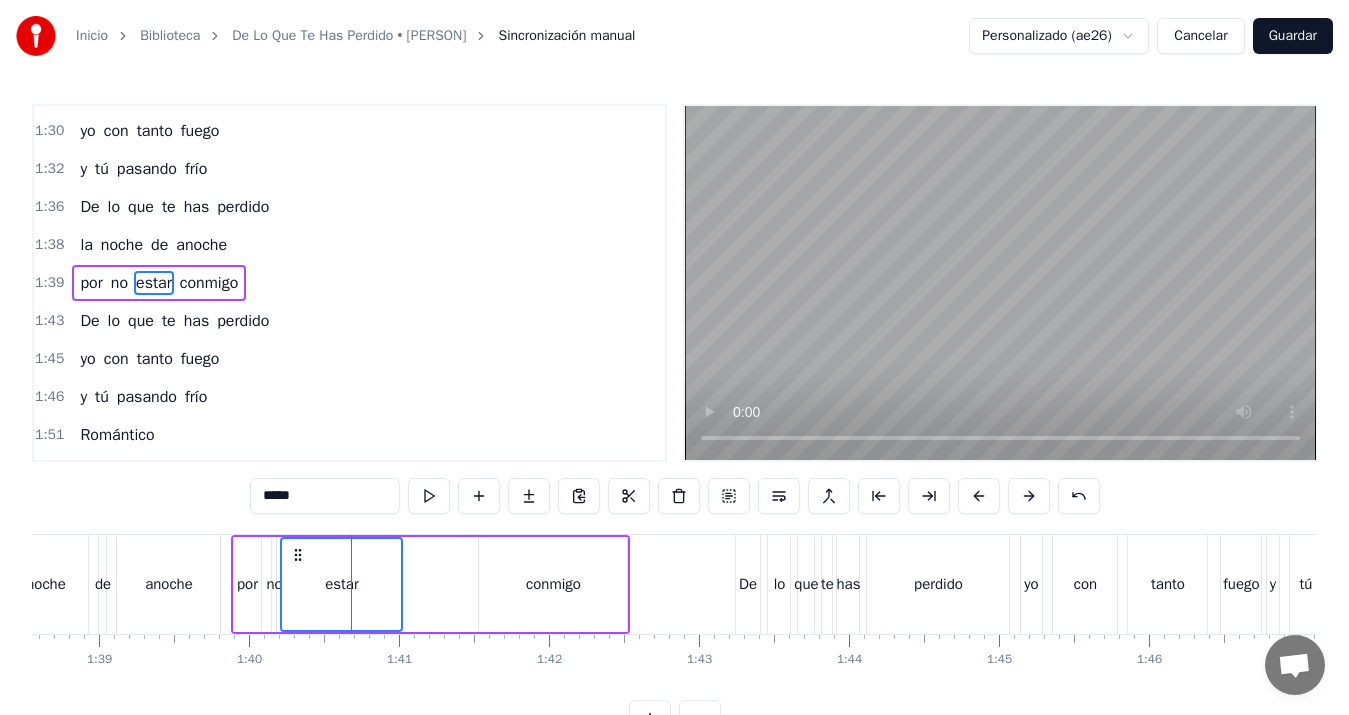 click on "conmigo" at bounding box center [553, 584] 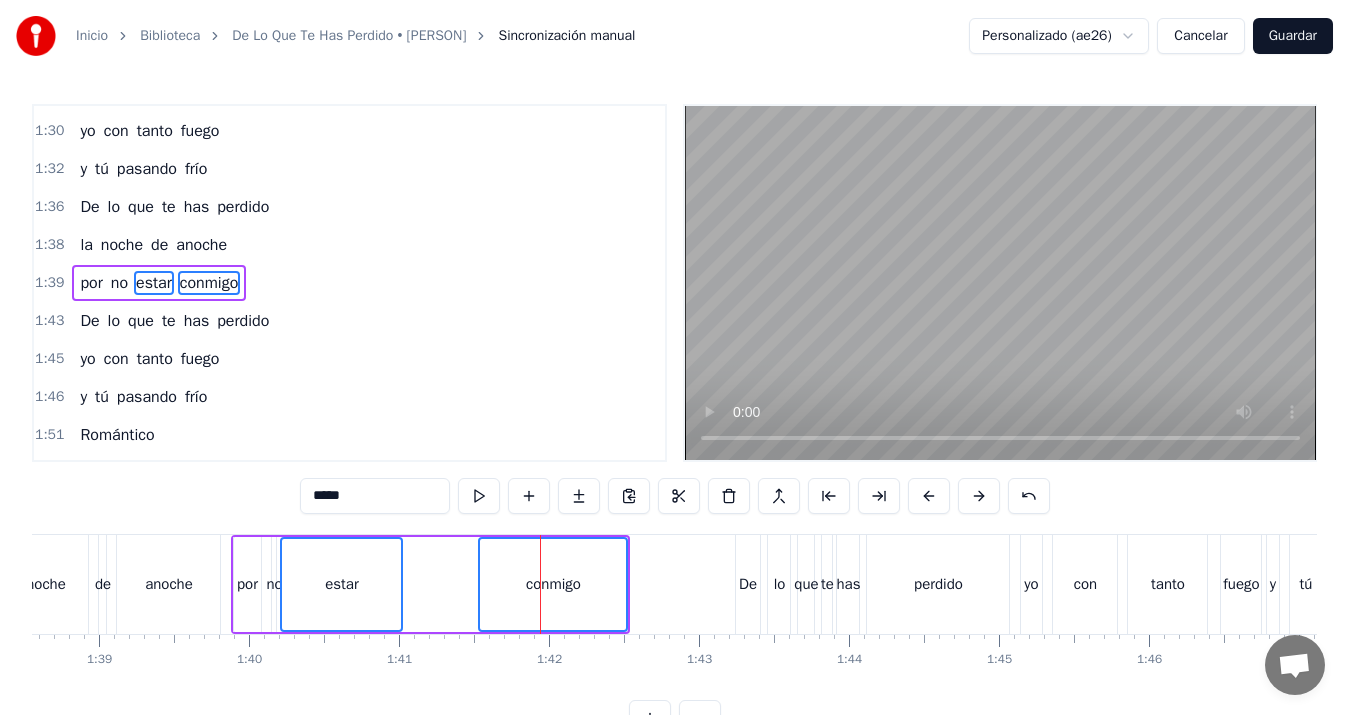 click at bounding box center [779, 496] 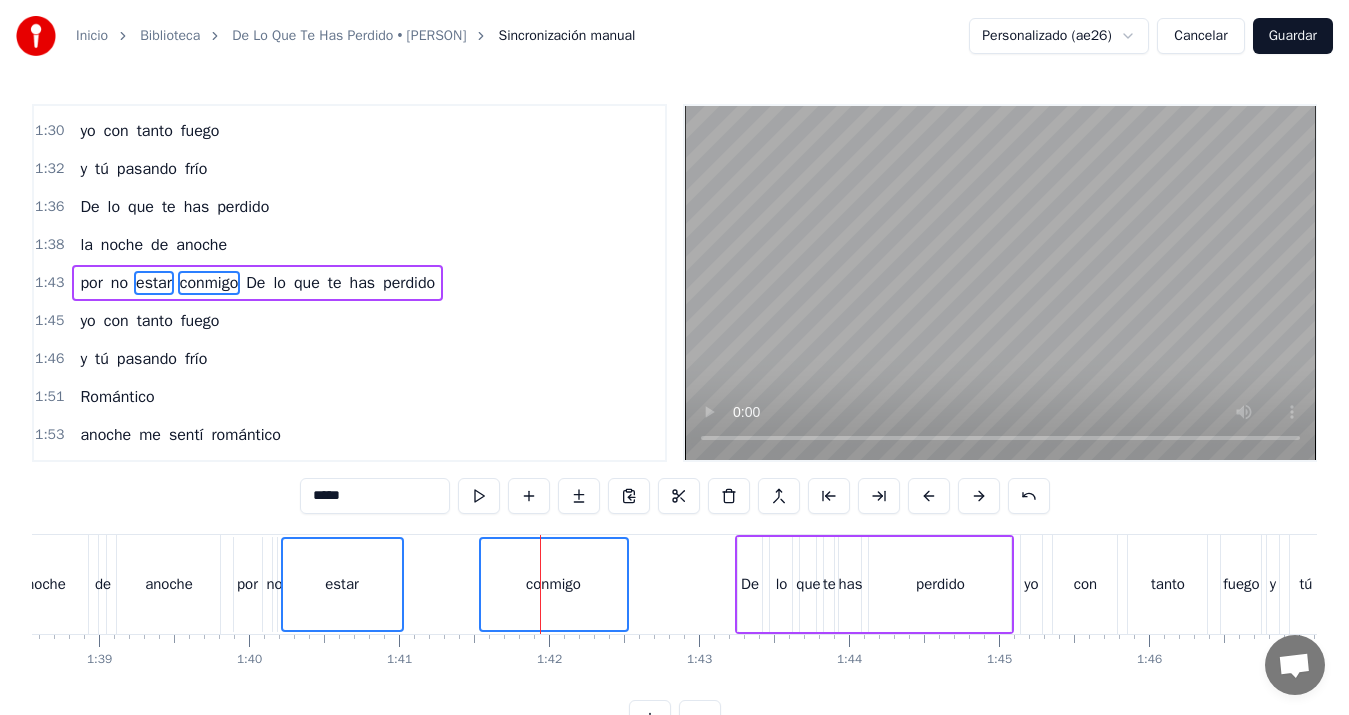 click on "noche" at bounding box center [45, 584] 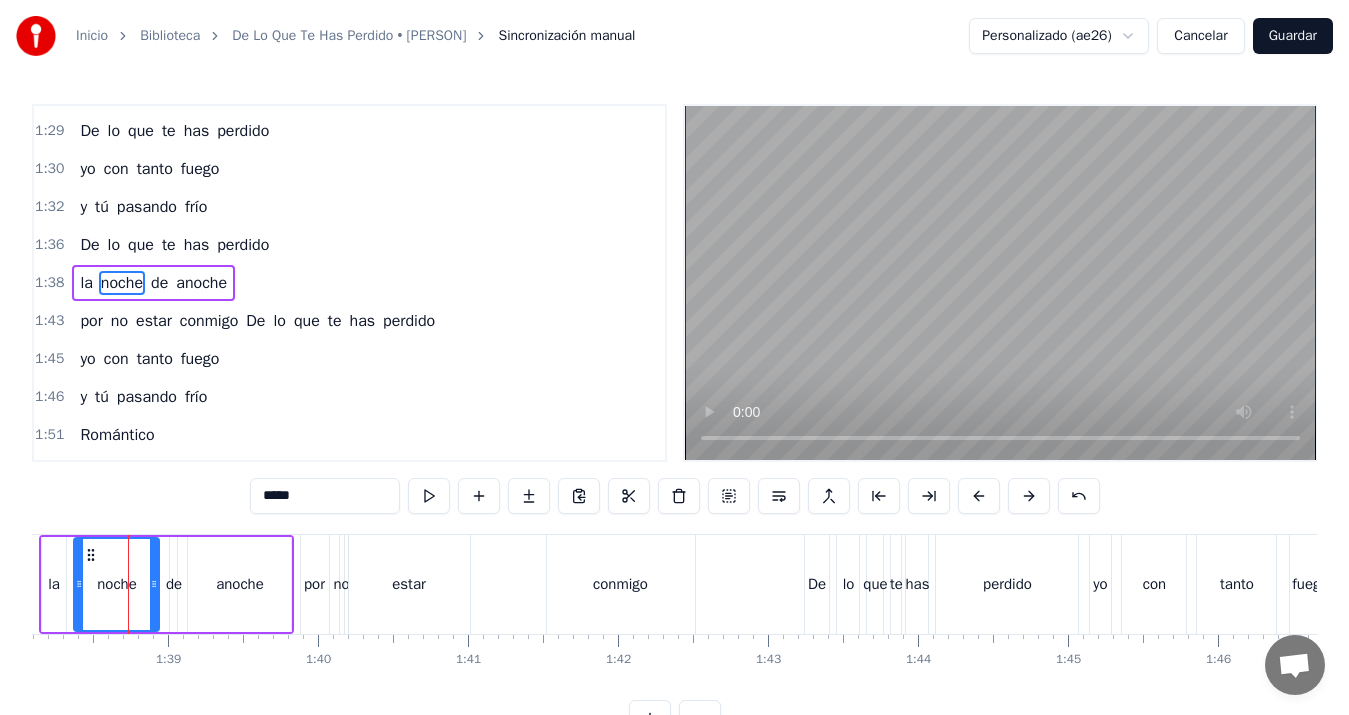 scroll, scrollTop: 0, scrollLeft: 14710, axis: horizontal 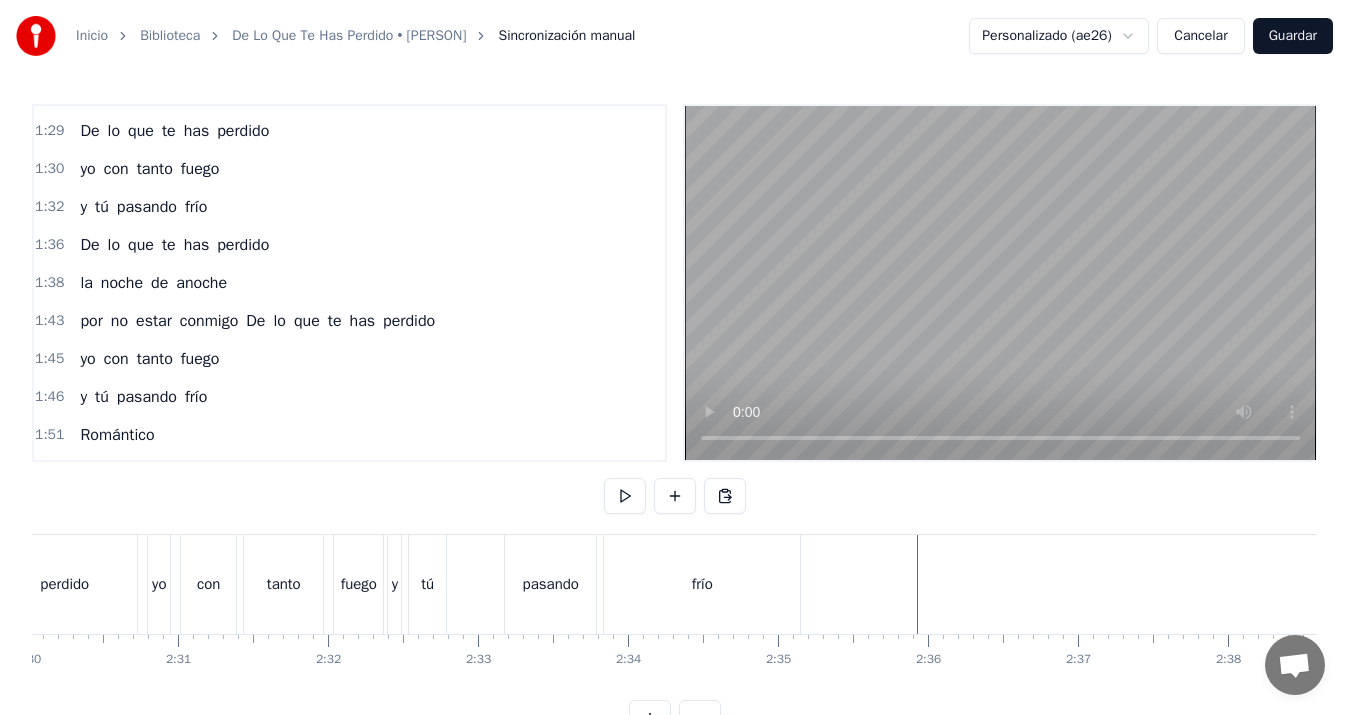 click at bounding box center [-7894, 584] 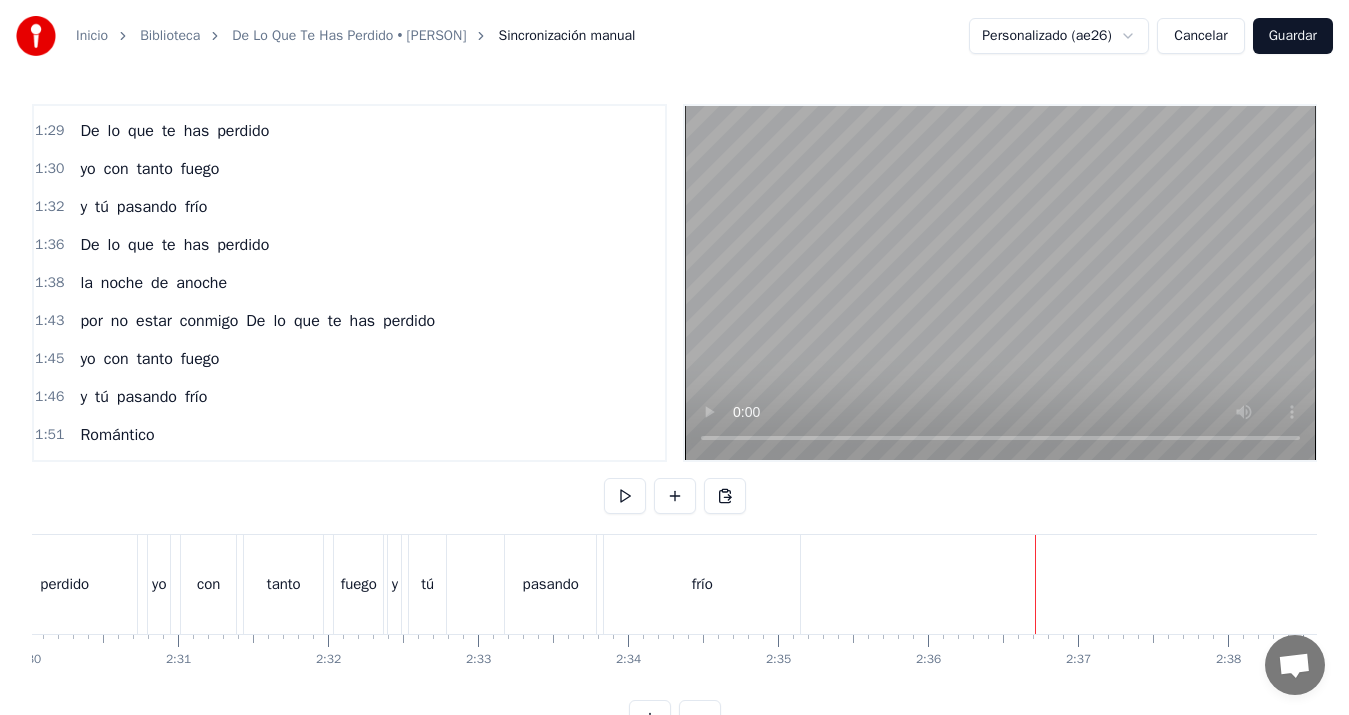 type 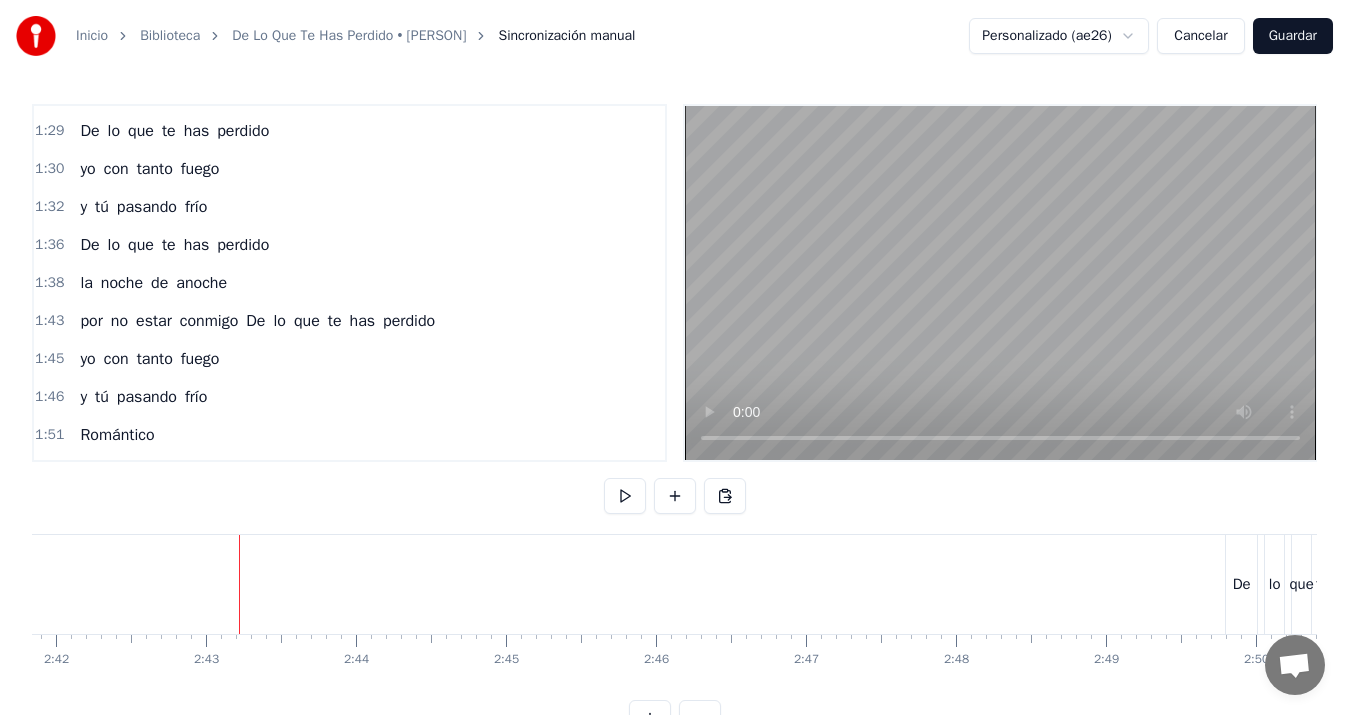 scroll, scrollTop: 0, scrollLeft: 24383, axis: horizontal 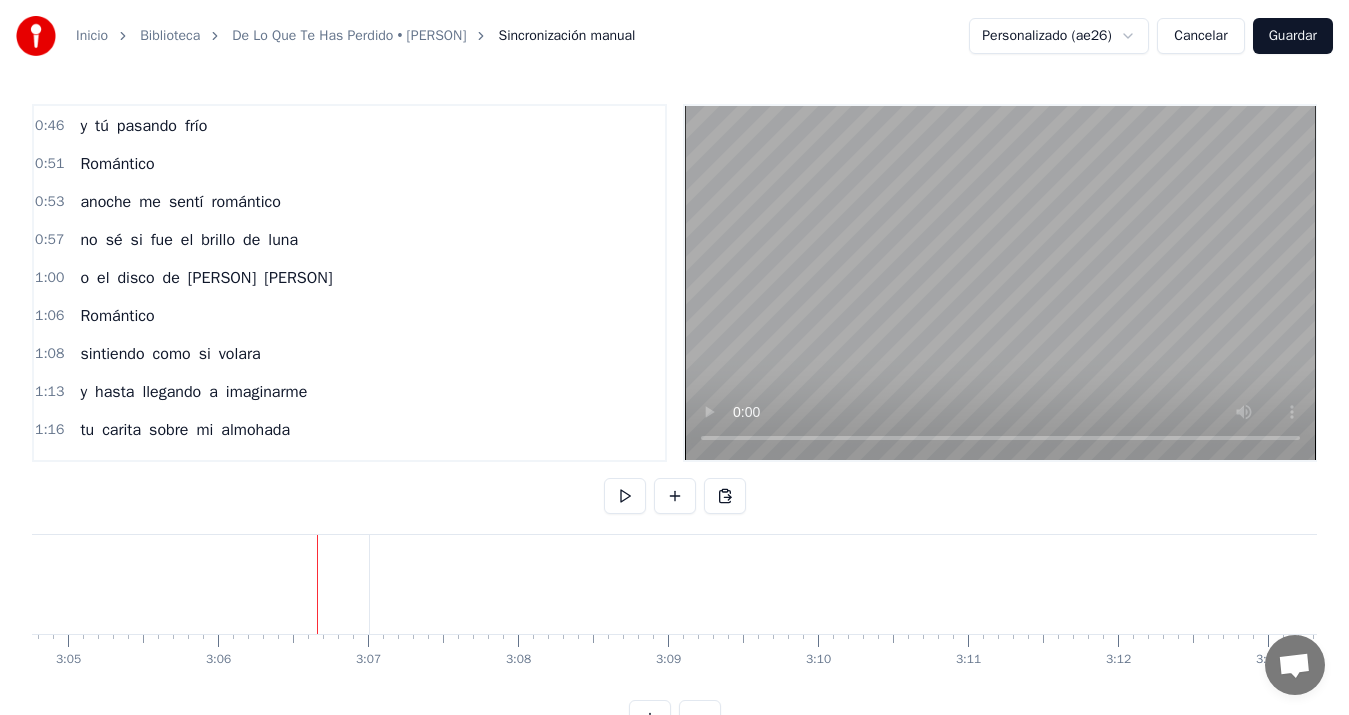 drag, startPoint x: 670, startPoint y: 224, endPoint x: 667, endPoint y: 243, distance: 19.235384 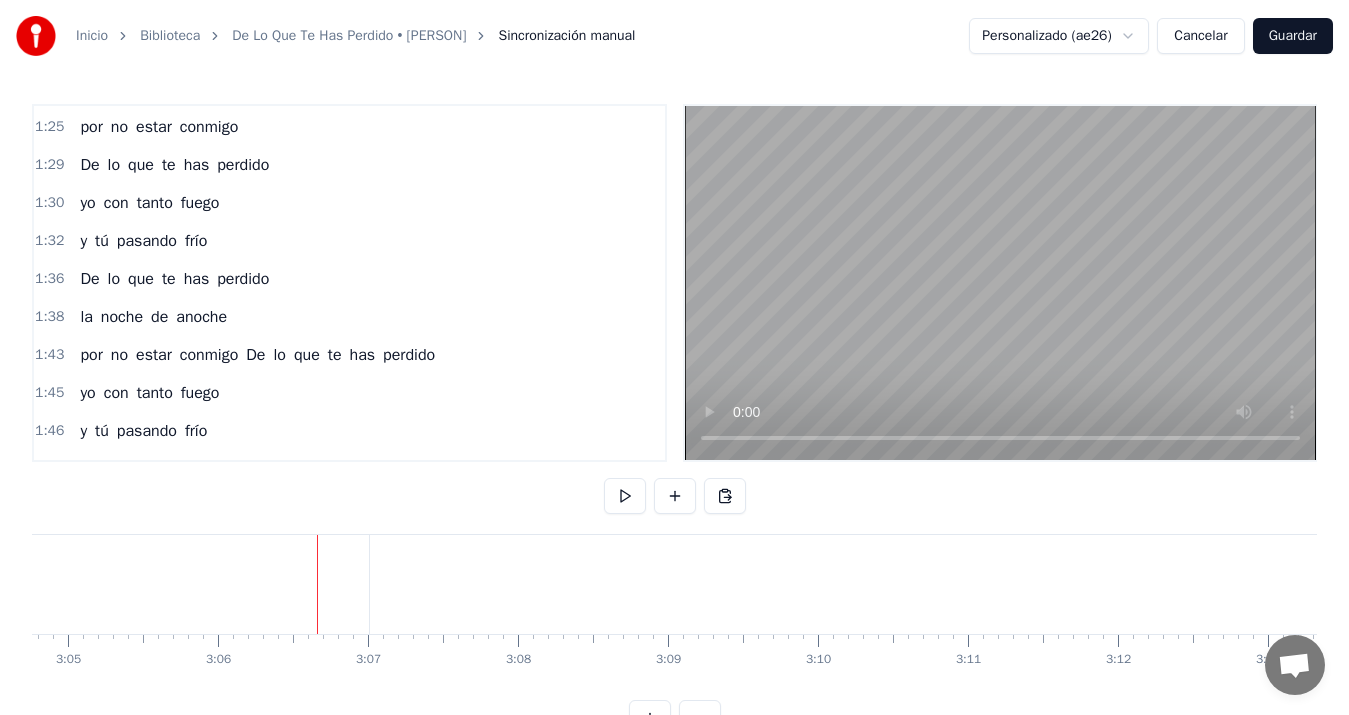 scroll, scrollTop: 846, scrollLeft: 0, axis: vertical 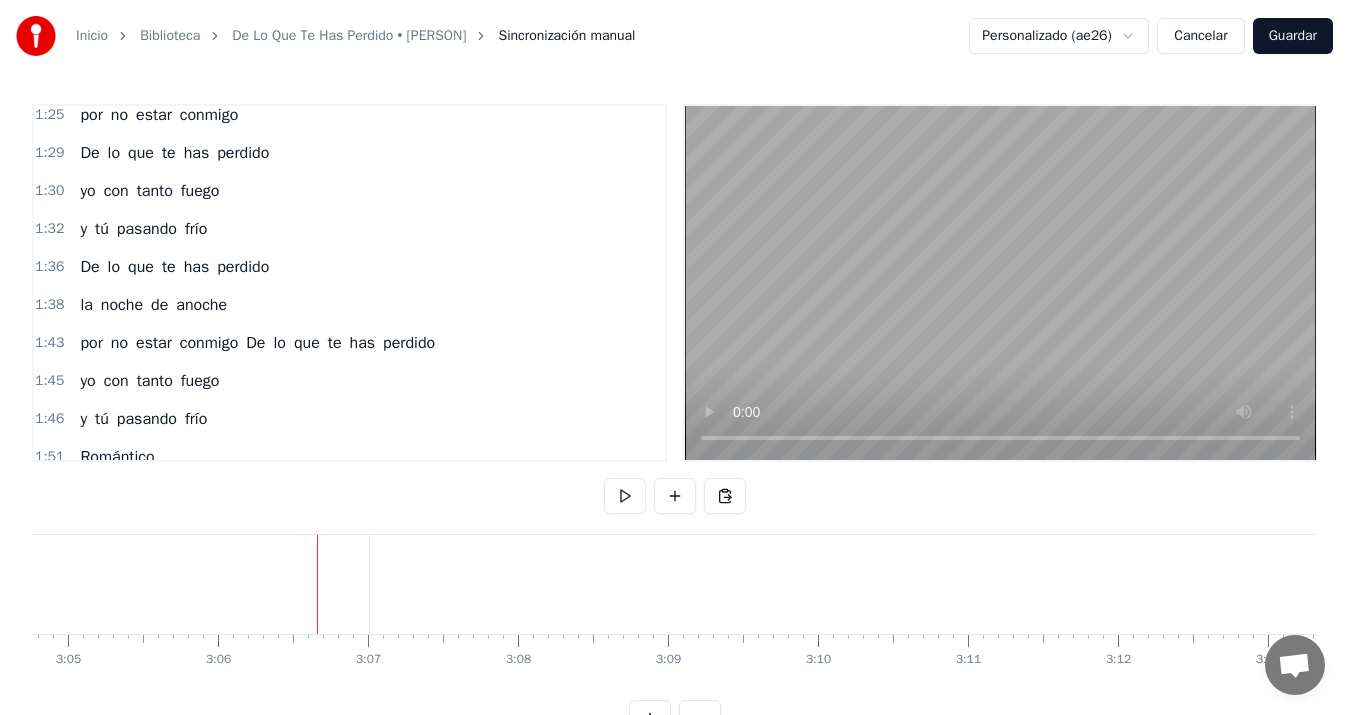 drag, startPoint x: 671, startPoint y: 295, endPoint x: 671, endPoint y: 309, distance: 14 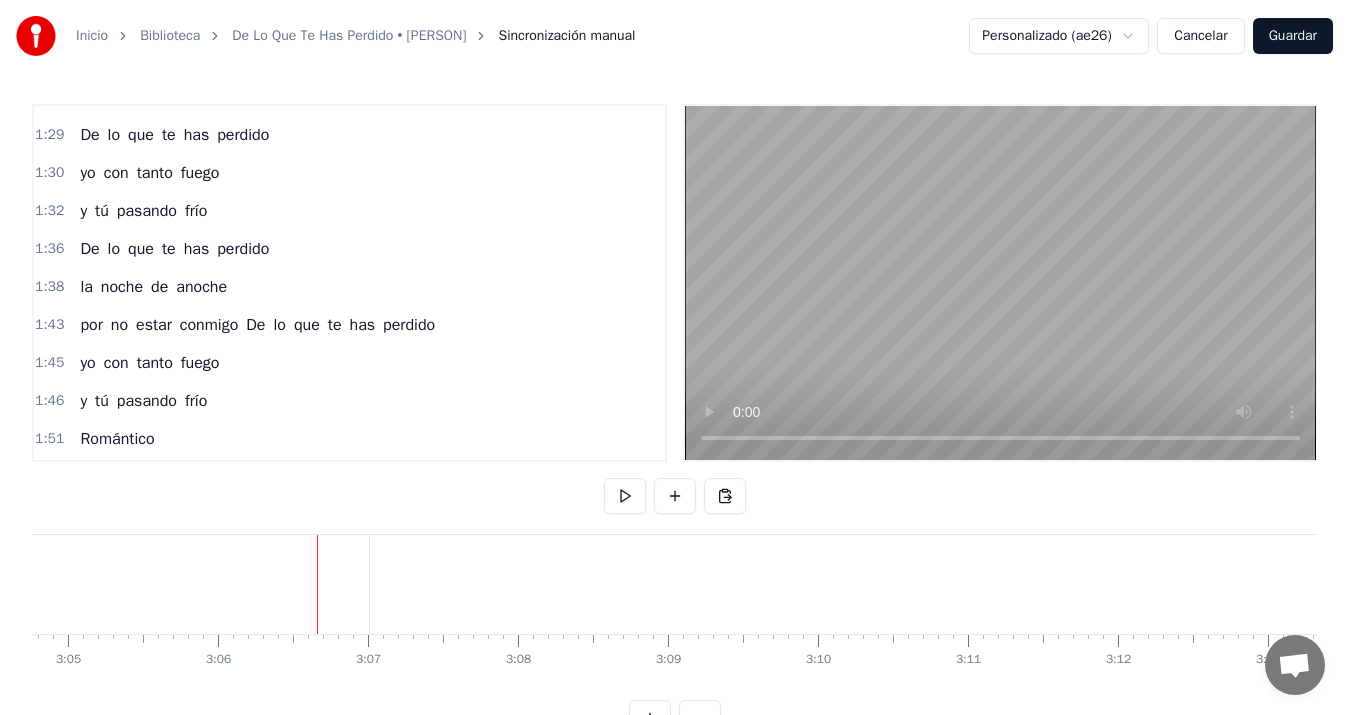 scroll, scrollTop: 798, scrollLeft: 0, axis: vertical 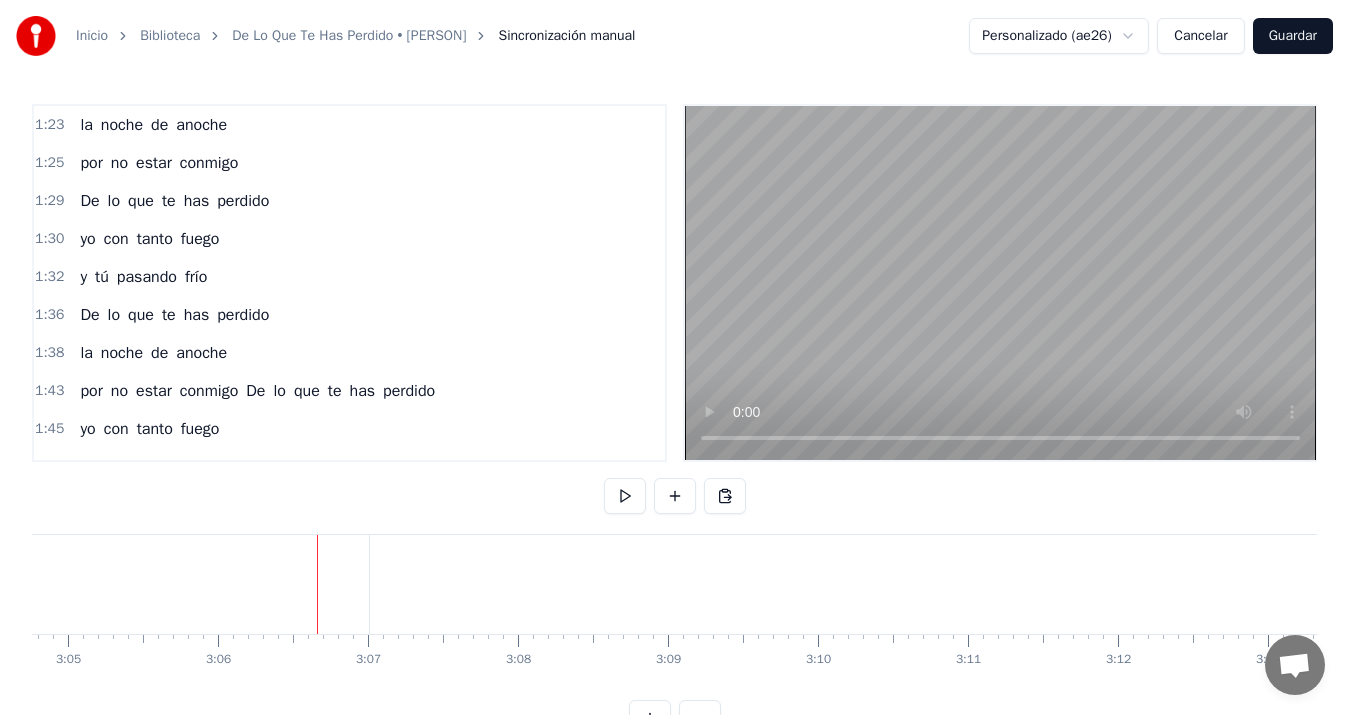 click on "no" at bounding box center (119, 391) 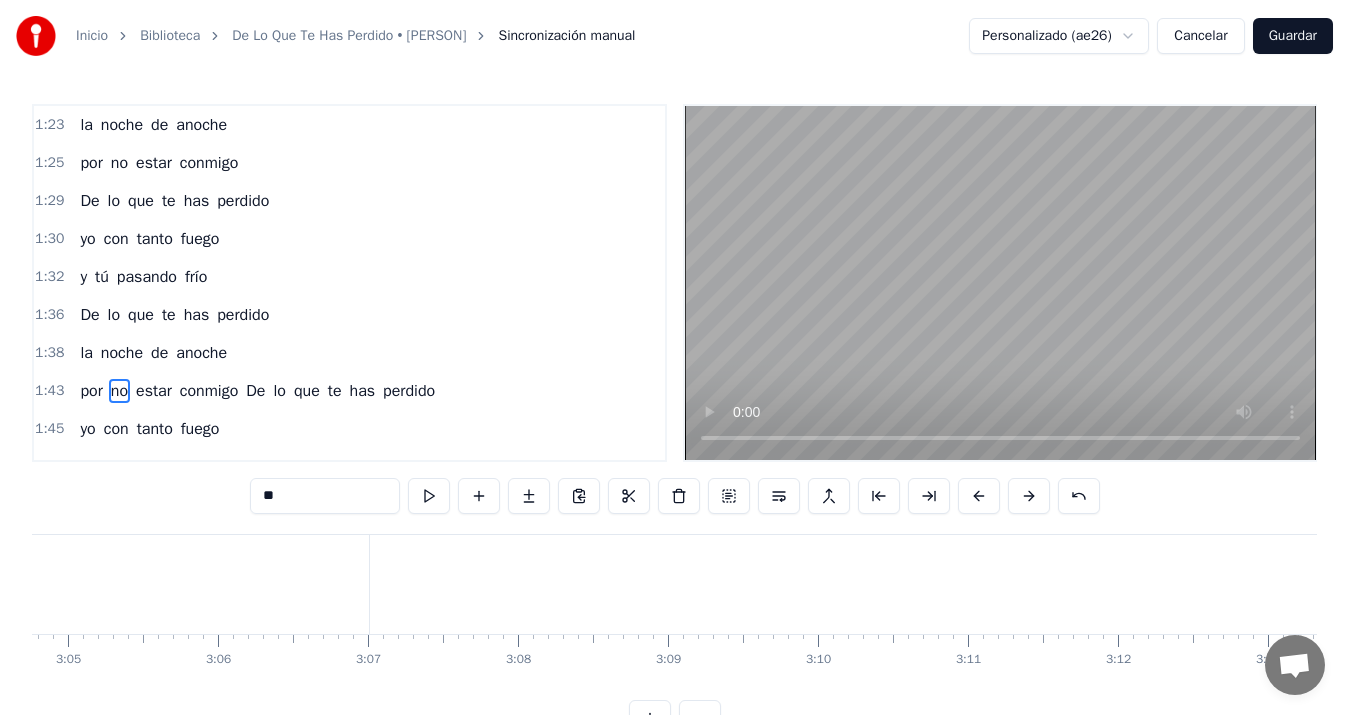 scroll, scrollTop: 906, scrollLeft: 0, axis: vertical 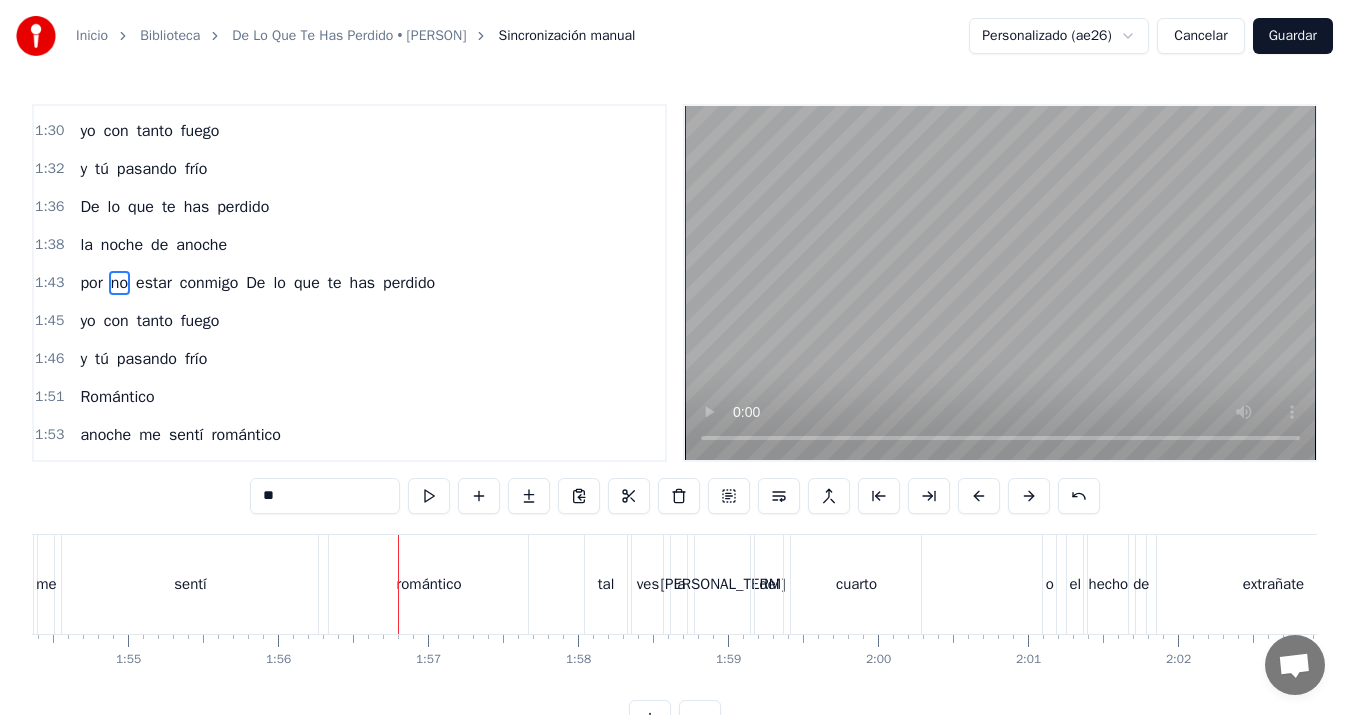 click at bounding box center [1000, 283] 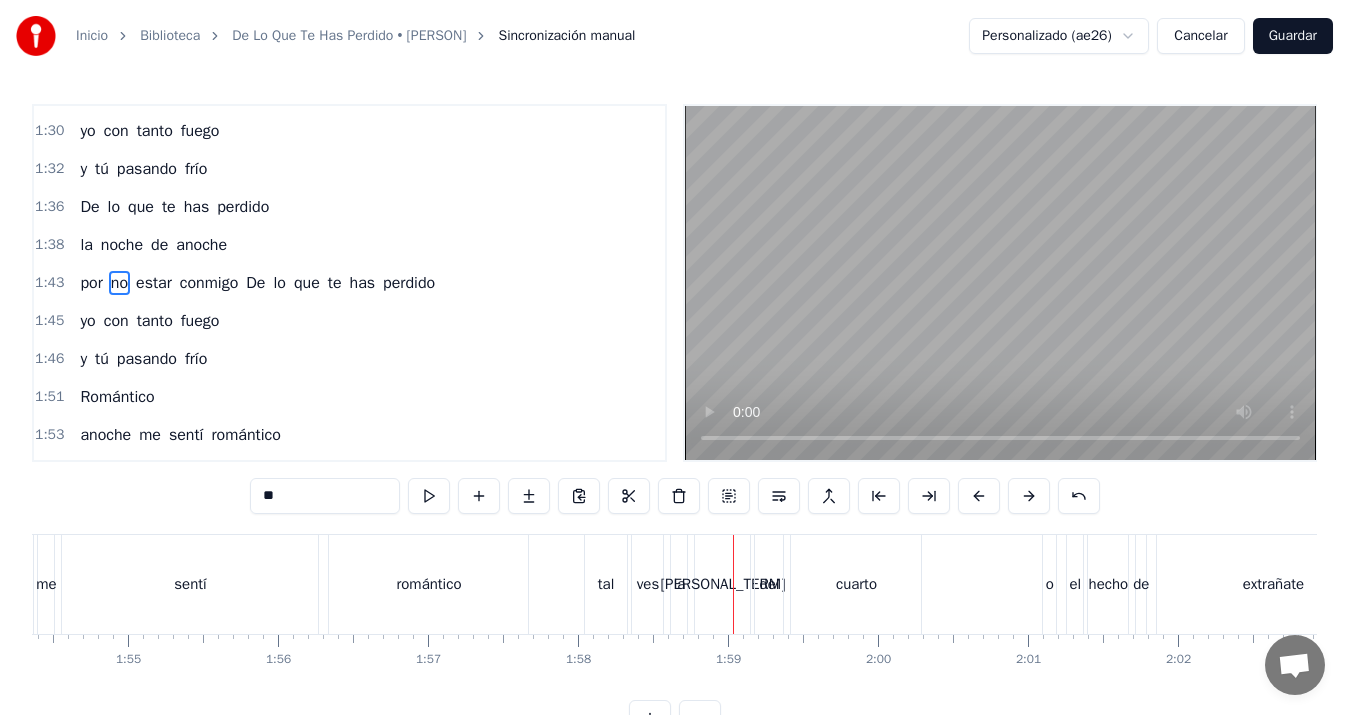 click on "ves" at bounding box center [648, 584] 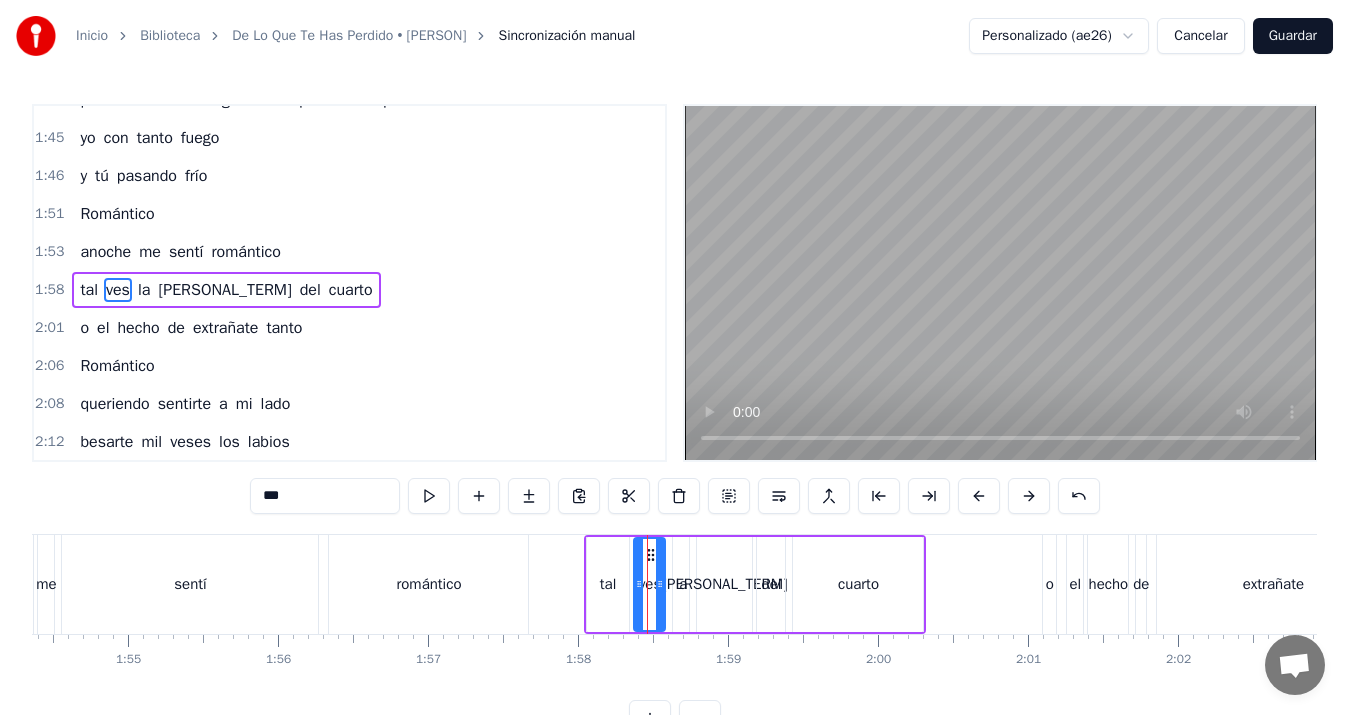 scroll, scrollTop: 1096, scrollLeft: 0, axis: vertical 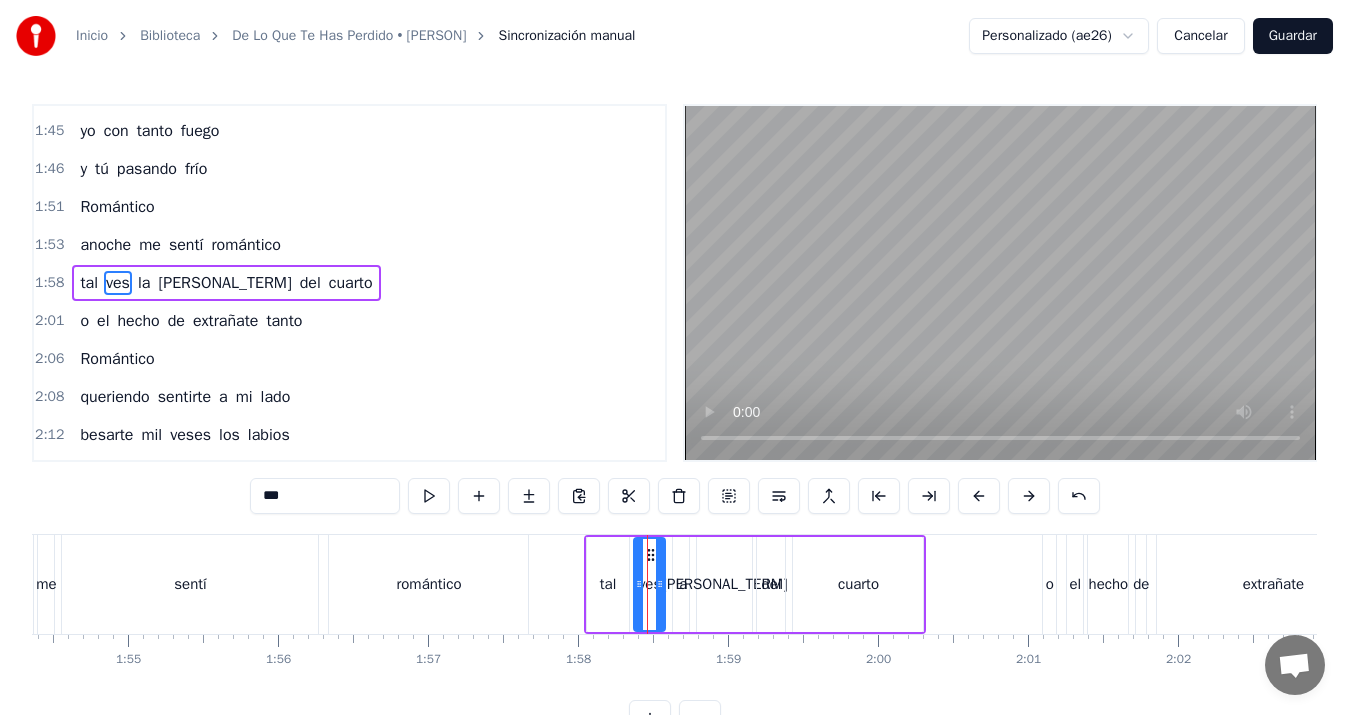 click on "***" at bounding box center (325, 496) 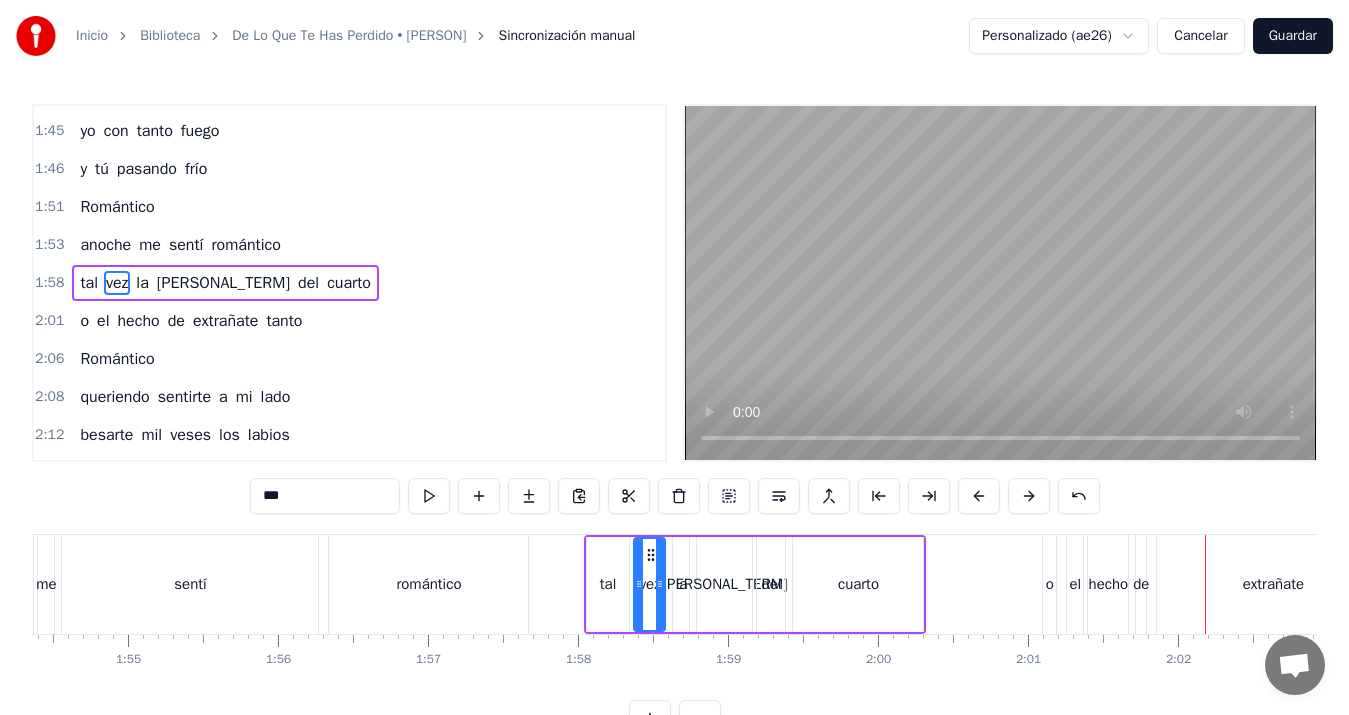 click on "extrañate" at bounding box center (1273, 584) 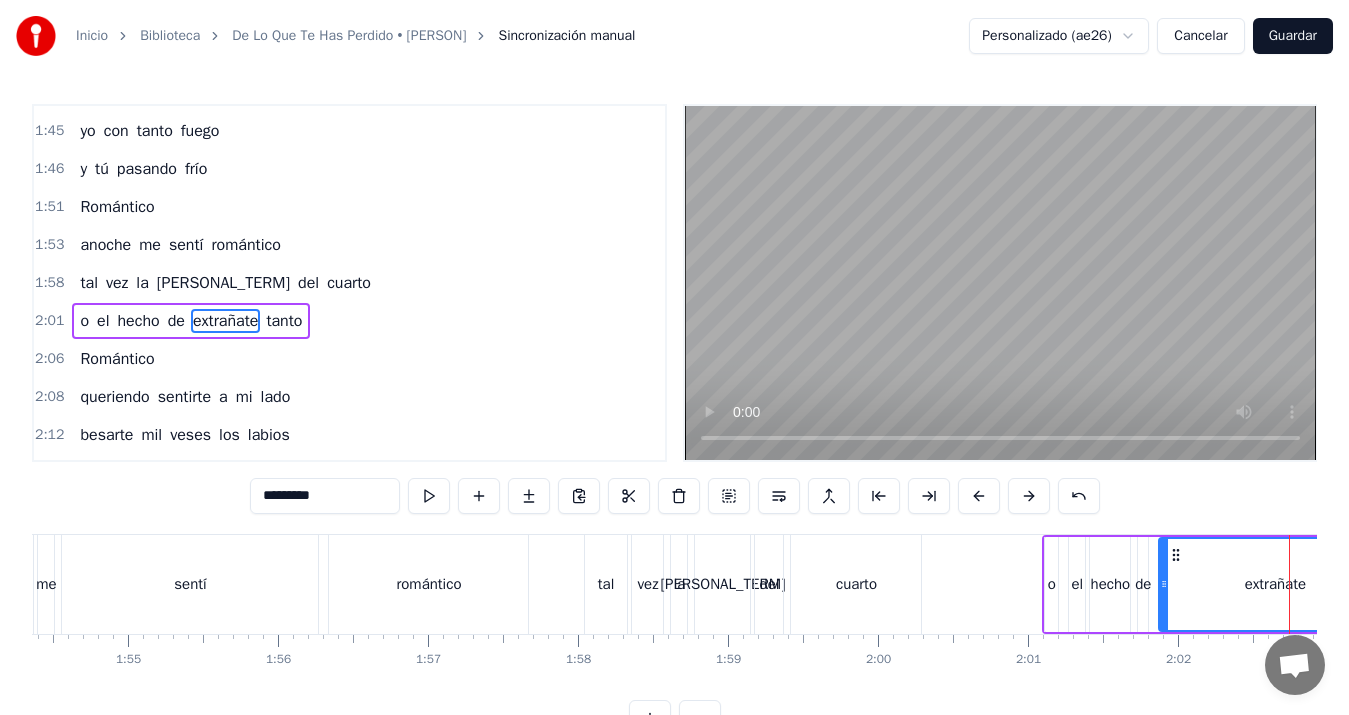 scroll, scrollTop: 1134, scrollLeft: 0, axis: vertical 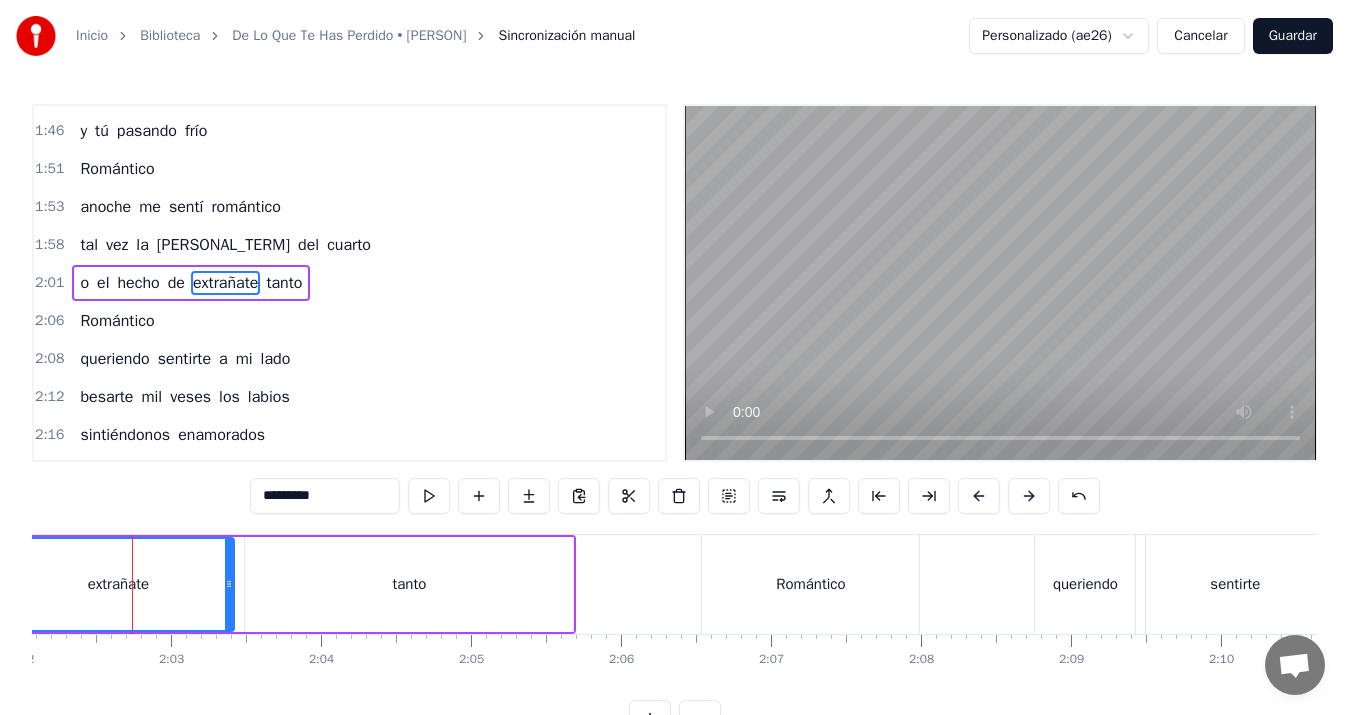 click on "*********" at bounding box center [325, 496] 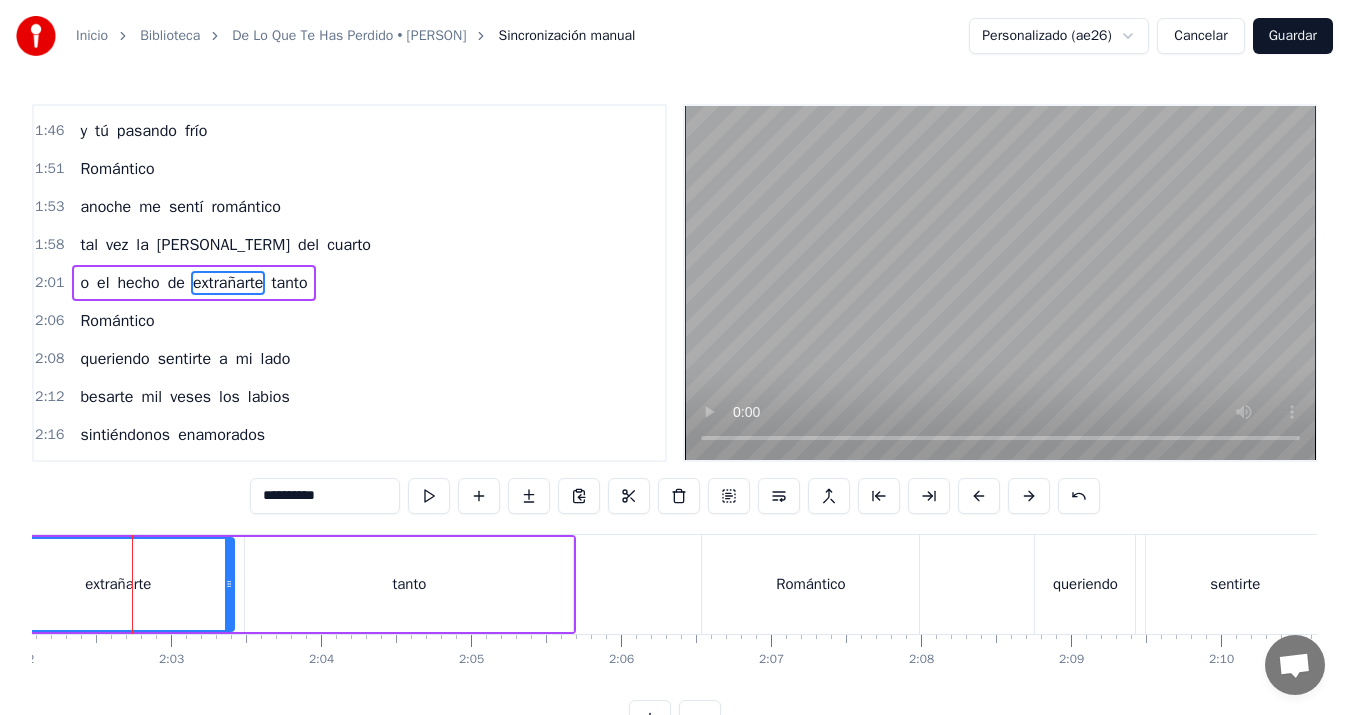 type on "**********" 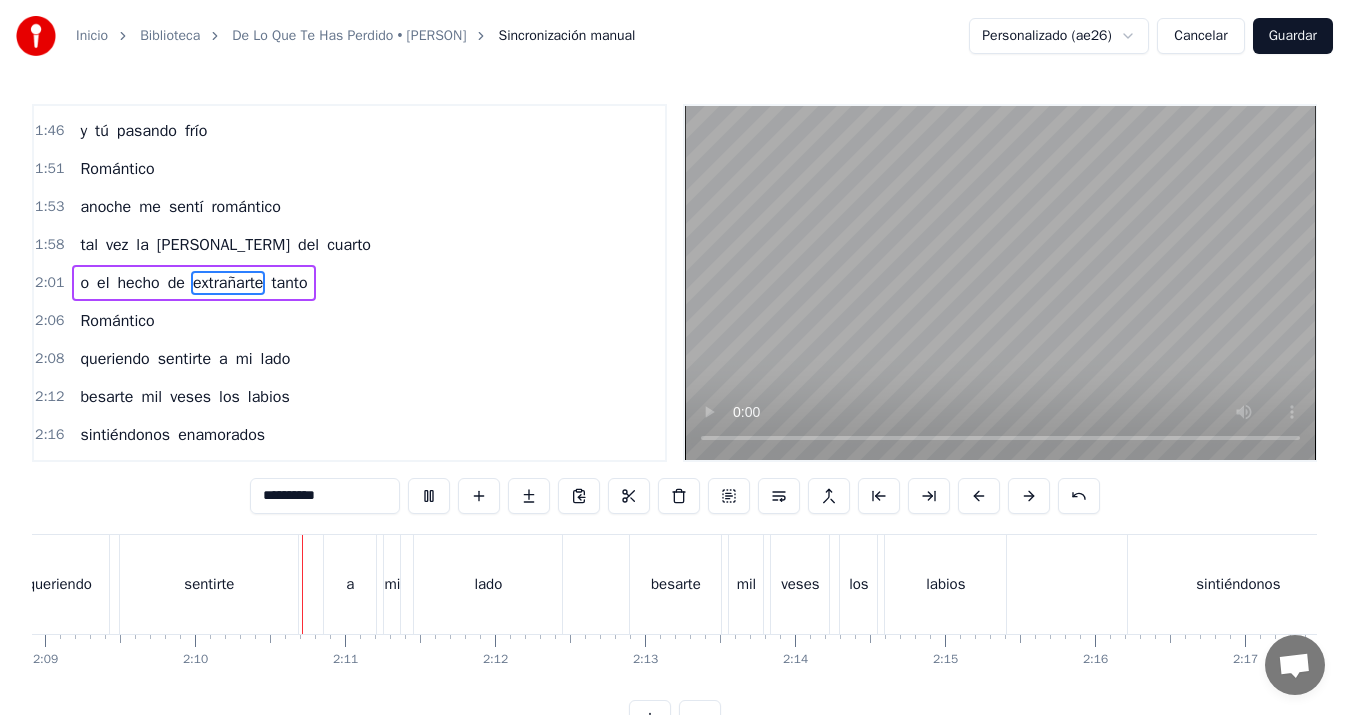 scroll, scrollTop: 0, scrollLeft: 19419, axis: horizontal 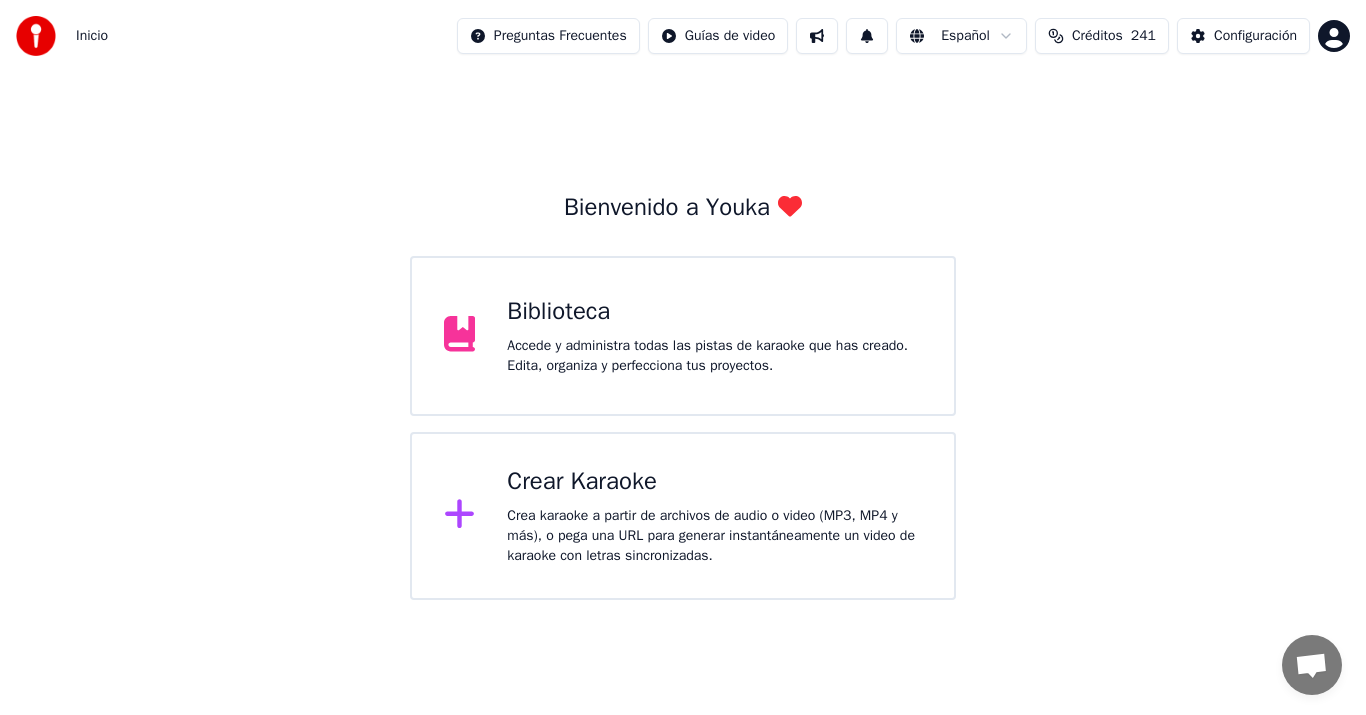 click on "Crear Karaoke" at bounding box center [714, 482] 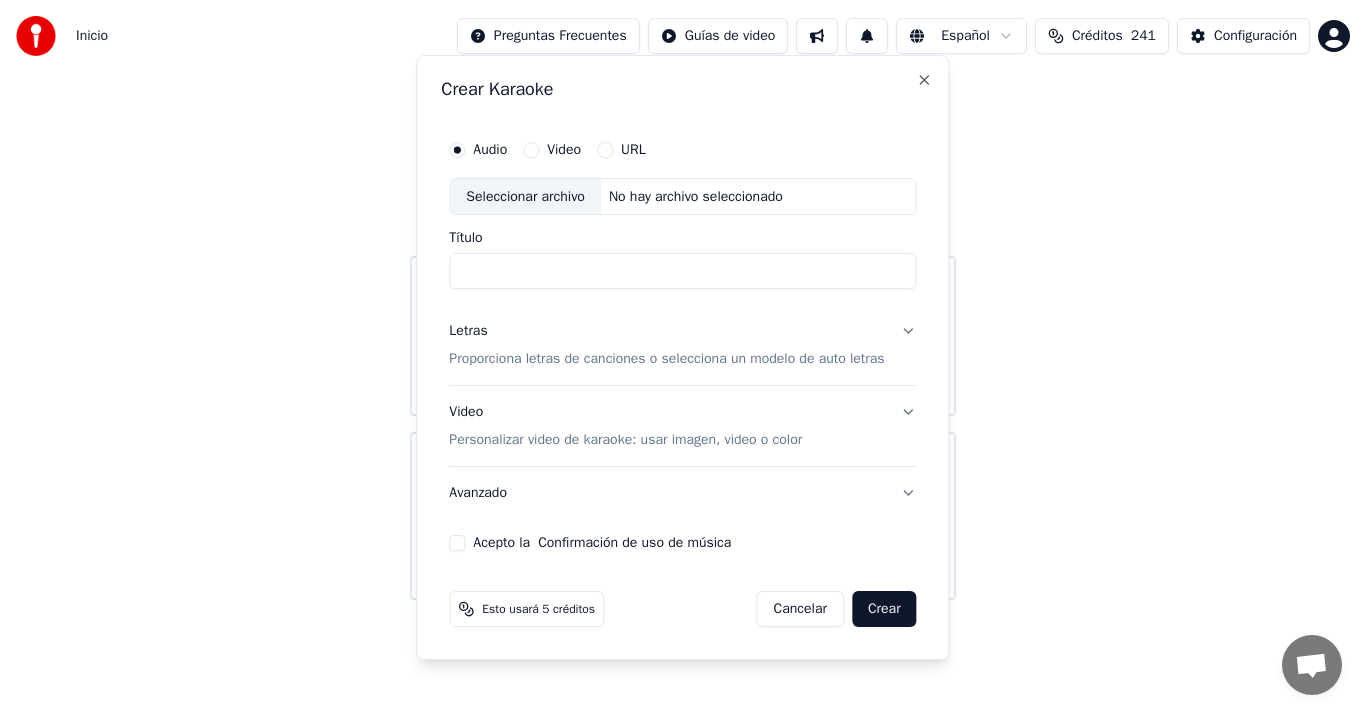 type on "*" 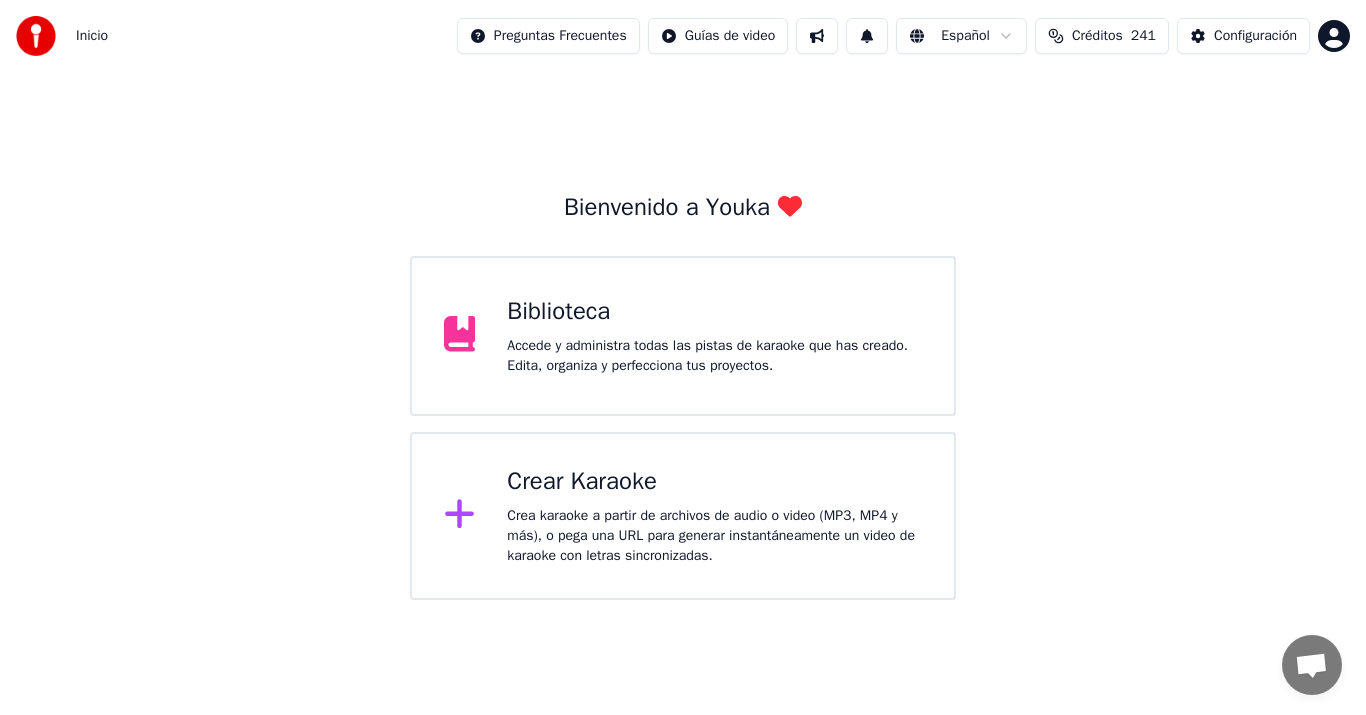 click on "Accede y administra todas las pistas de karaoke que has creado. Edita, organiza y perfecciona tus proyectos." at bounding box center (714, 356) 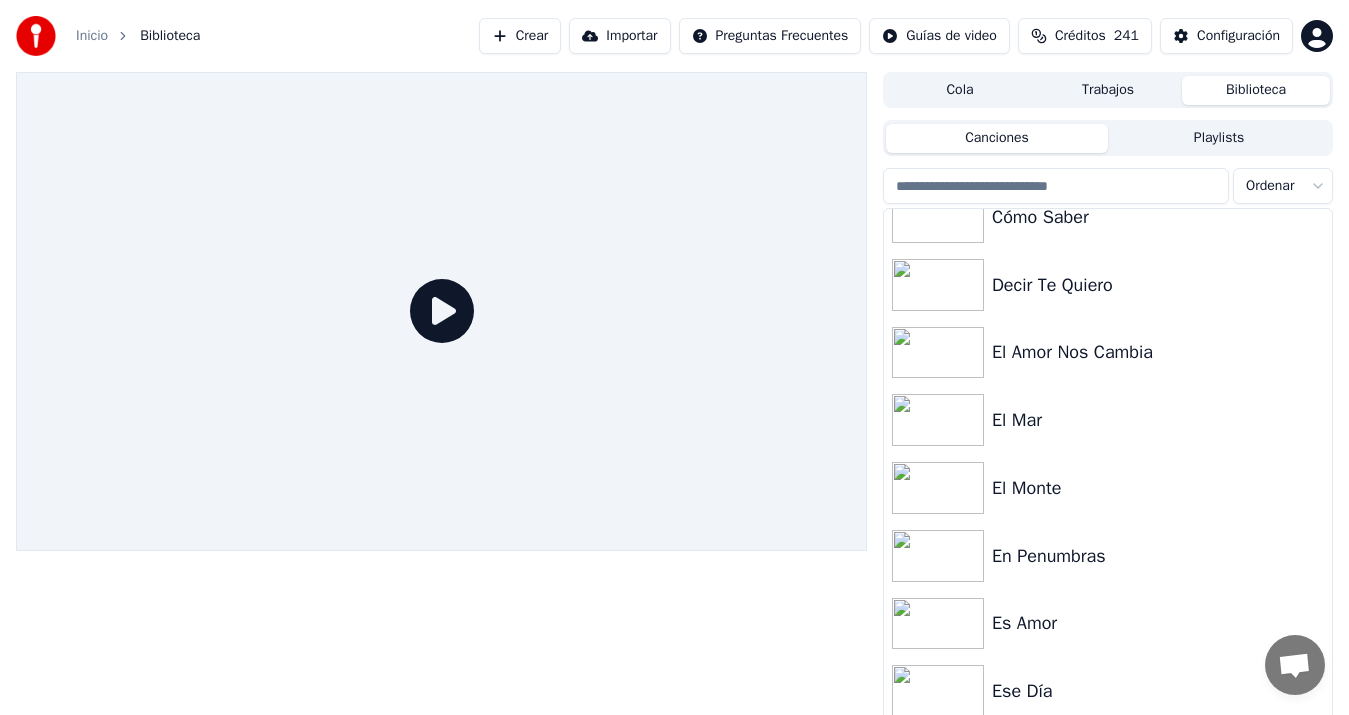 scroll, scrollTop: 617, scrollLeft: 0, axis: vertical 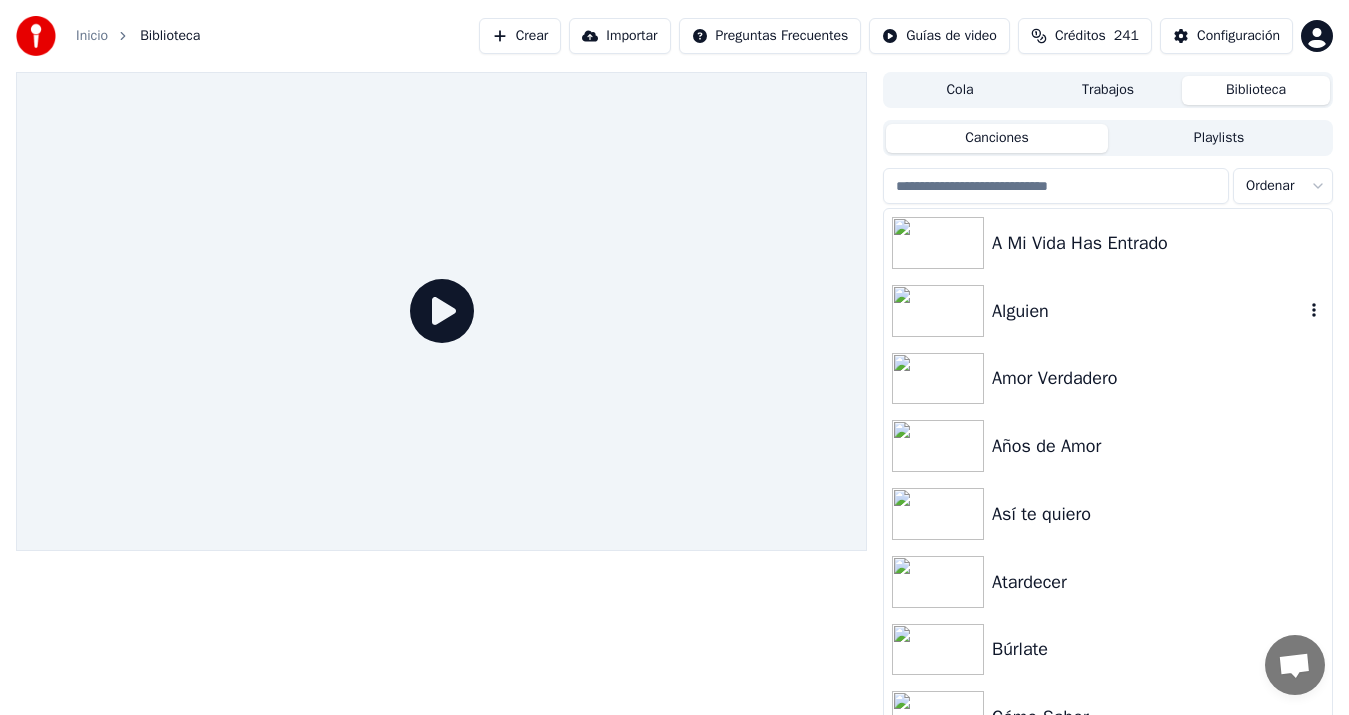 click on "Alguien" at bounding box center [1108, 311] 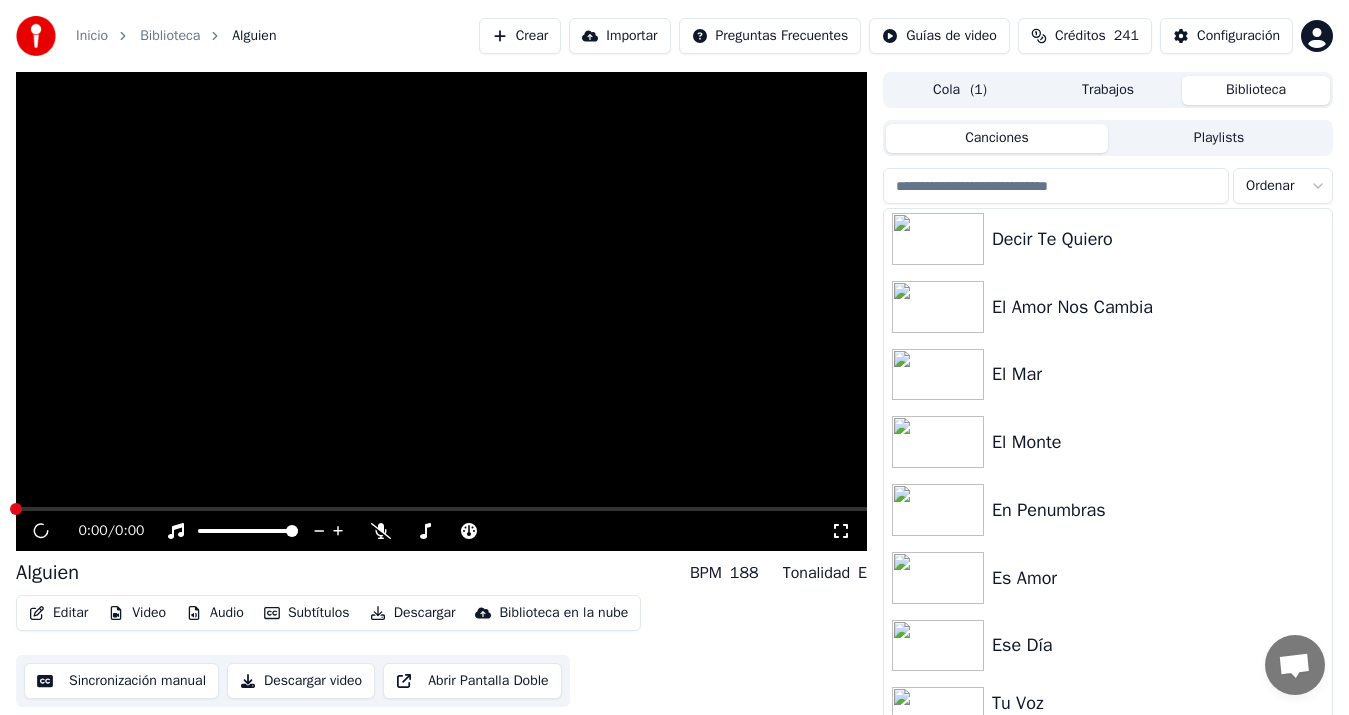 scroll, scrollTop: 1015, scrollLeft: 0, axis: vertical 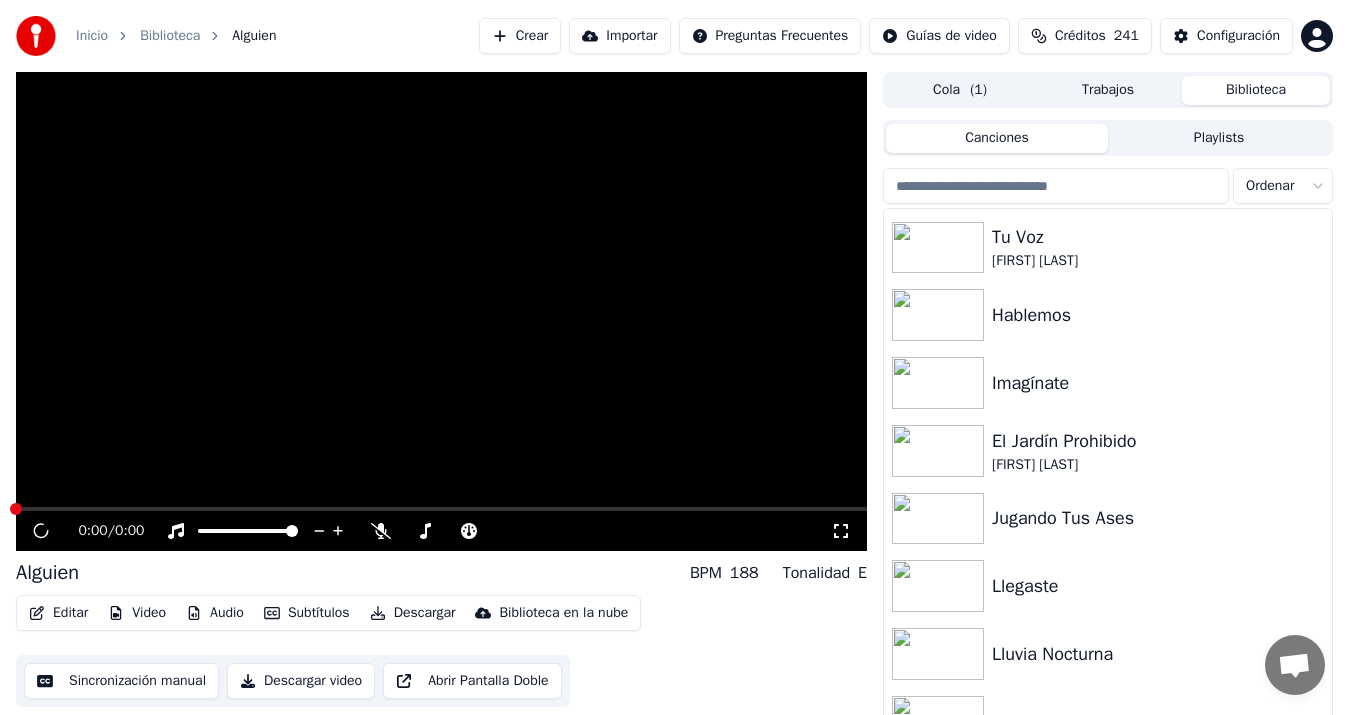 click on "0:00  /  0:00 Alguien BPM 188 Tonalidad E Editar Video Audio Subtítulos Descargar Biblioteca en la nube Sincronización manual Descargar video Abrir Pantalla Doble Cola ( 1 ) Trabajos Biblioteca Canciones Playlists Ordenar Es Amor Ese Día Tu Voz Guadalupe Pineda Hablemos Imagínate El Jardín Prohibido Jorge Muñiz Jugando Tus Ases Llegaste Lluvia Nocturna Madrecita Mañana Mujeres Marcelo Molina" at bounding box center [674, 408] 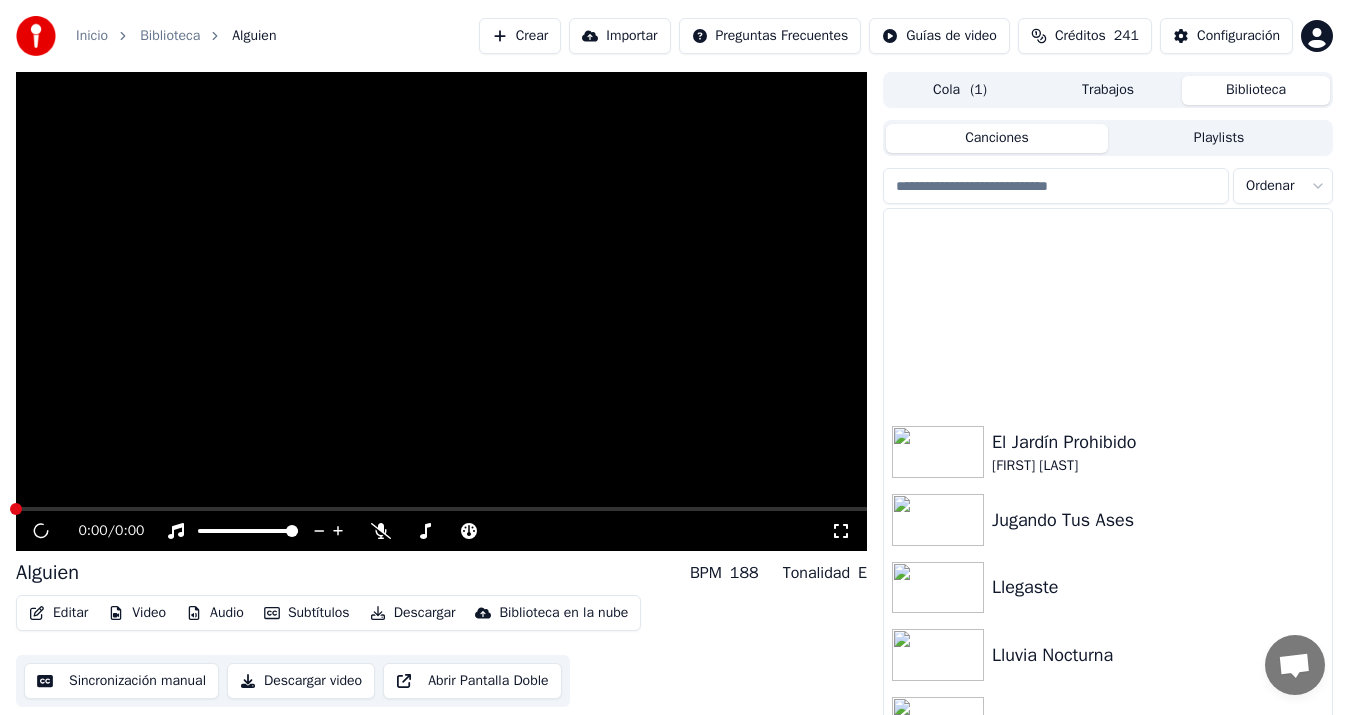 scroll, scrollTop: 1482, scrollLeft: 0, axis: vertical 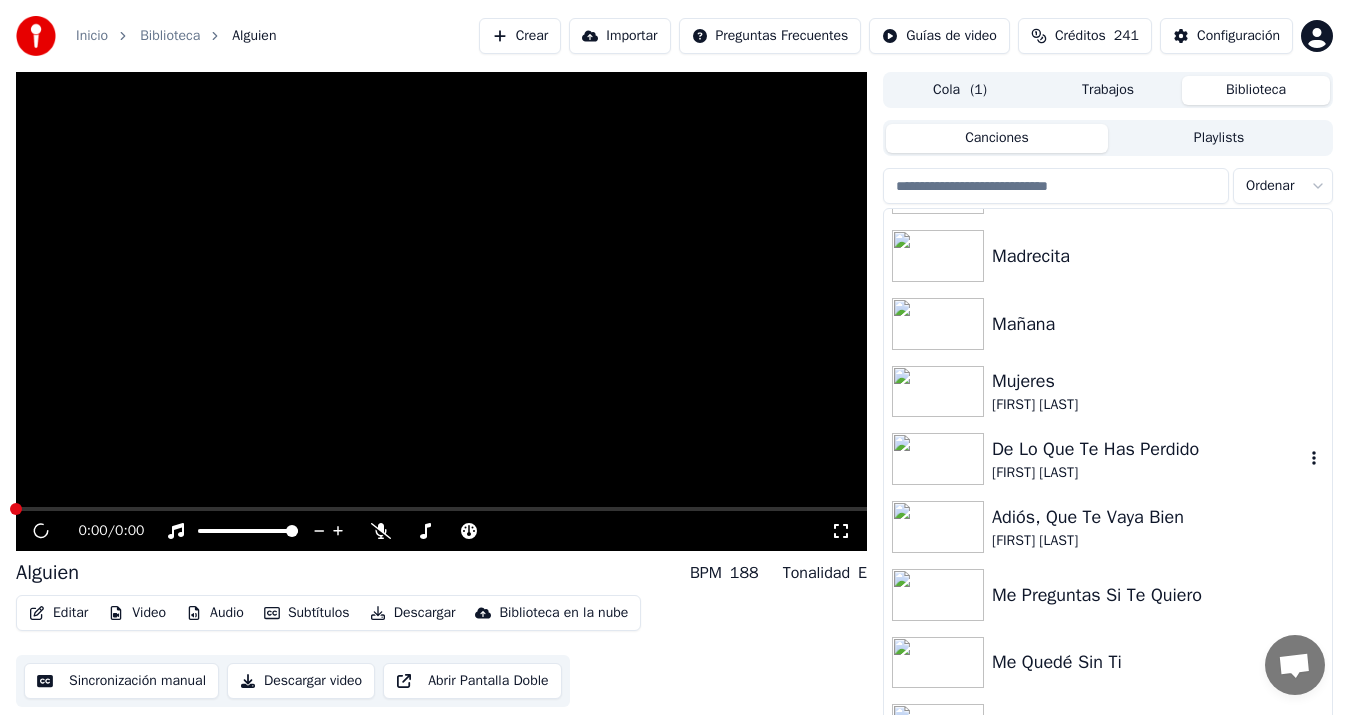 click on "De Lo Que Te Has Perdido" at bounding box center [1148, 449] 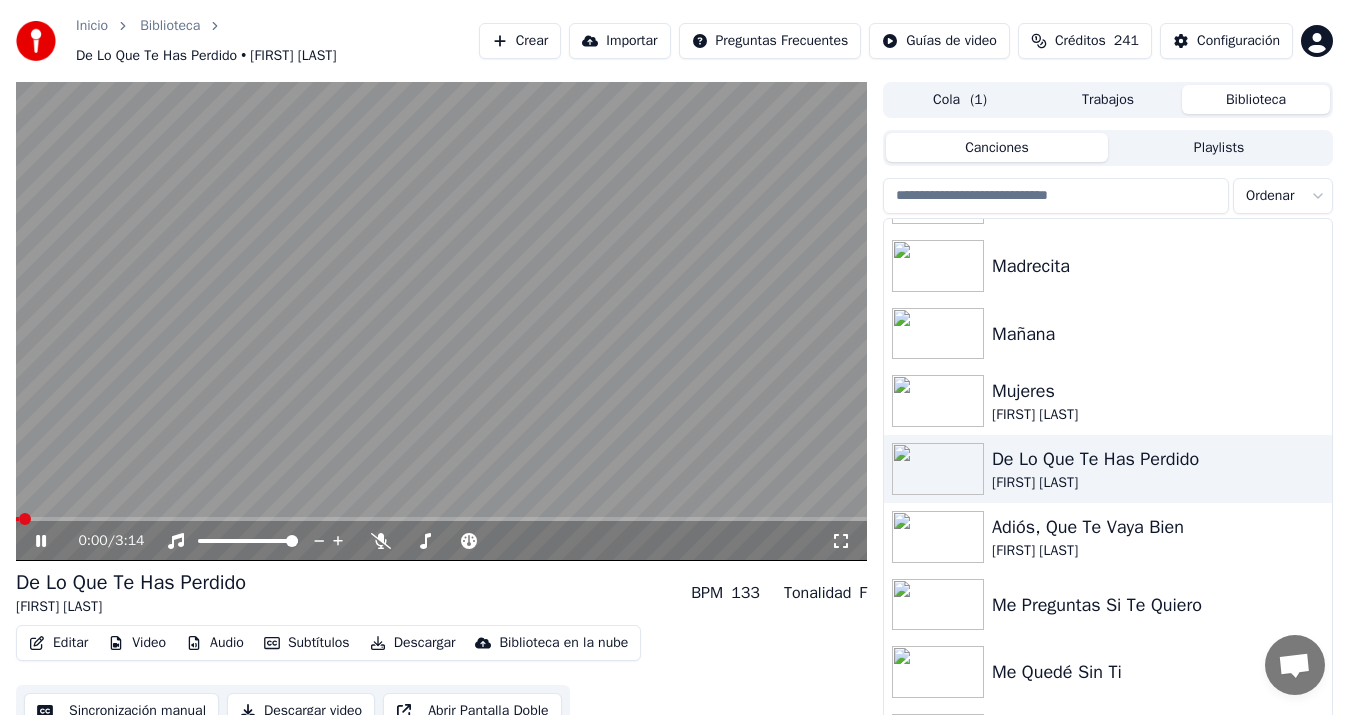click on "[PERSON]" at bounding box center [131, 607] 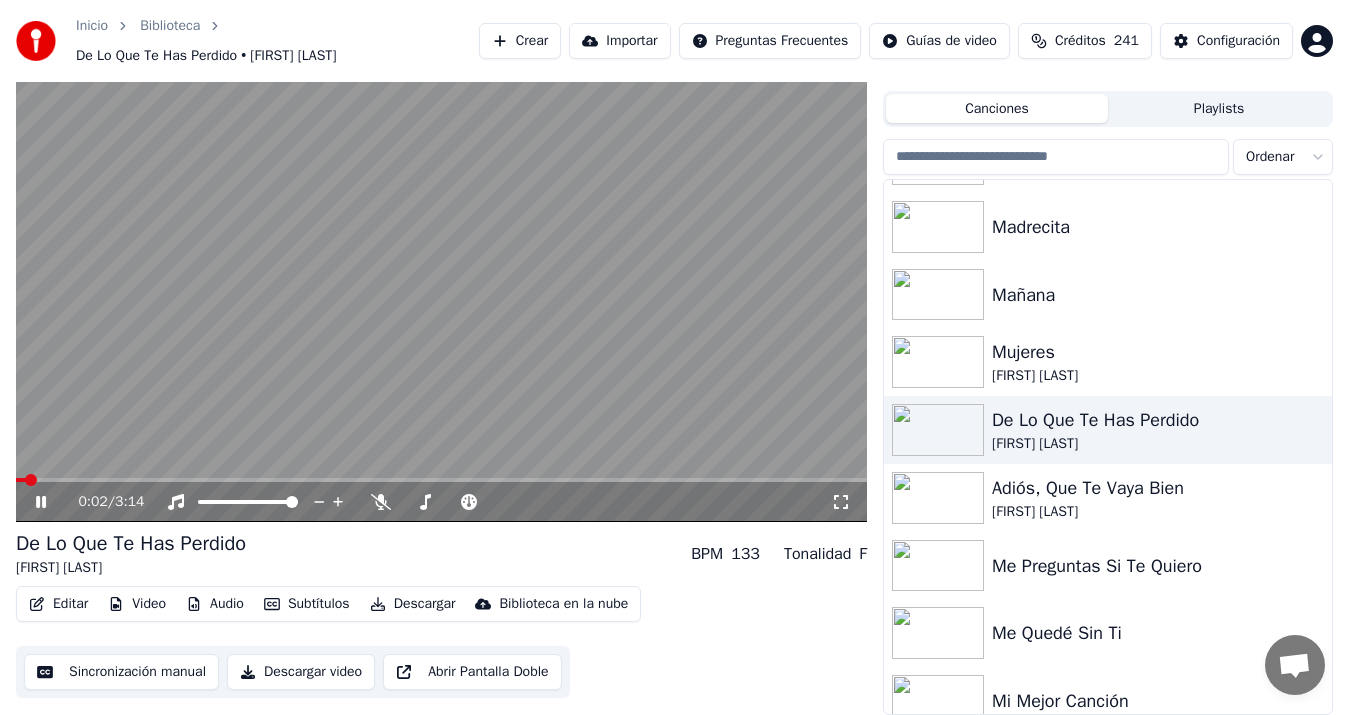 click on "Sincronización manual" at bounding box center (121, 672) 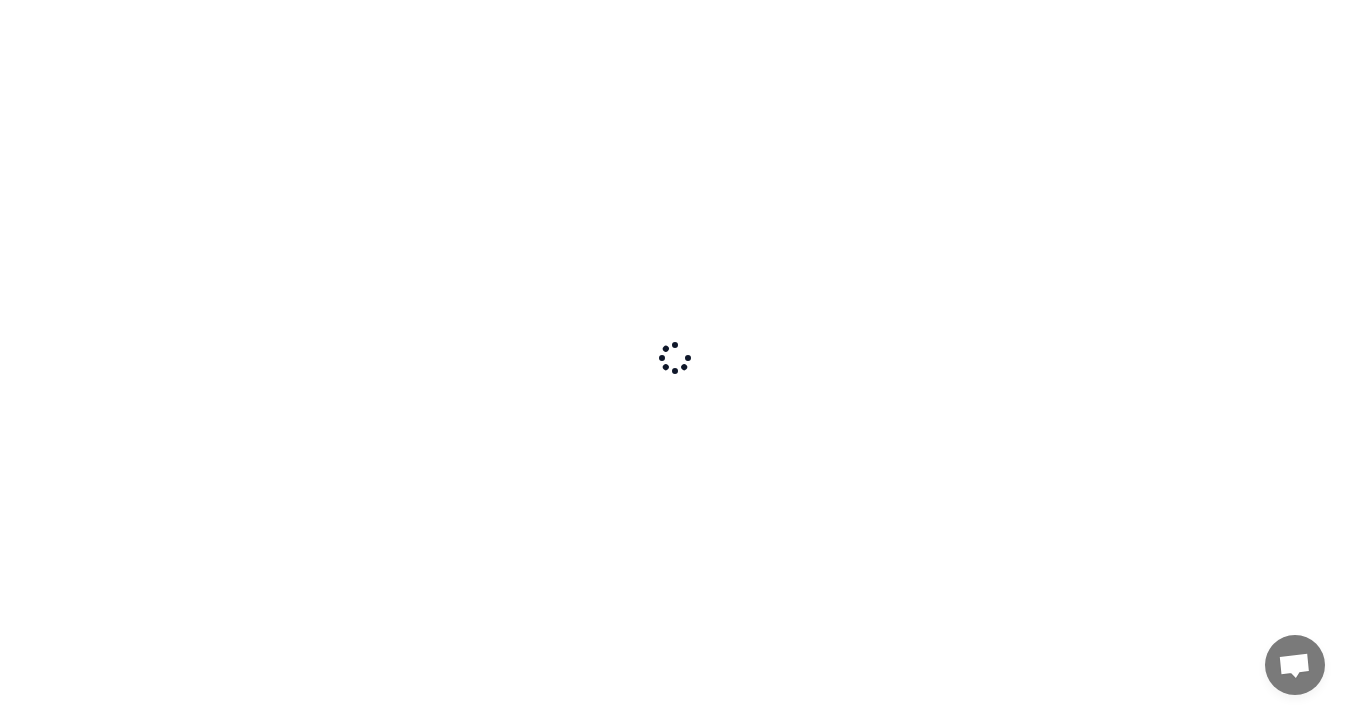 scroll, scrollTop: 0, scrollLeft: 0, axis: both 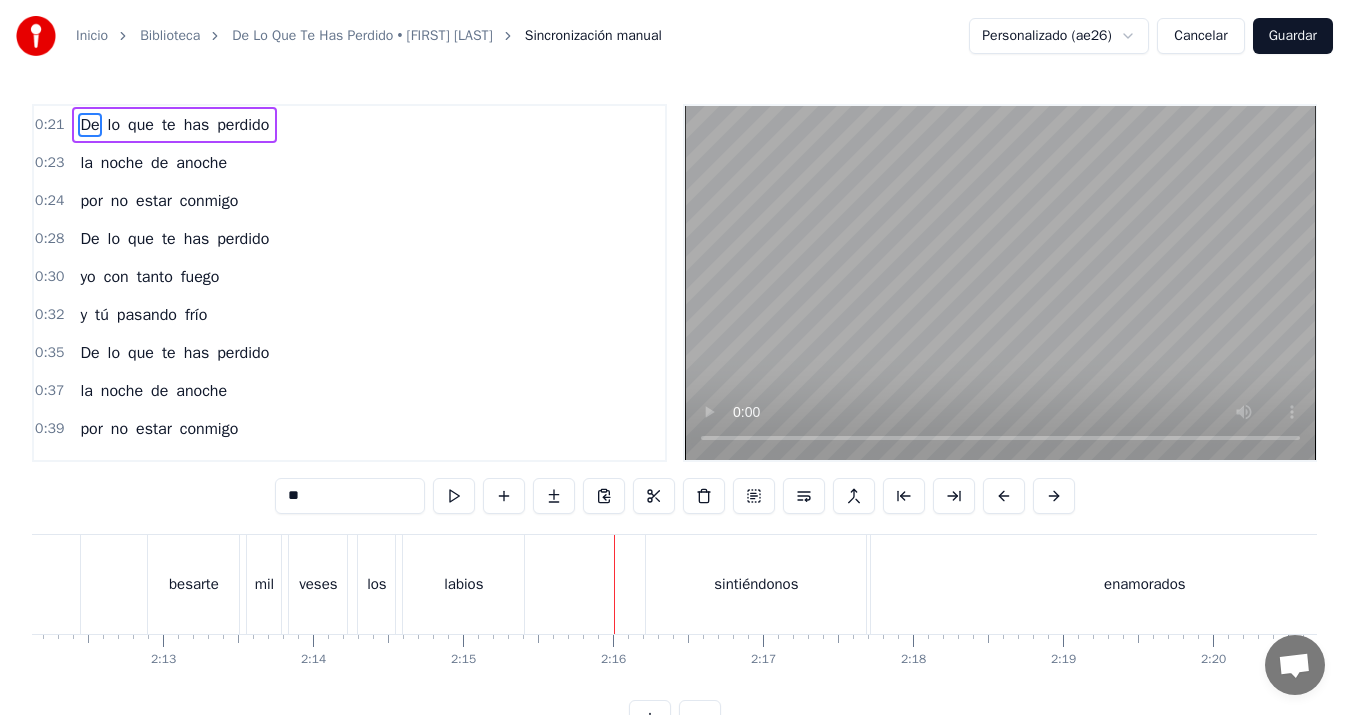 click on "veses" at bounding box center [318, 584] 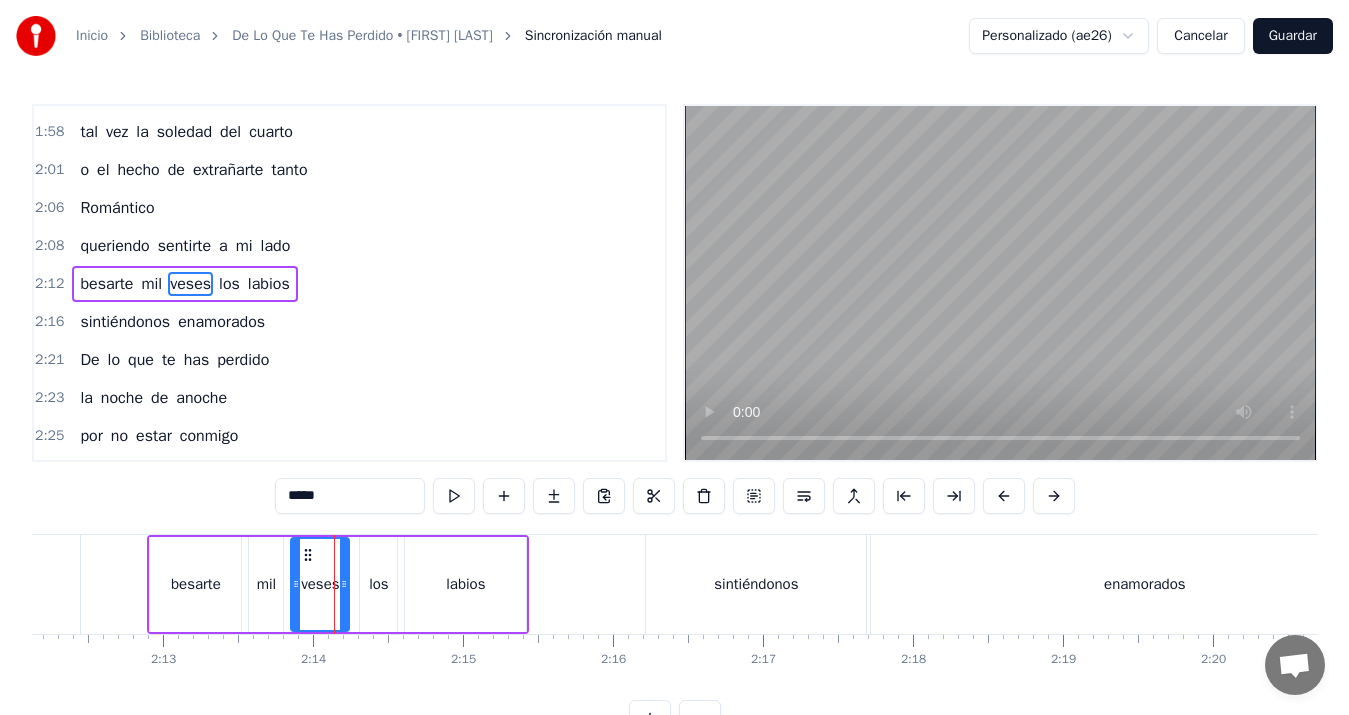 scroll, scrollTop: 1248, scrollLeft: 0, axis: vertical 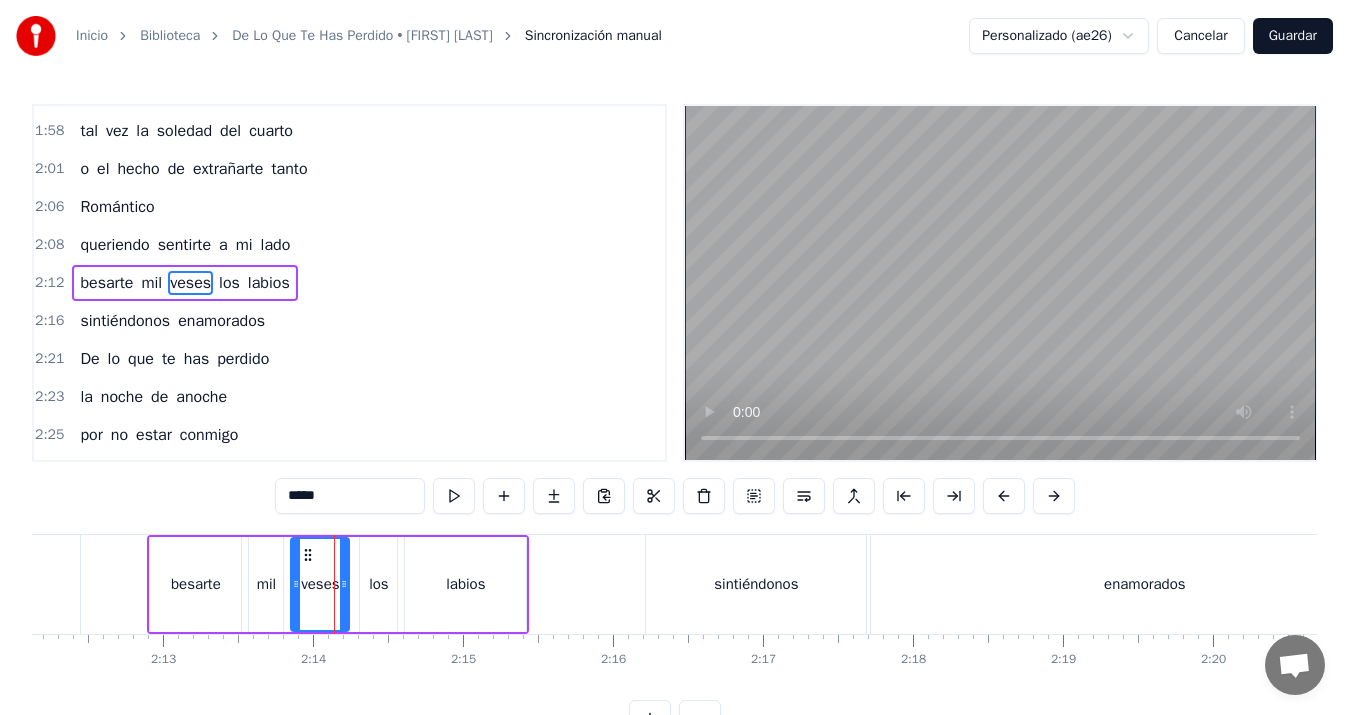 click on "*****" at bounding box center [350, 496] 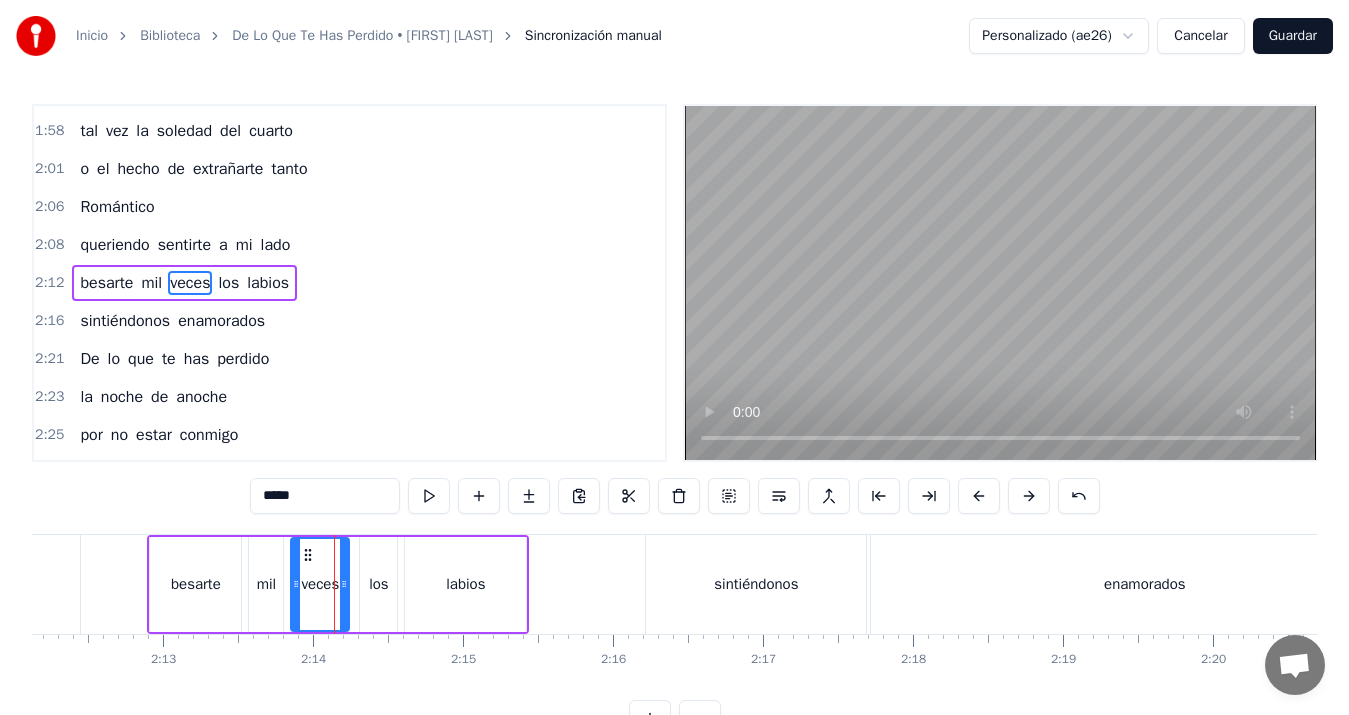 type on "*****" 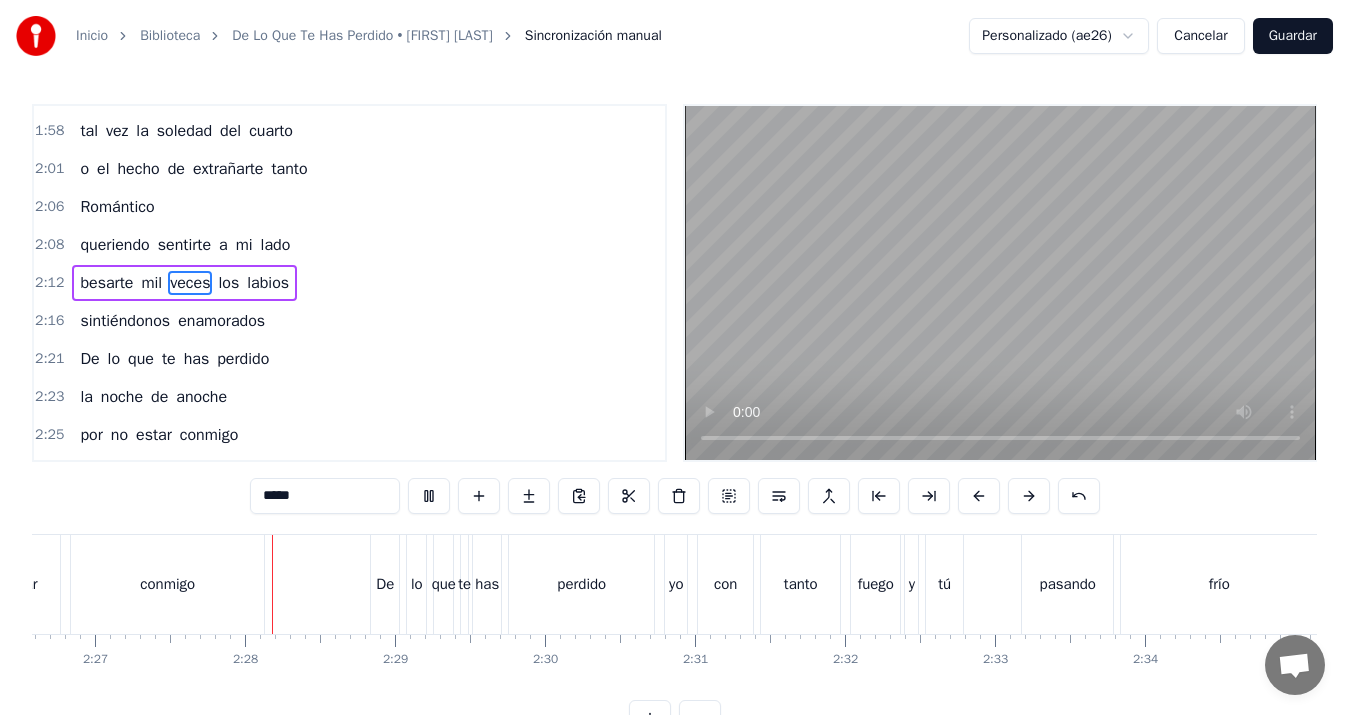 scroll, scrollTop: 0, scrollLeft: 22047, axis: horizontal 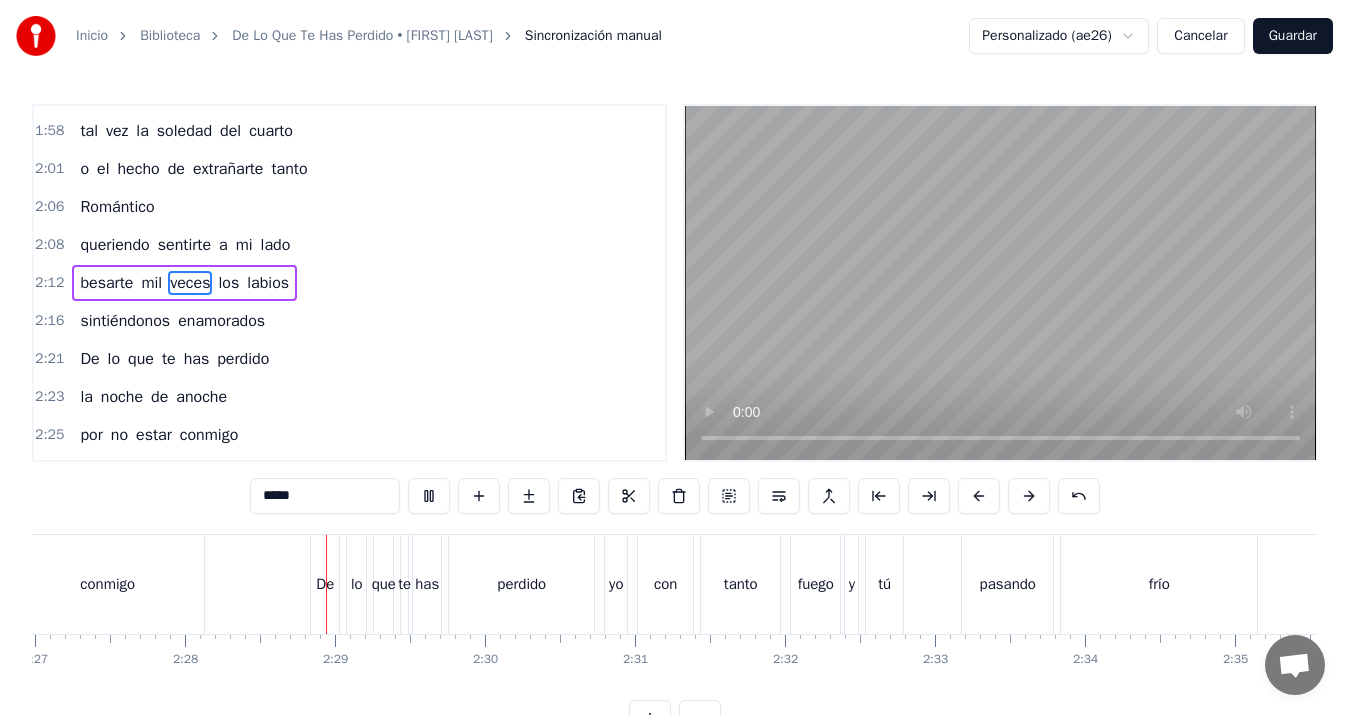 click on "Guardar" at bounding box center (1293, 36) 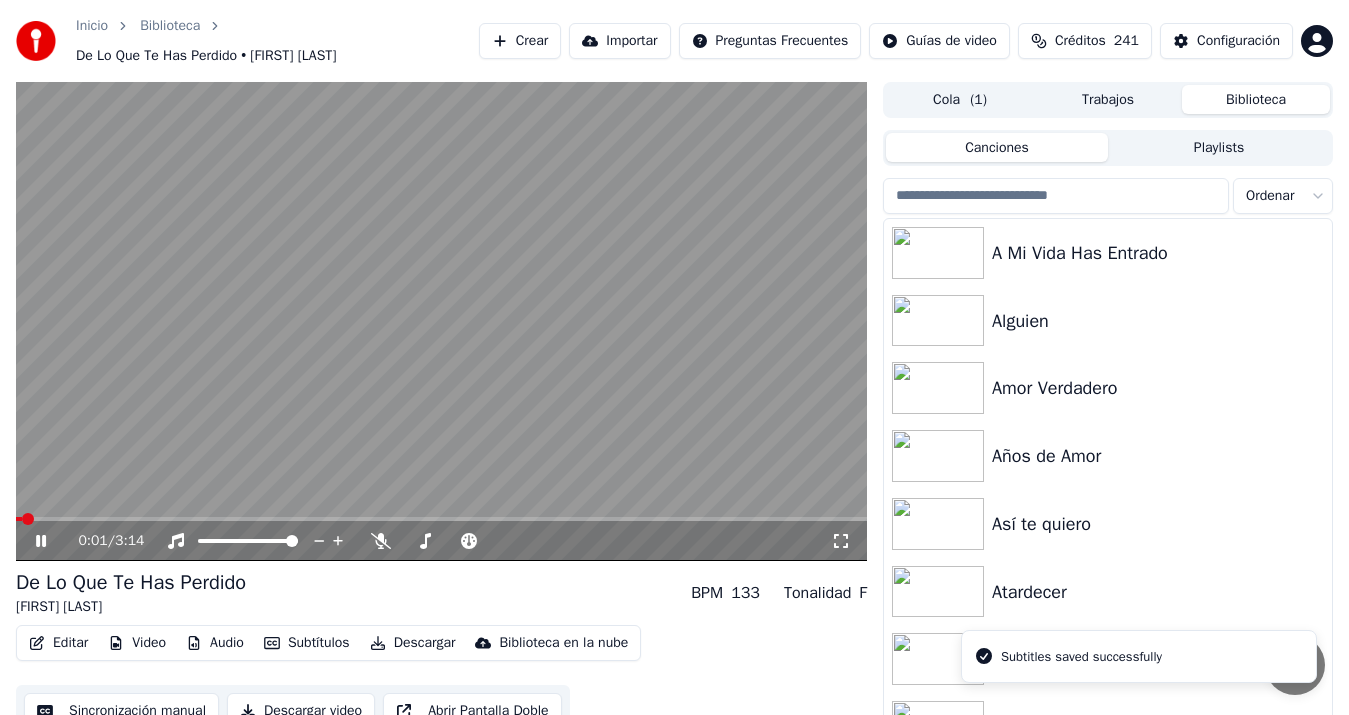 click on "Descargar video" at bounding box center [301, 711] 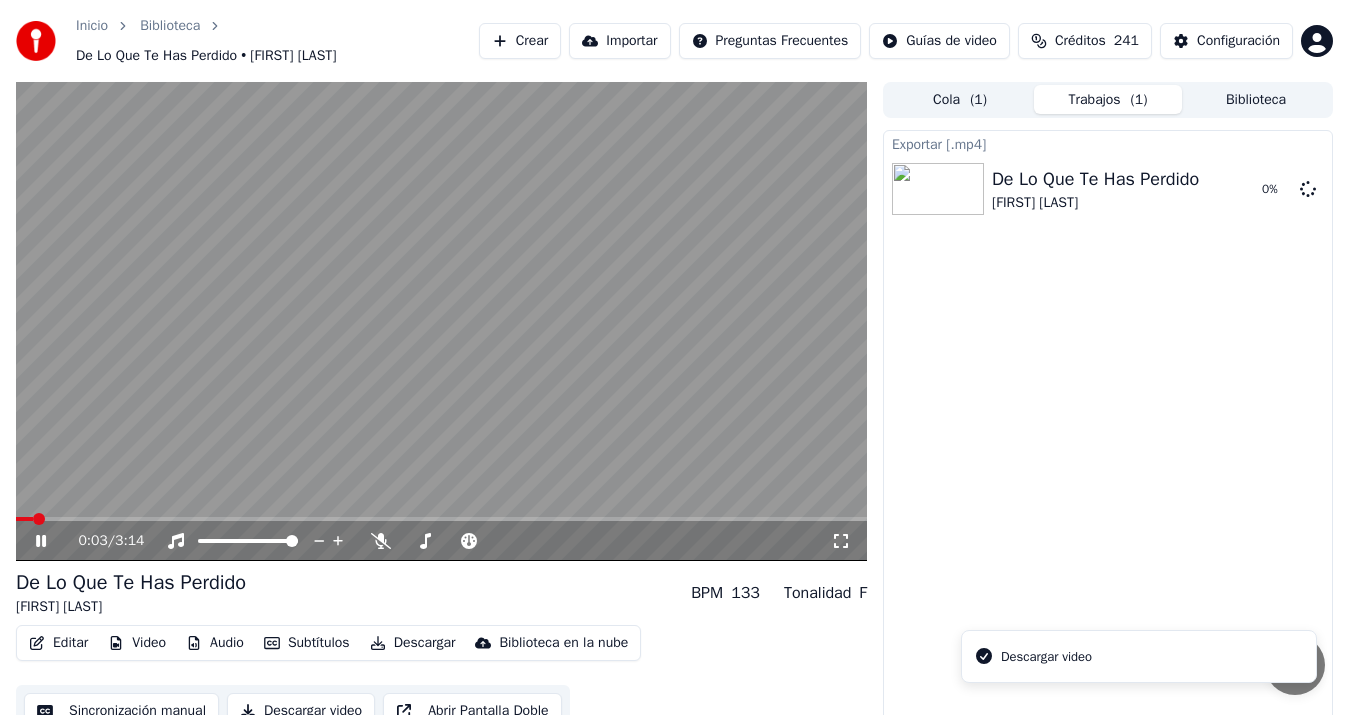 click 